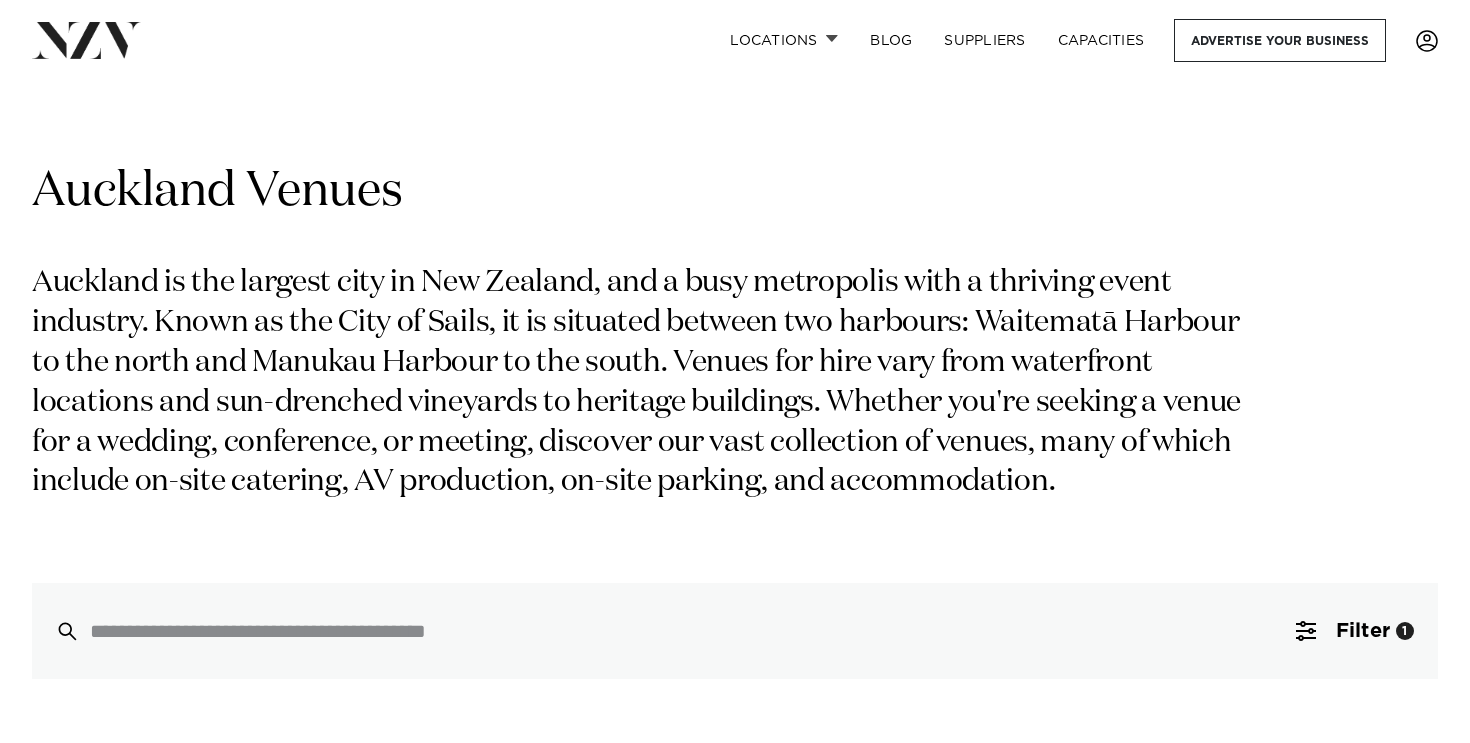 scroll, scrollTop: 5, scrollLeft: 0, axis: vertical 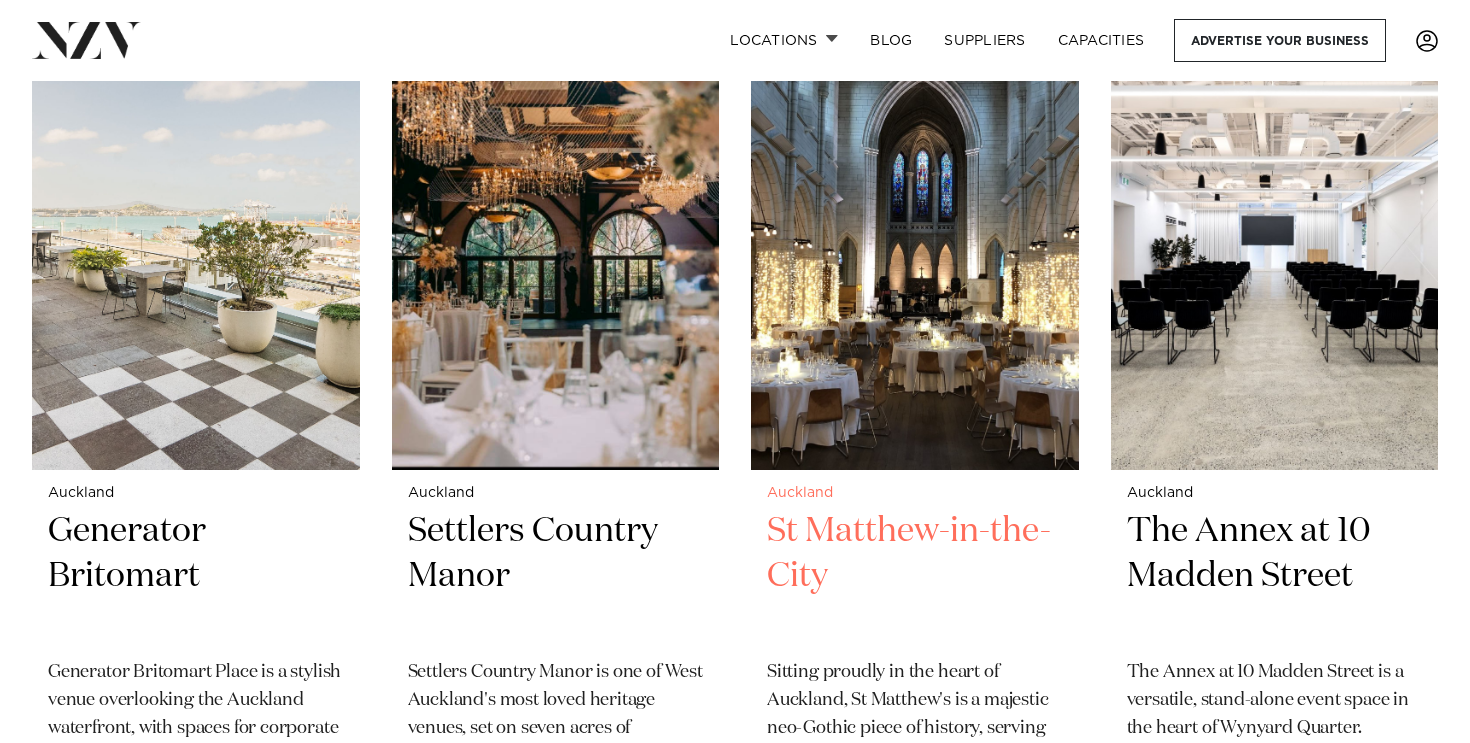 click on "St Matthew-in-the-City" at bounding box center (915, 576) 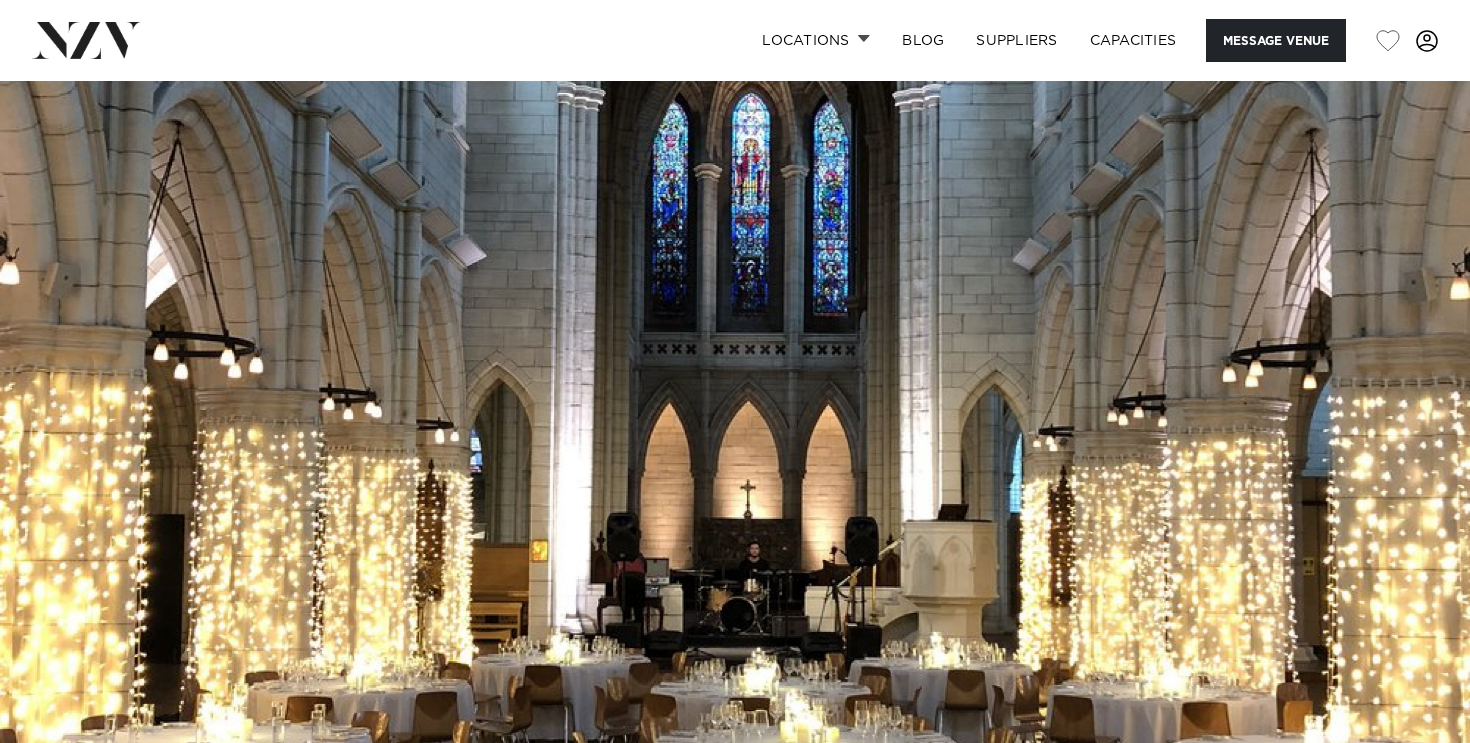 scroll, scrollTop: 0, scrollLeft: 0, axis: both 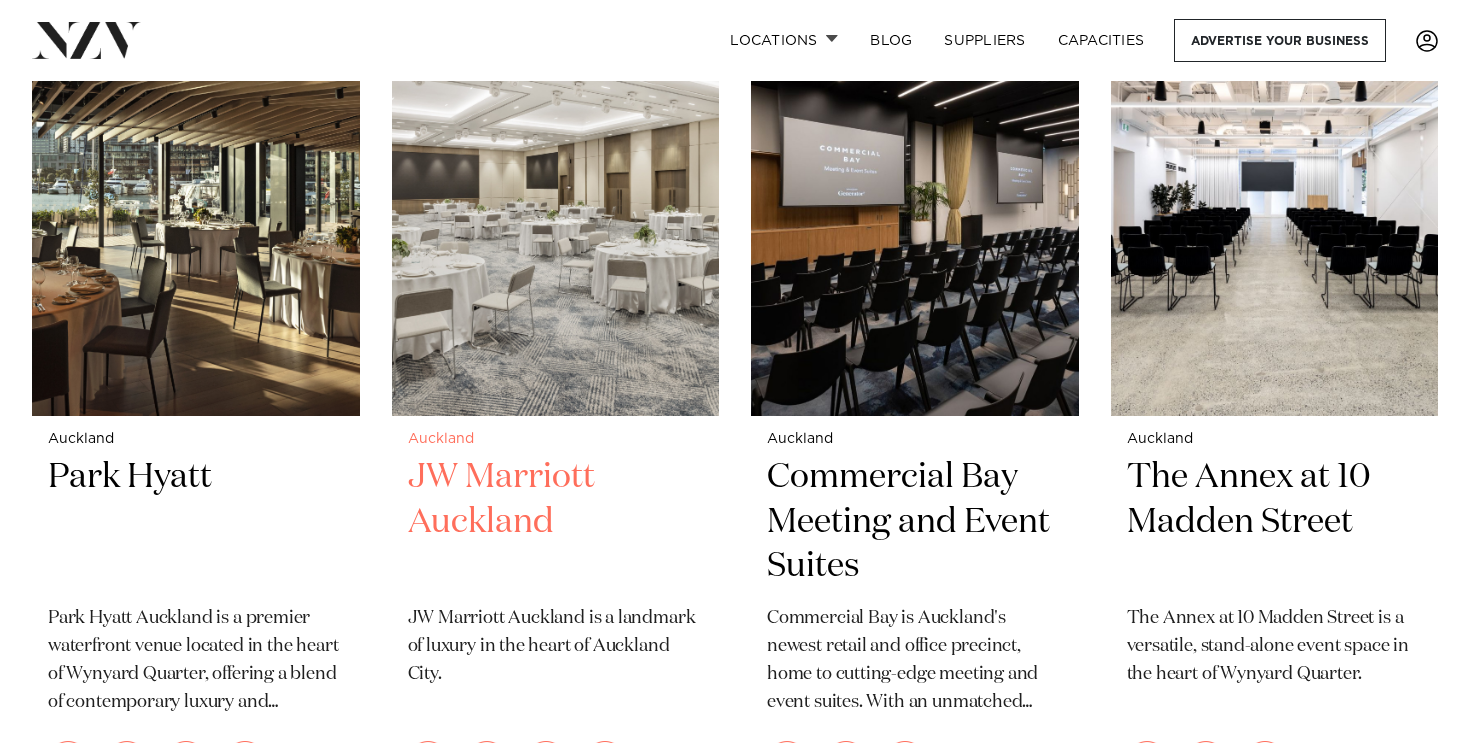 click on "JW Marriott Auckland" at bounding box center (556, 522) 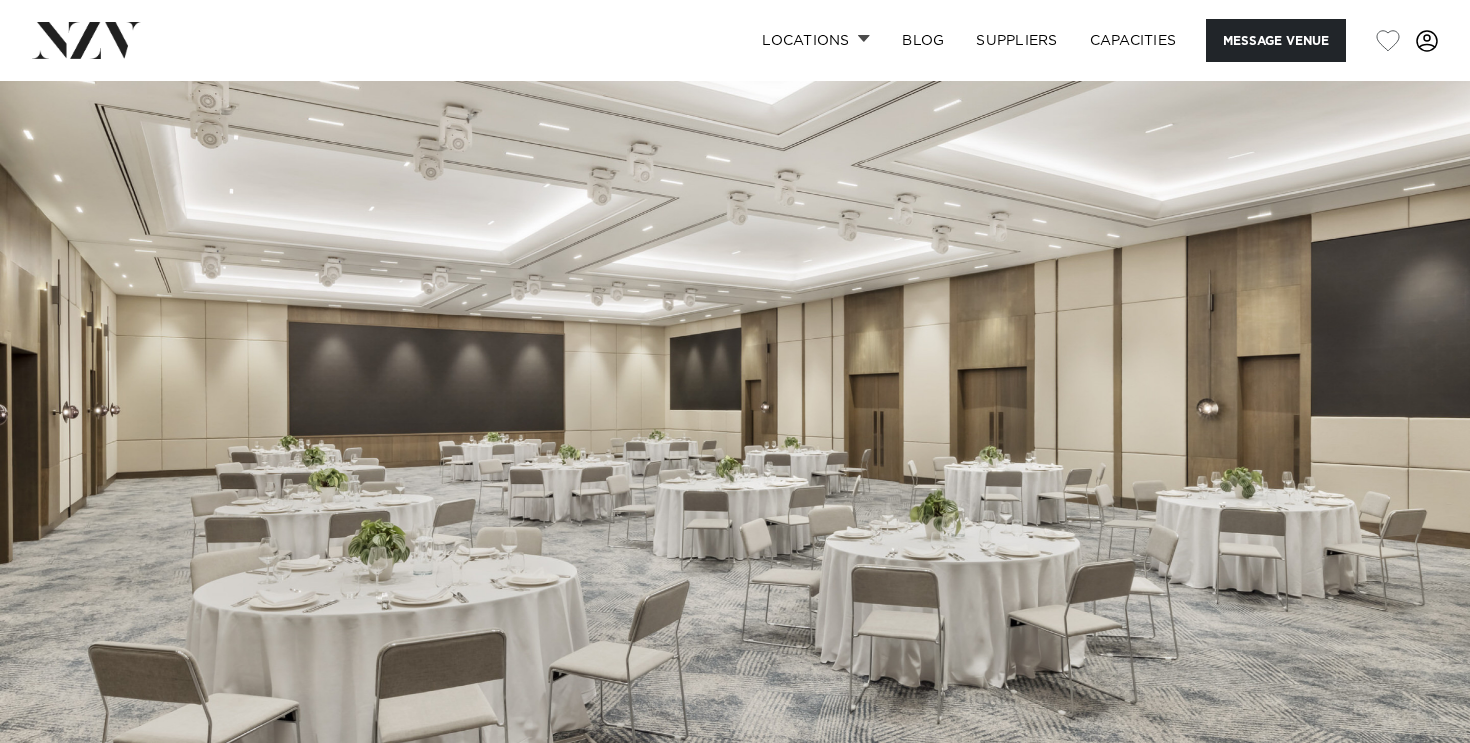 scroll, scrollTop: 0, scrollLeft: 0, axis: both 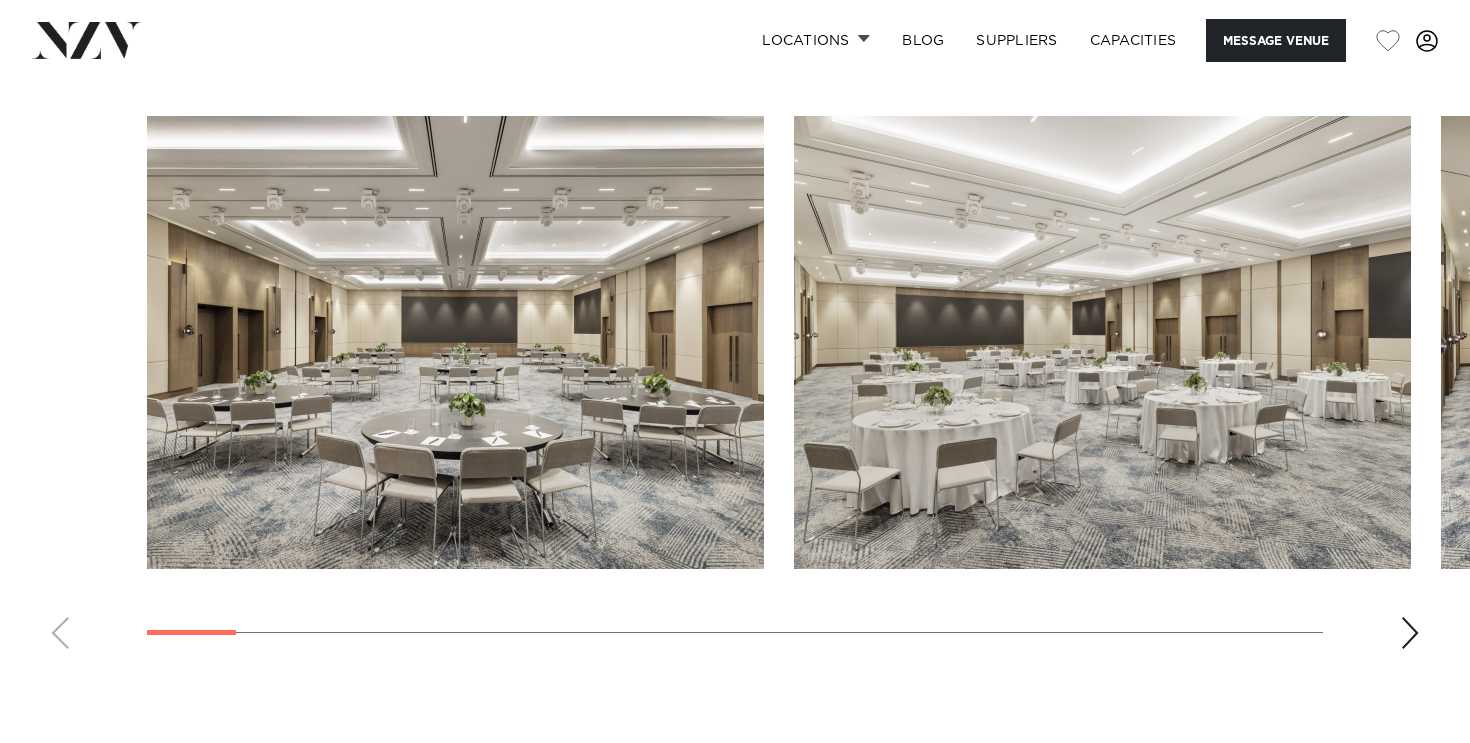 click at bounding box center (1410, 633) 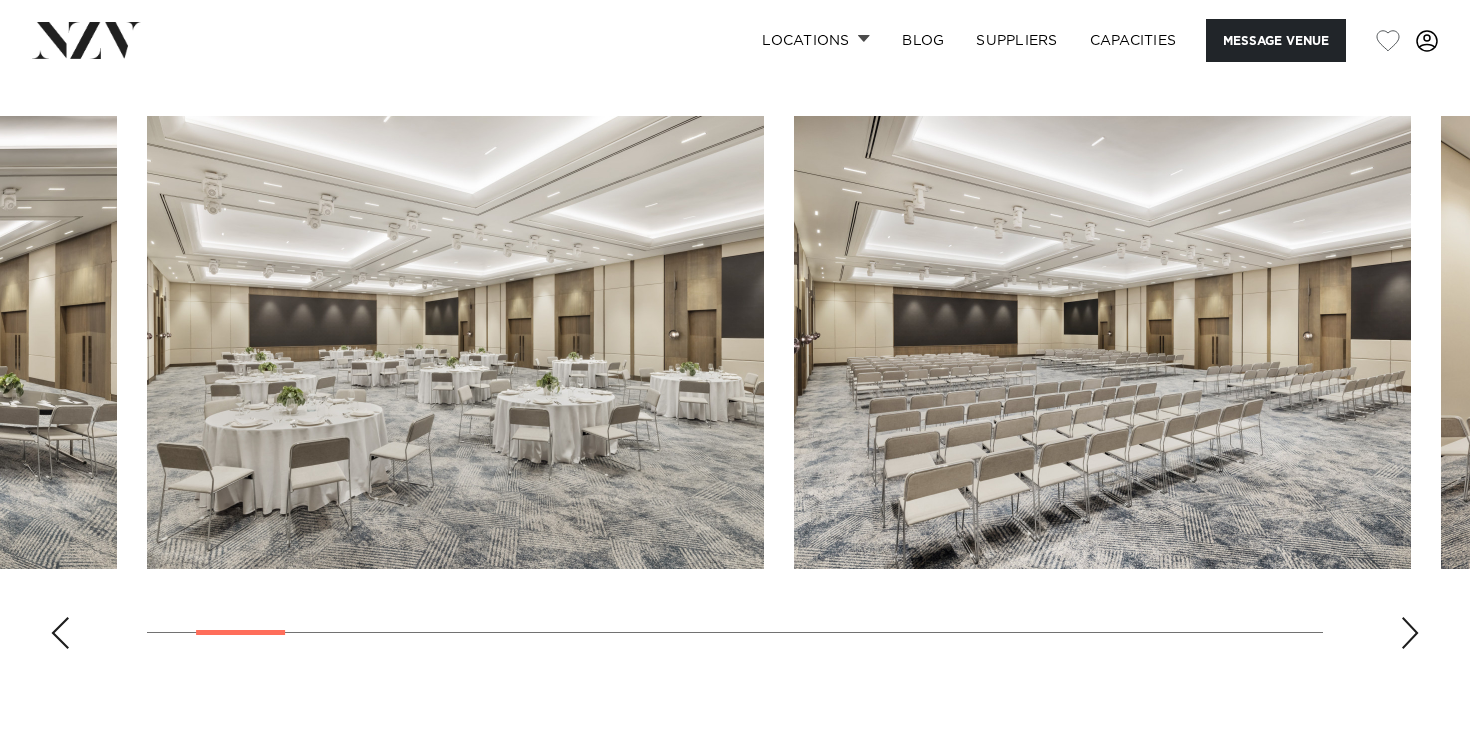 click at bounding box center [1410, 633] 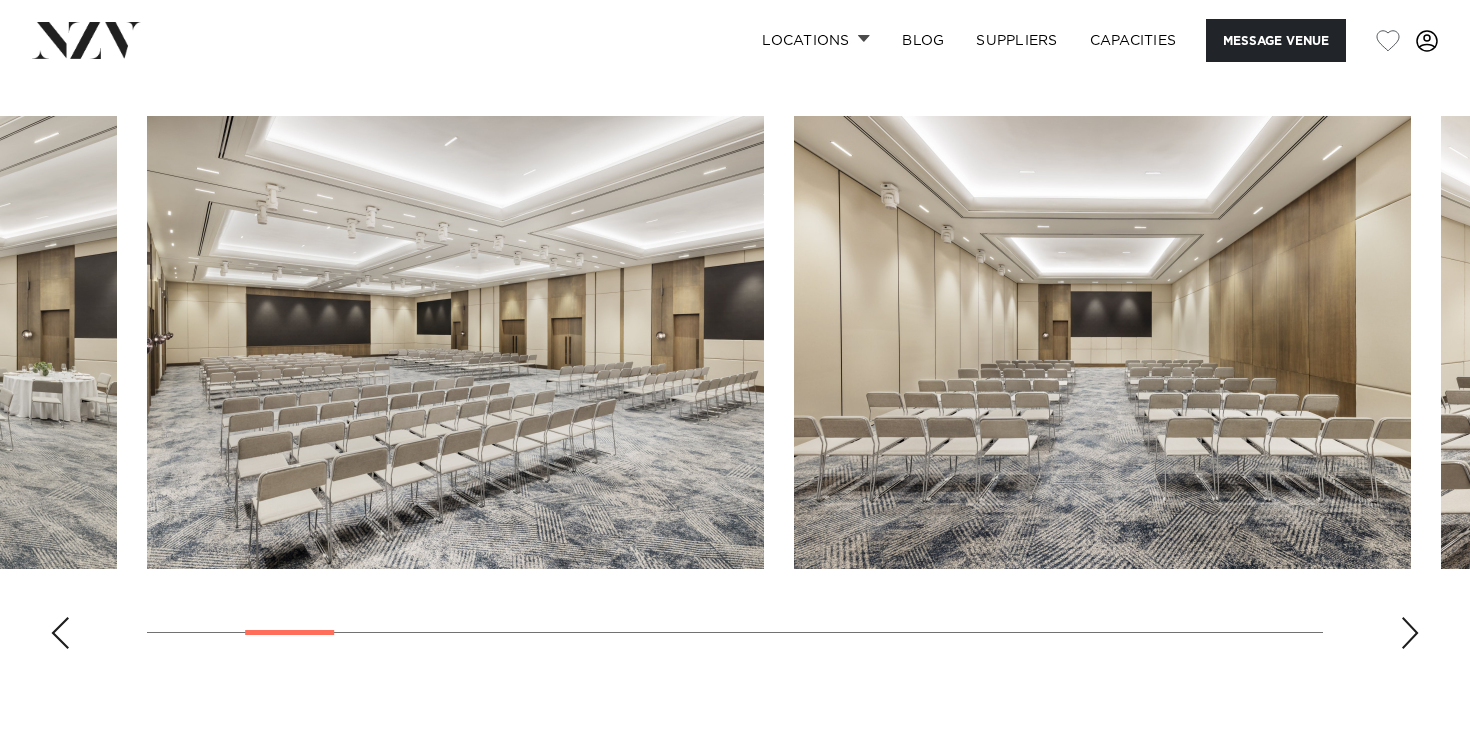 click at bounding box center (1410, 633) 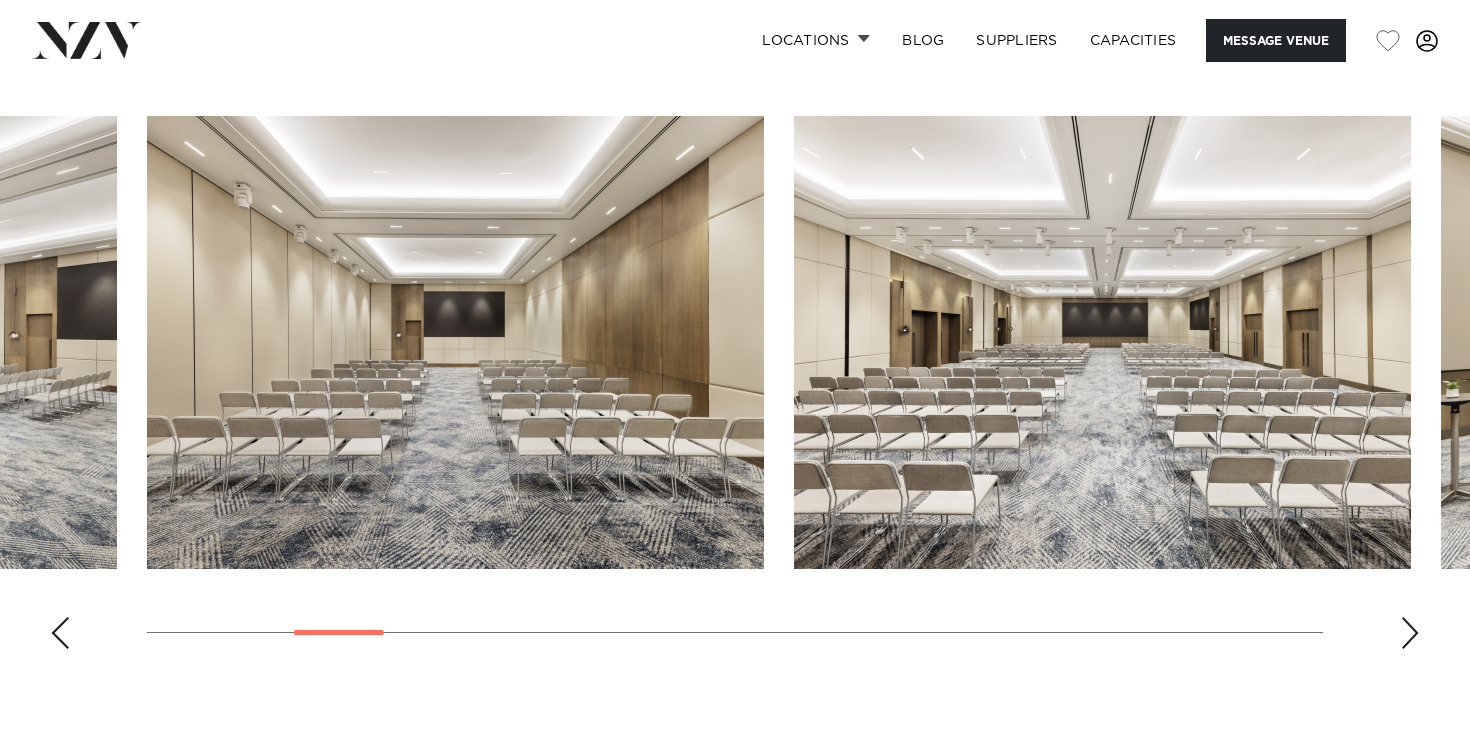 click at bounding box center (1410, 633) 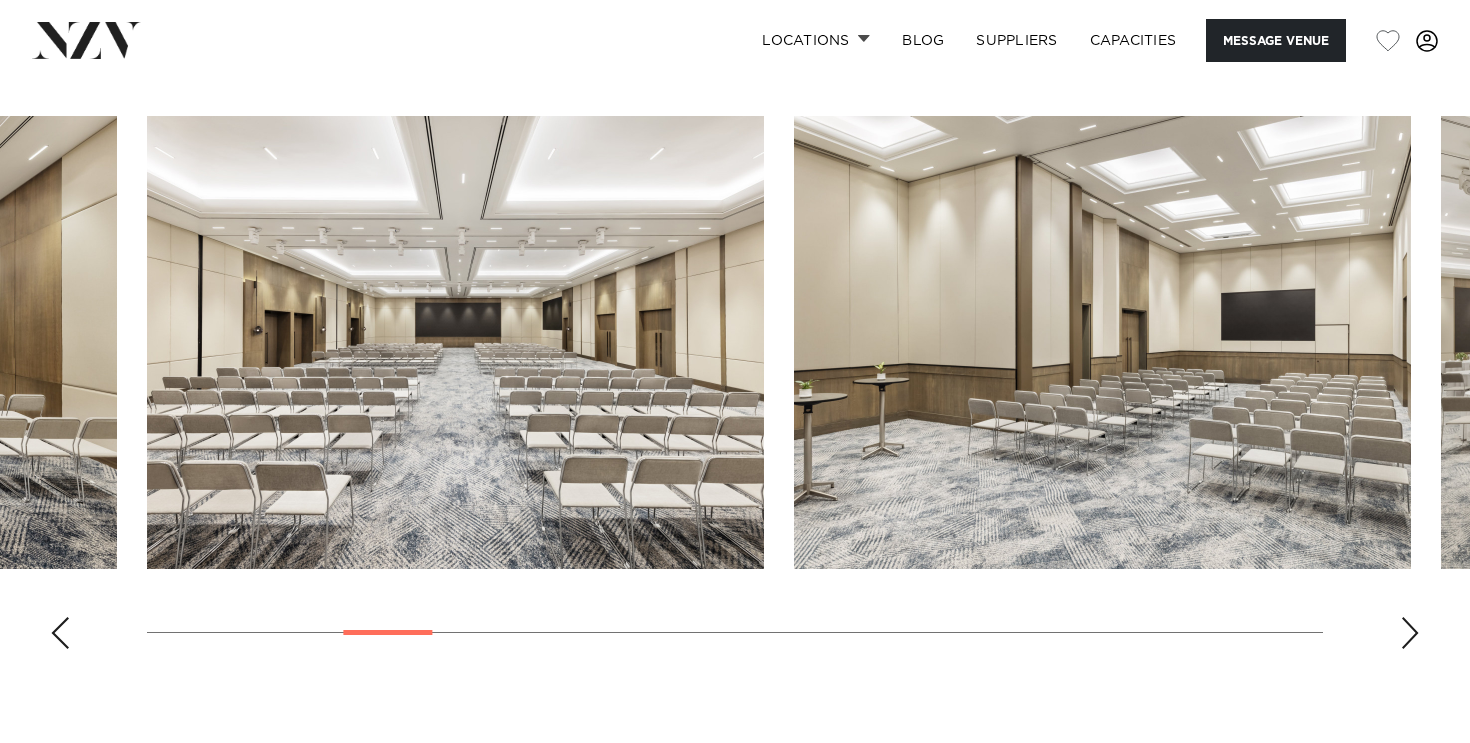 click at bounding box center (1410, 633) 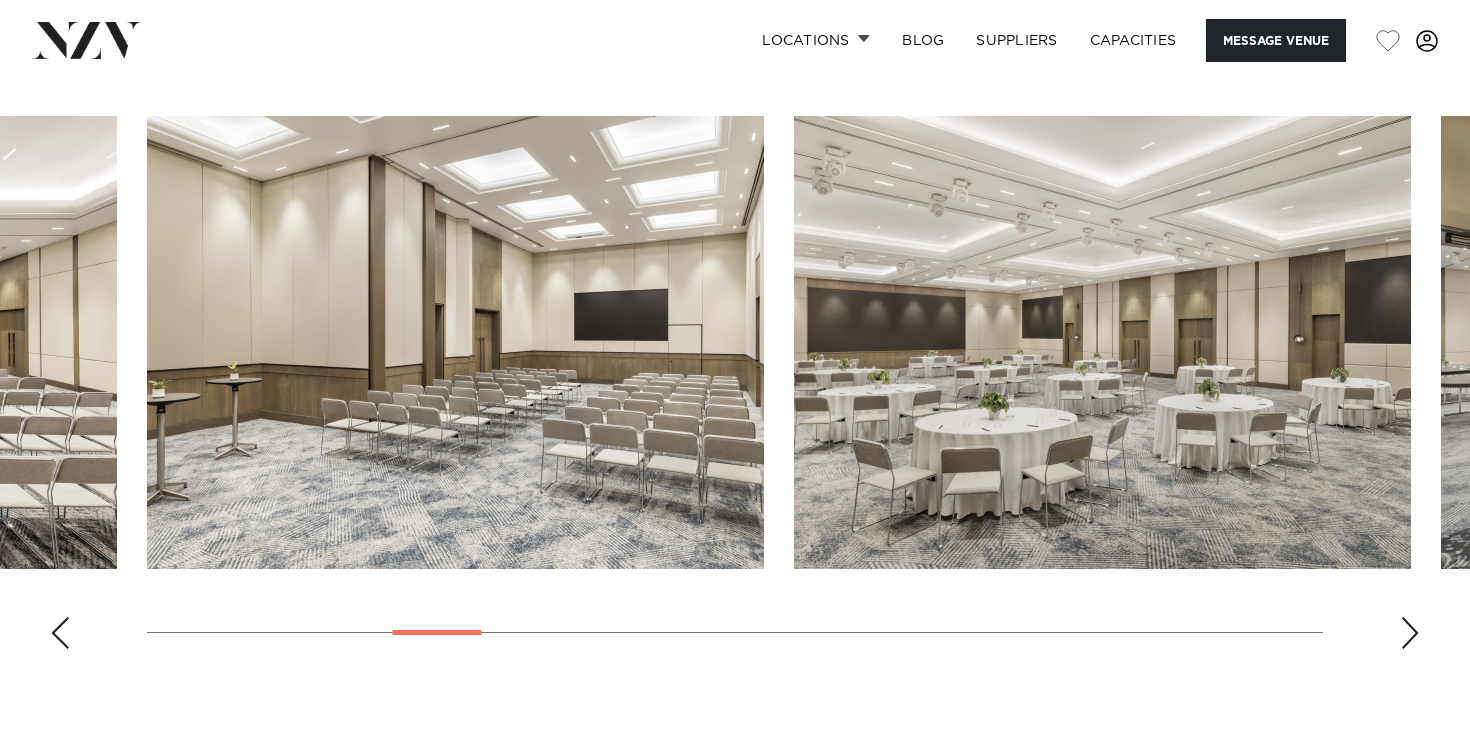 click at bounding box center (1410, 633) 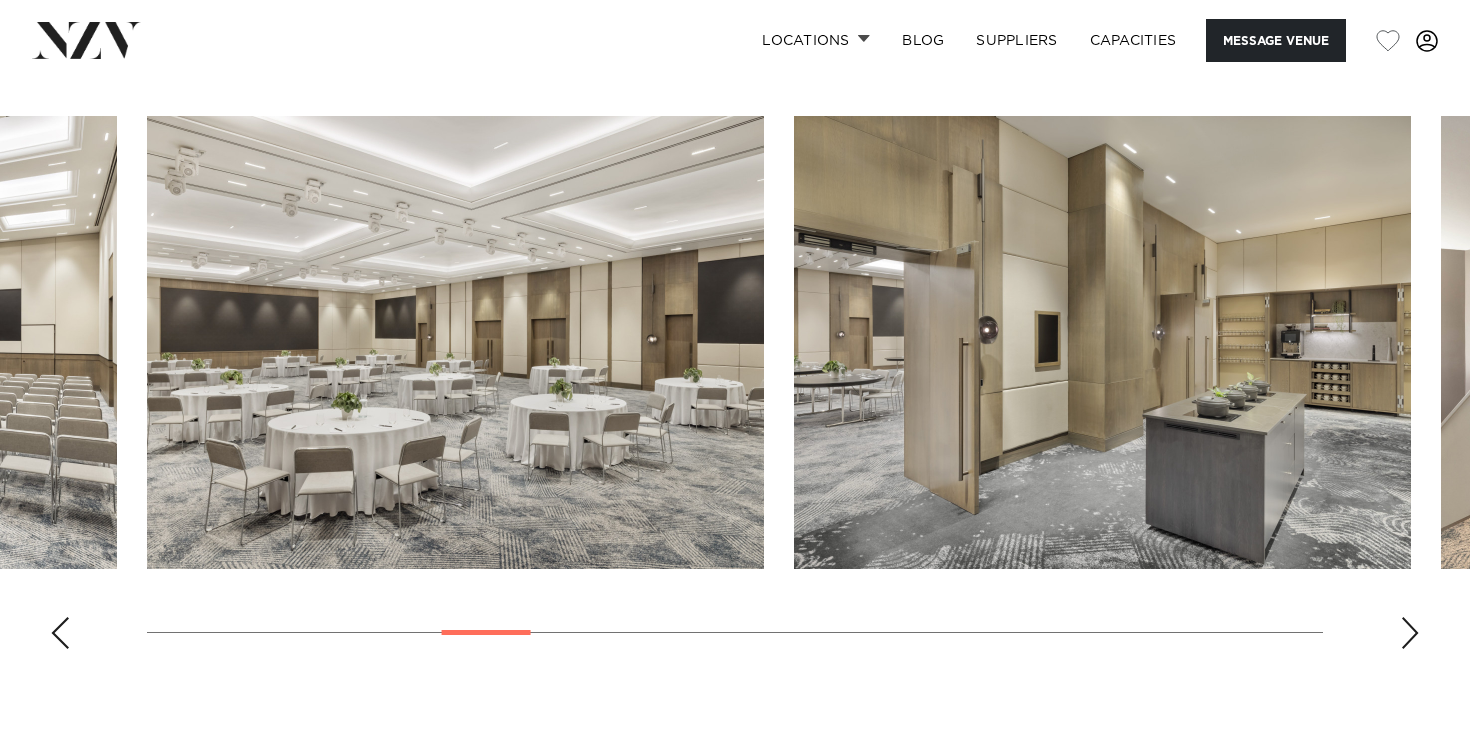 click at bounding box center (1410, 633) 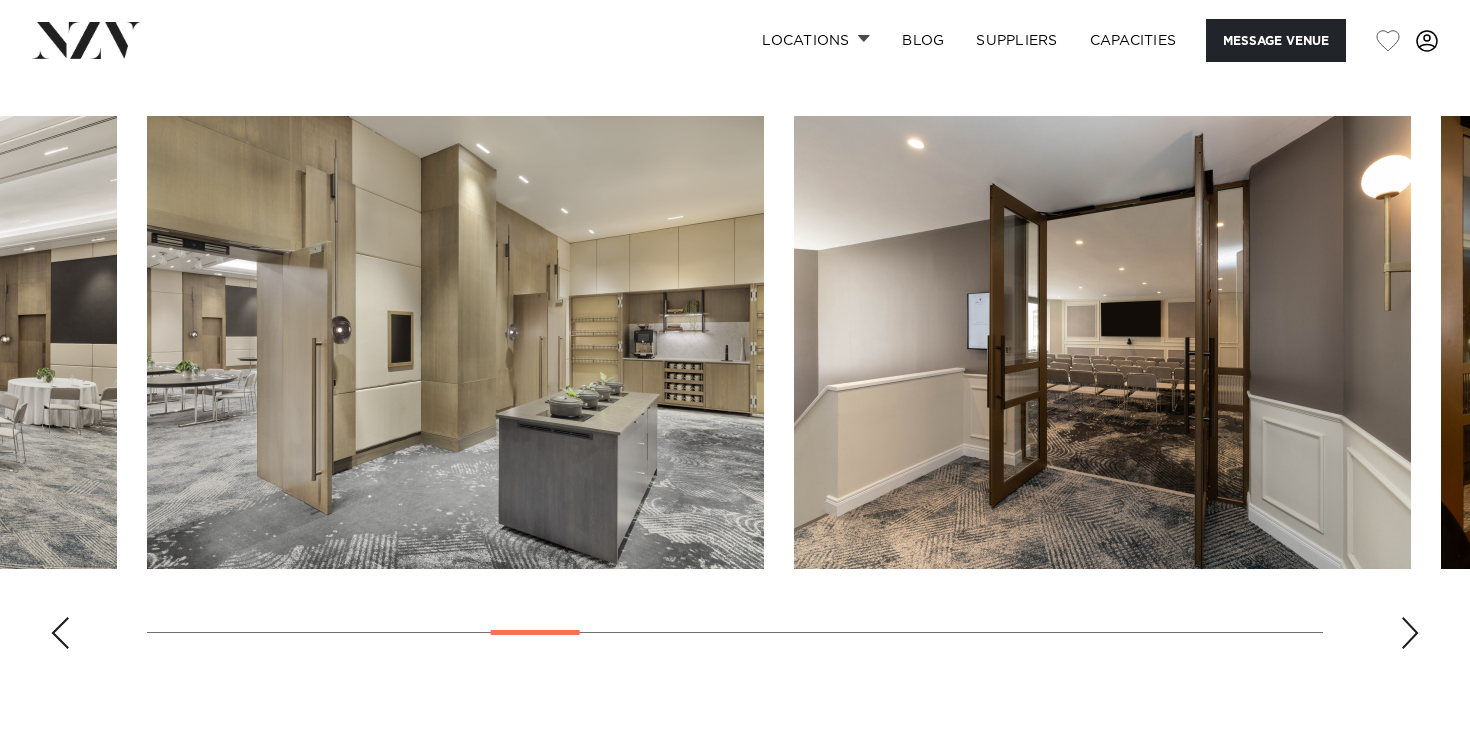 click at bounding box center [1410, 633] 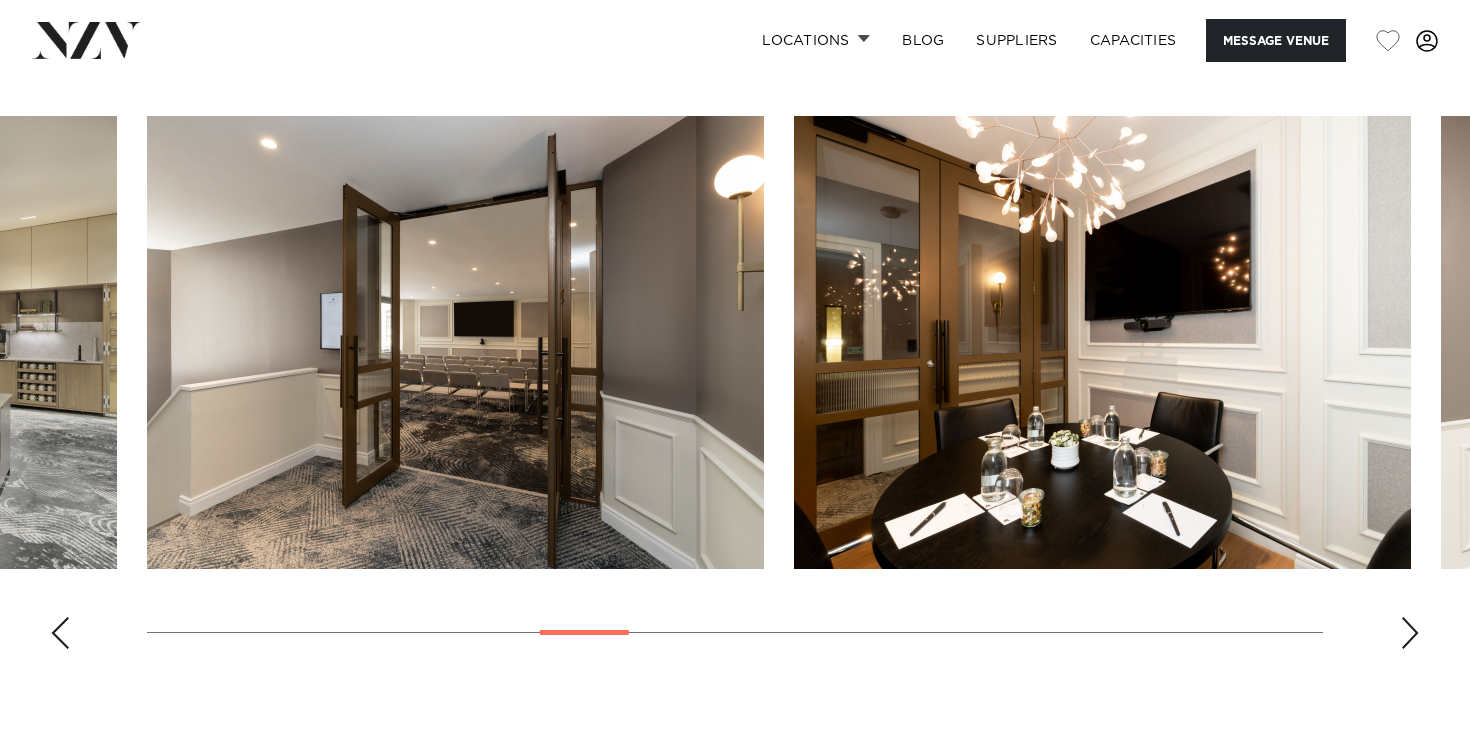 click at bounding box center [1410, 633] 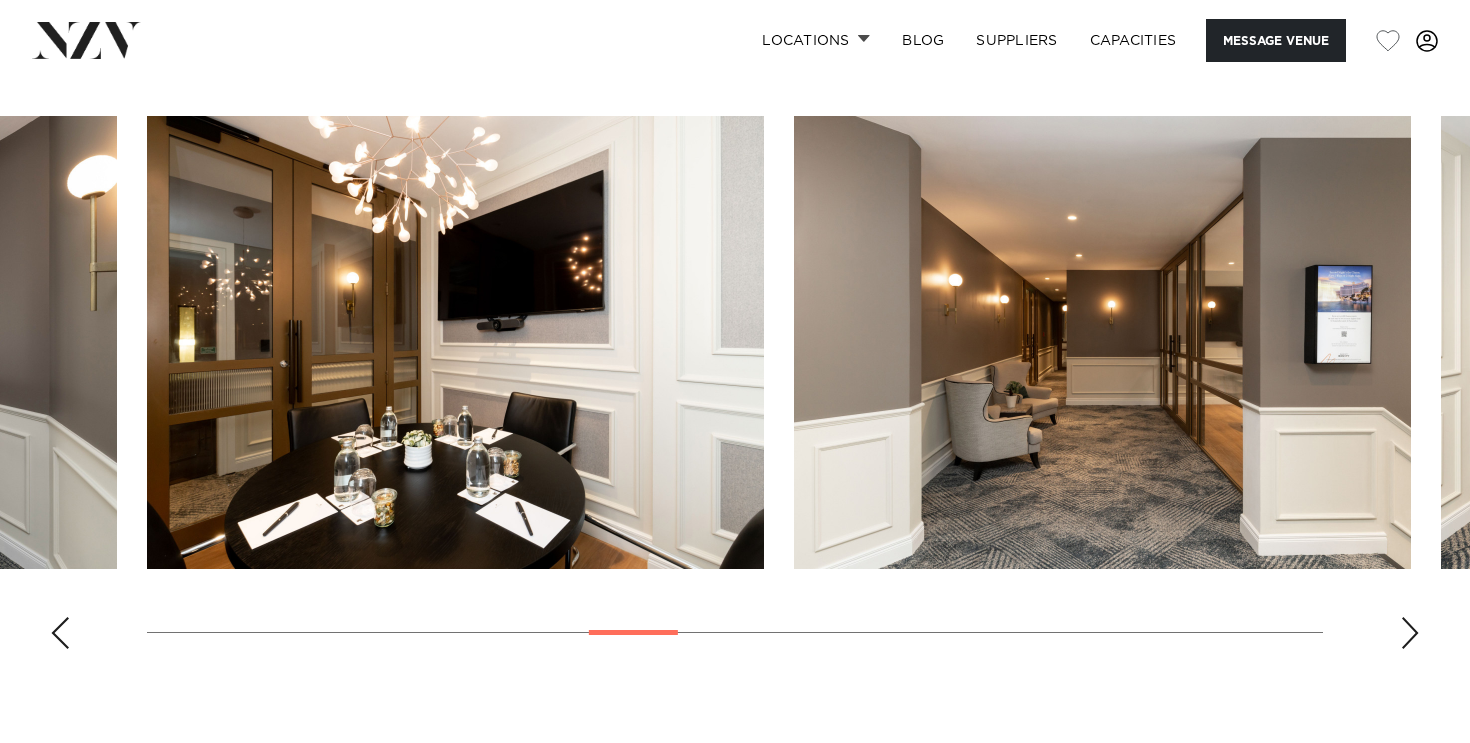click at bounding box center [1410, 633] 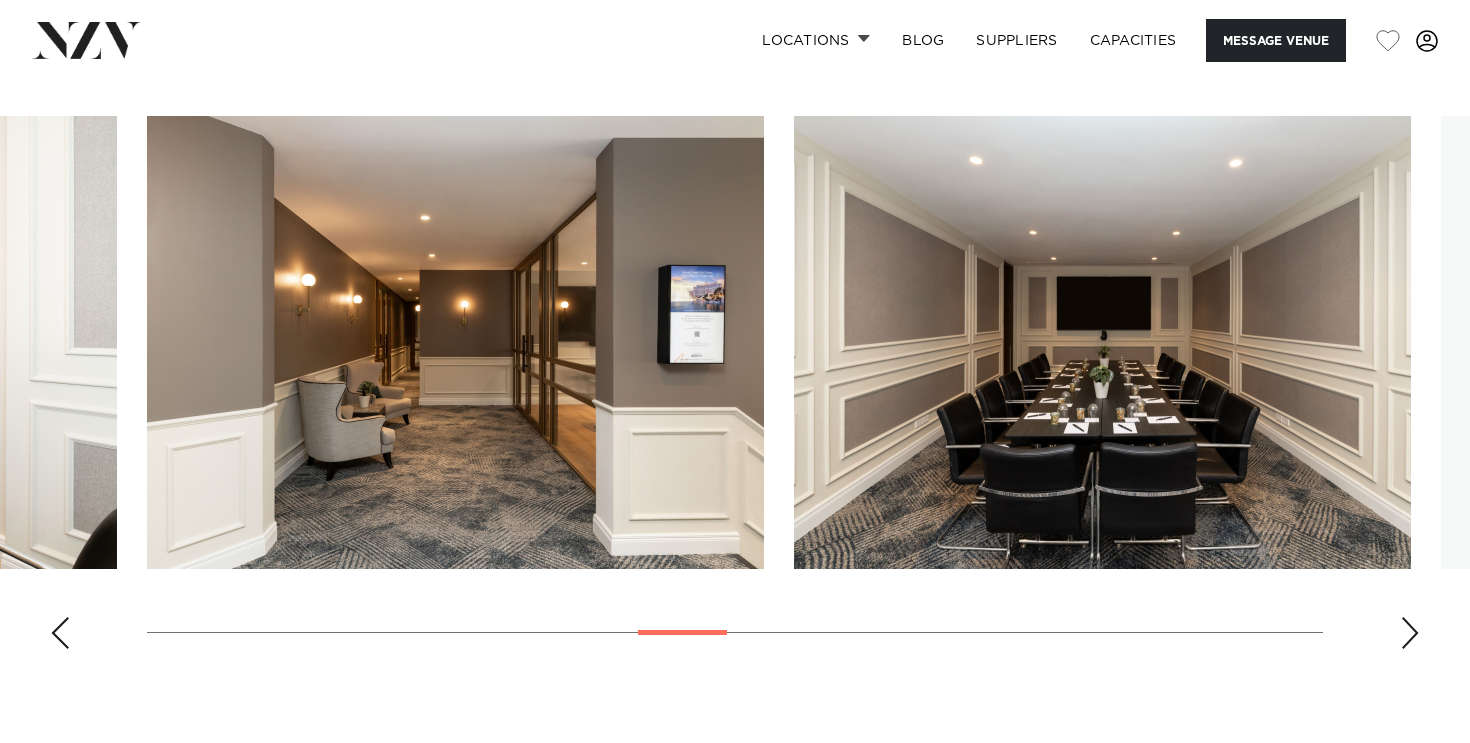 click at bounding box center (1410, 633) 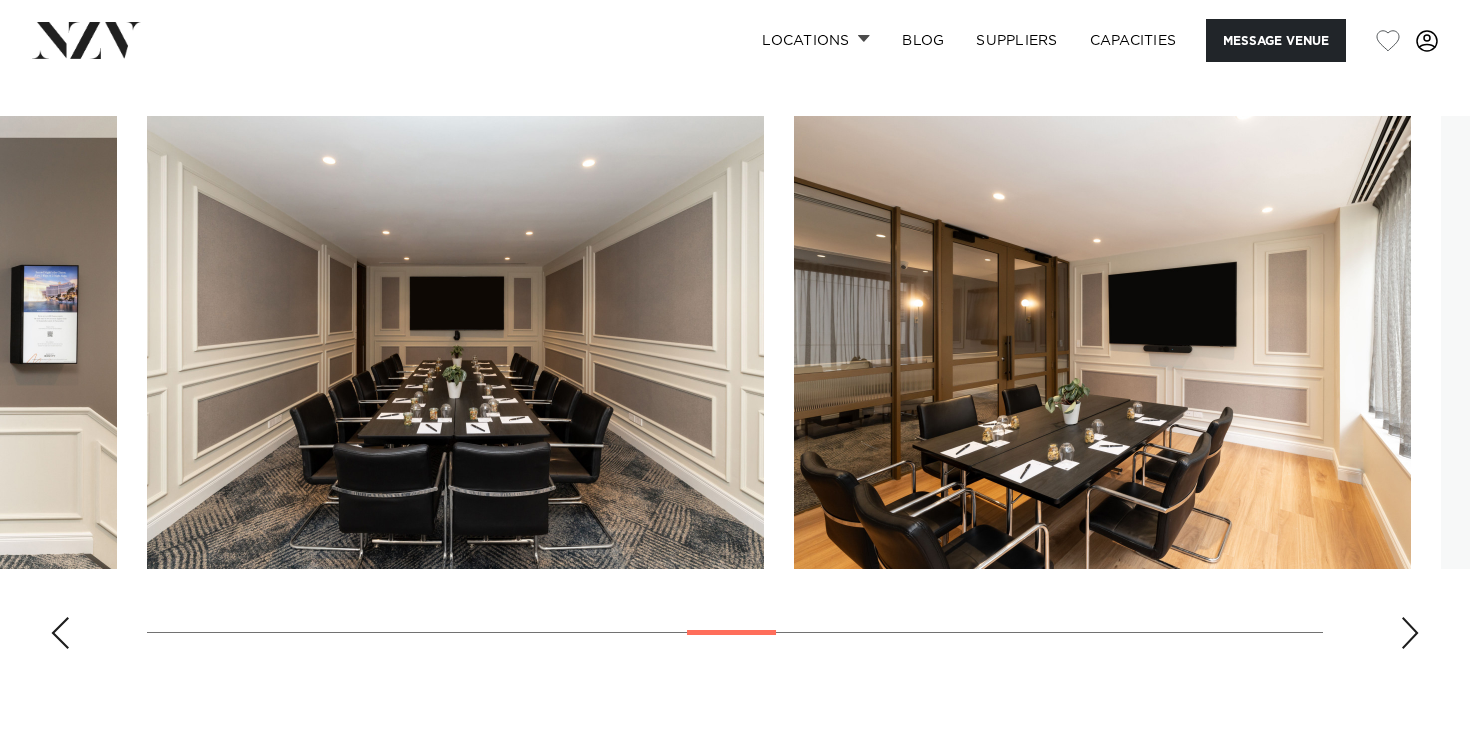 click at bounding box center [1410, 633] 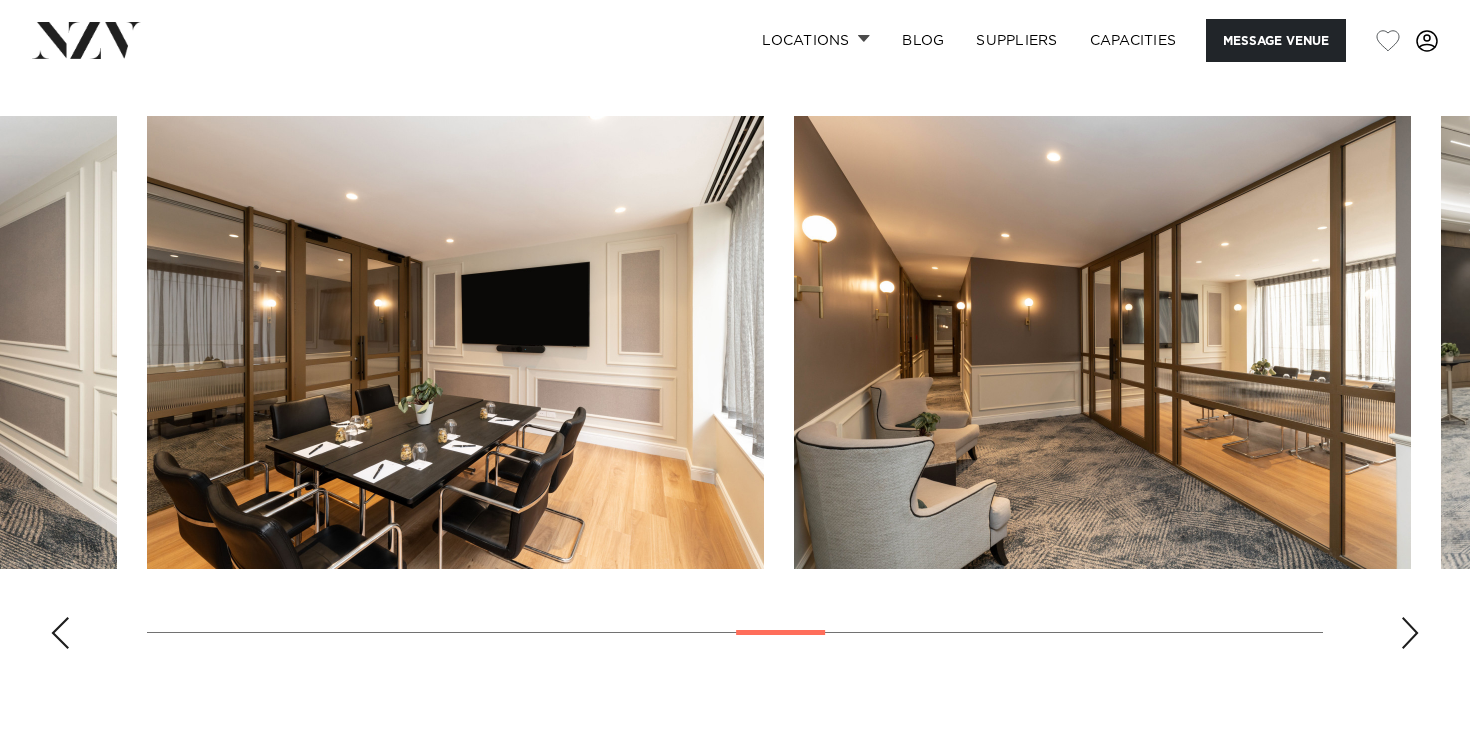 click at bounding box center [1410, 633] 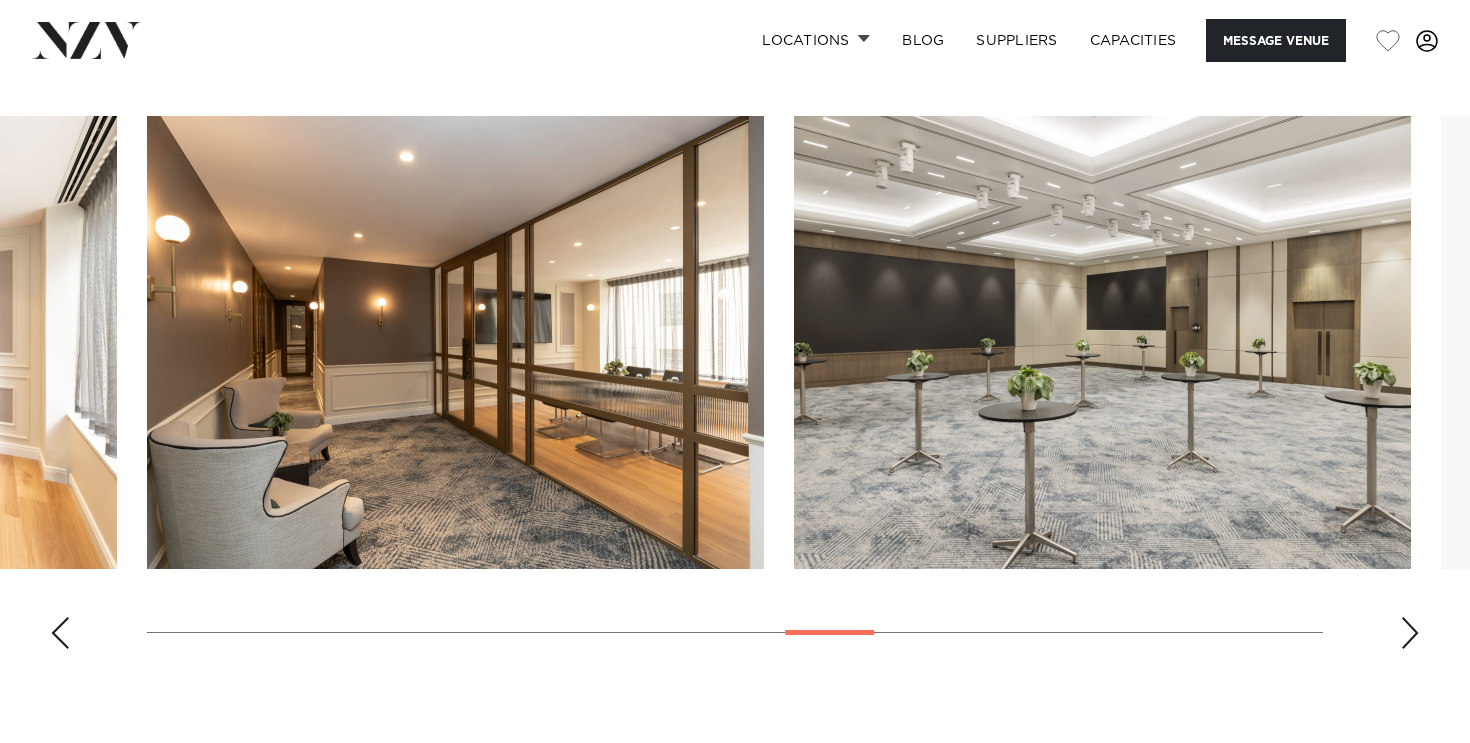 click at bounding box center [1410, 633] 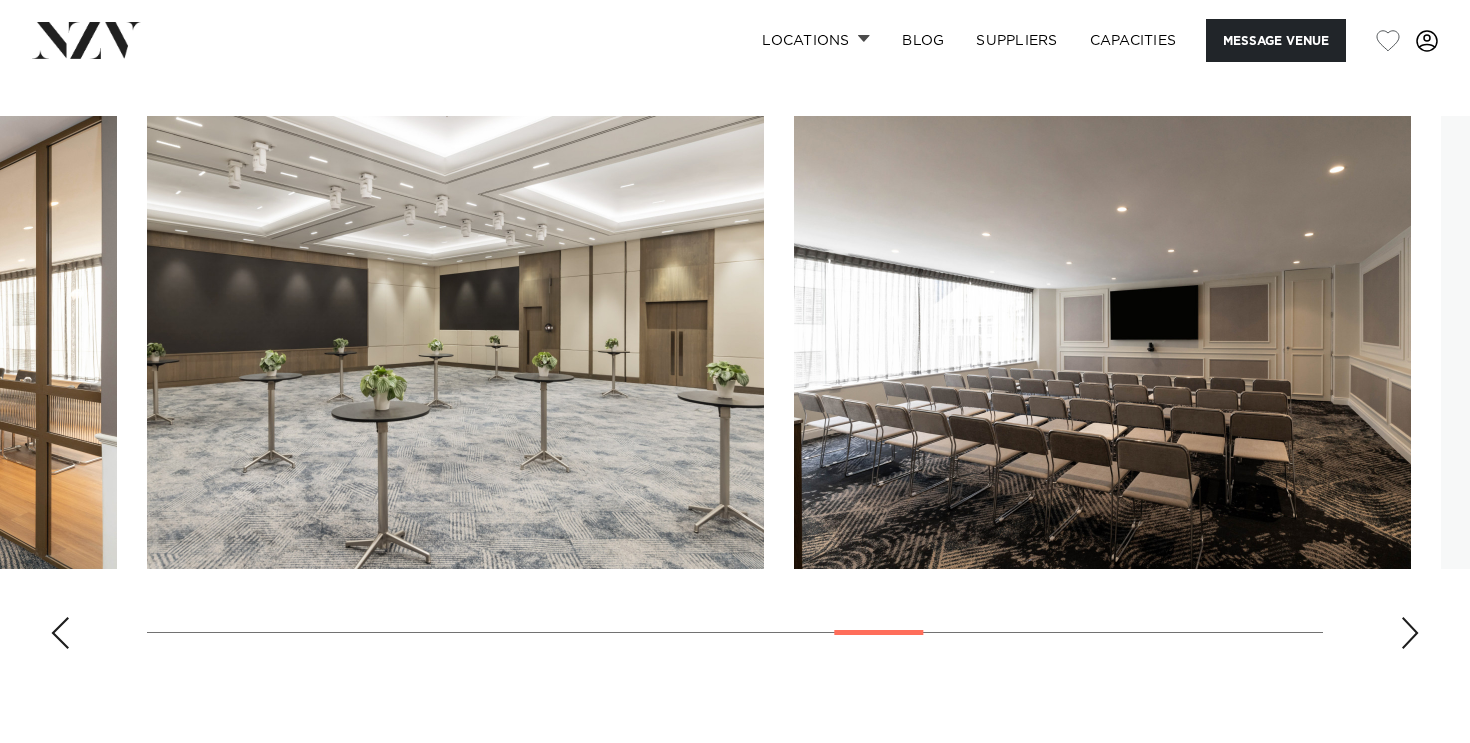 click at bounding box center [1410, 633] 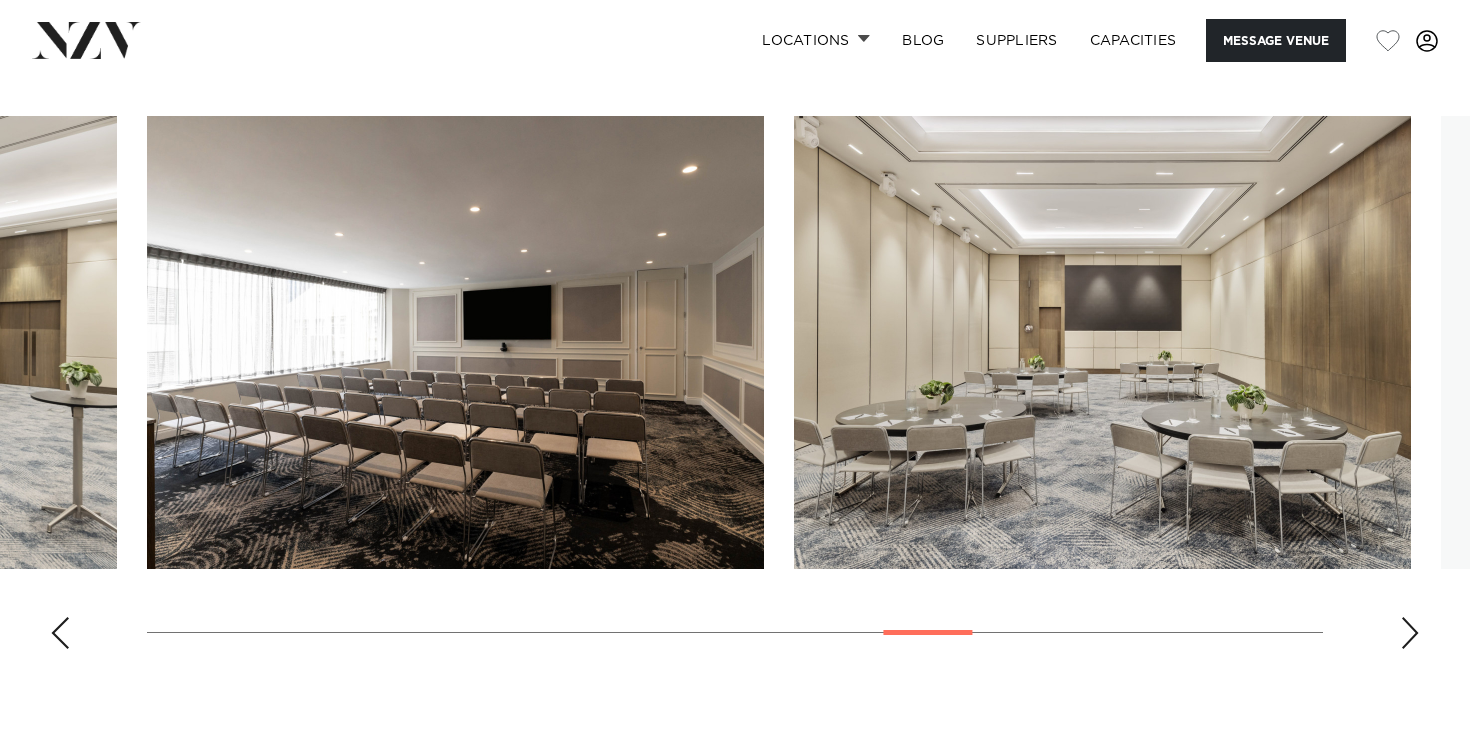 click at bounding box center [1410, 633] 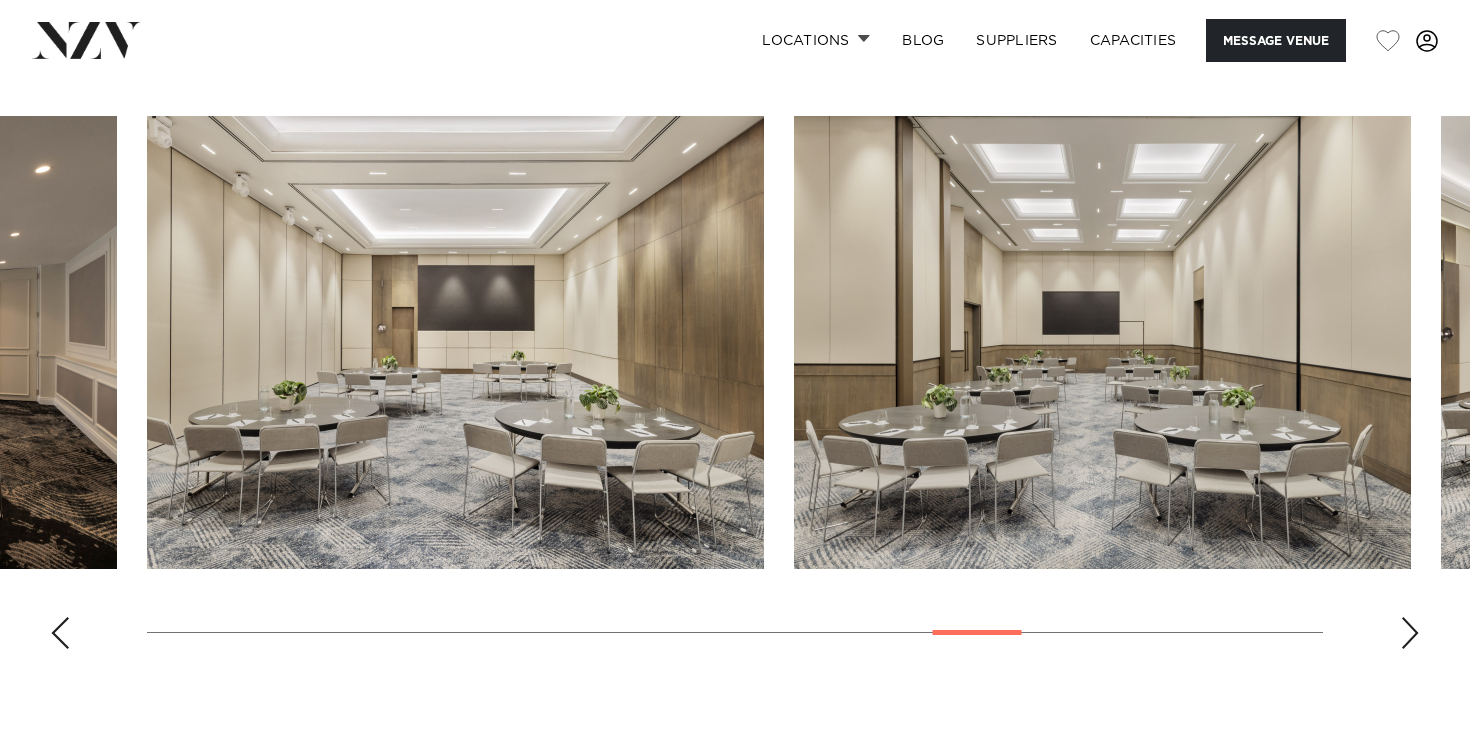 click at bounding box center (1410, 633) 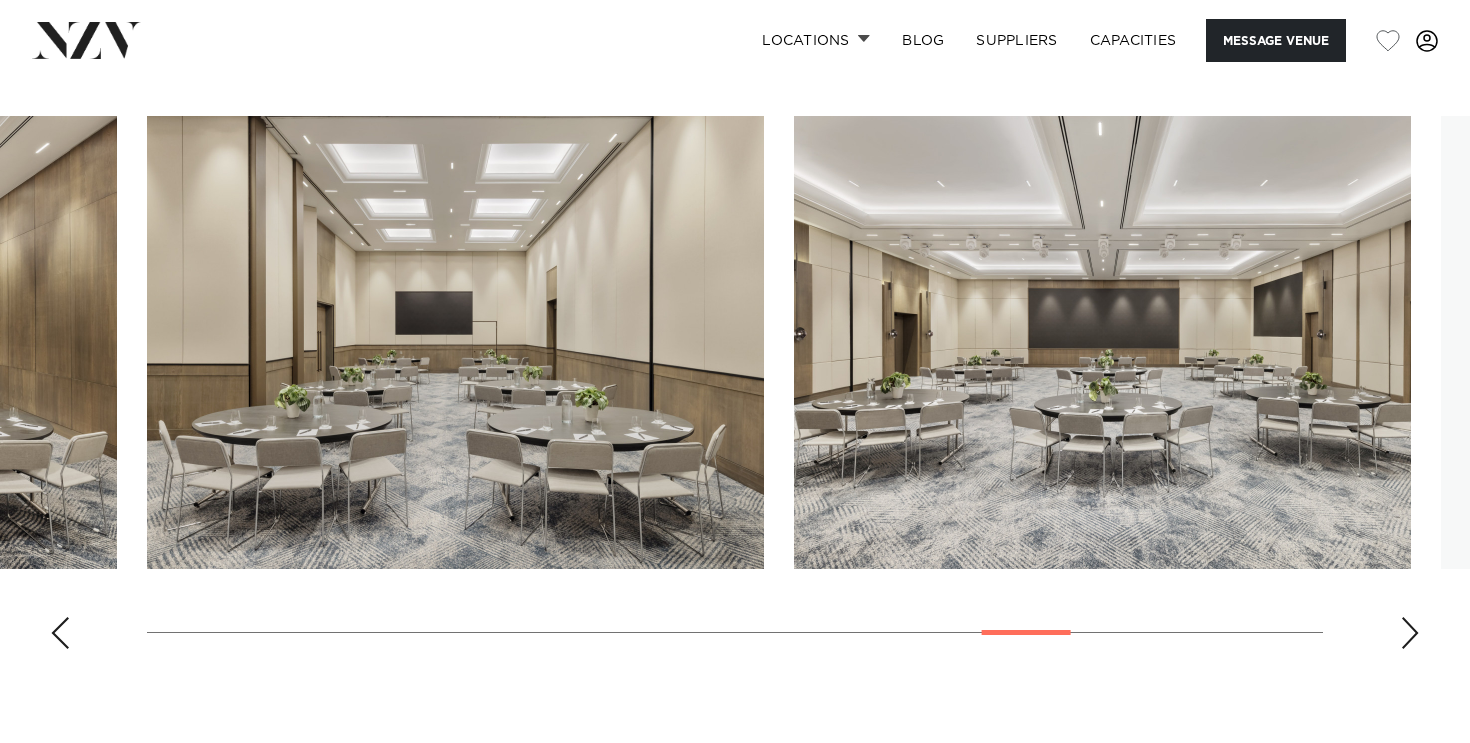 click at bounding box center [1410, 633] 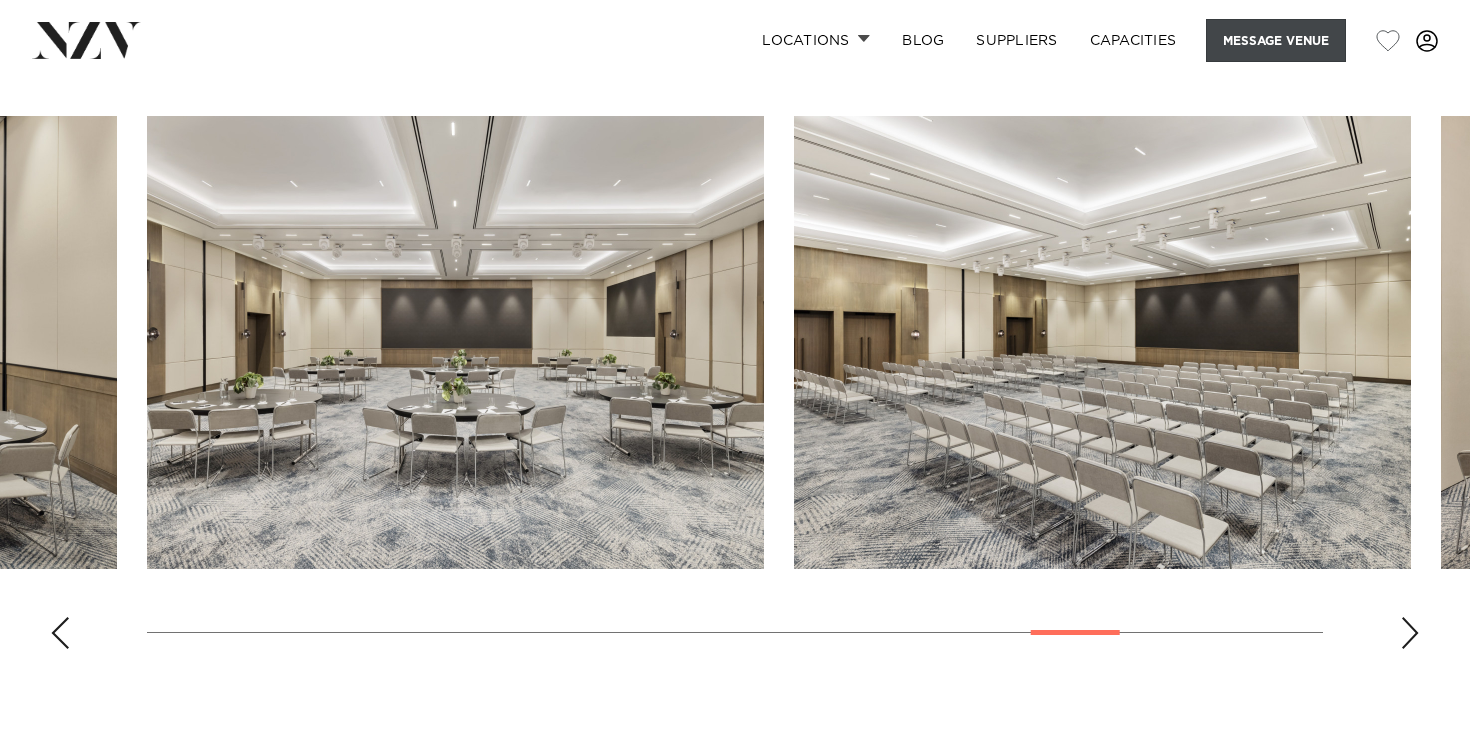 click on "Message Venue" at bounding box center (1276, 40) 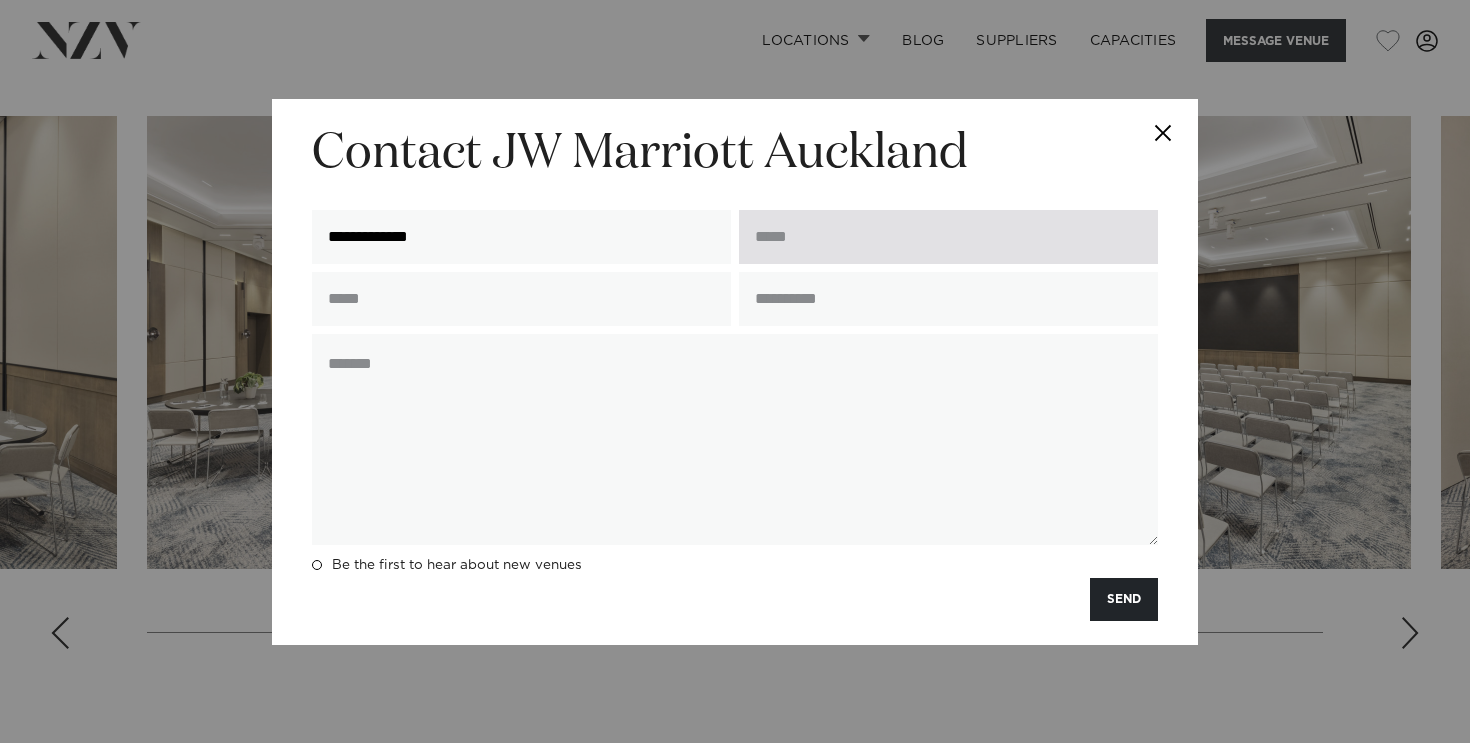type on "**********" 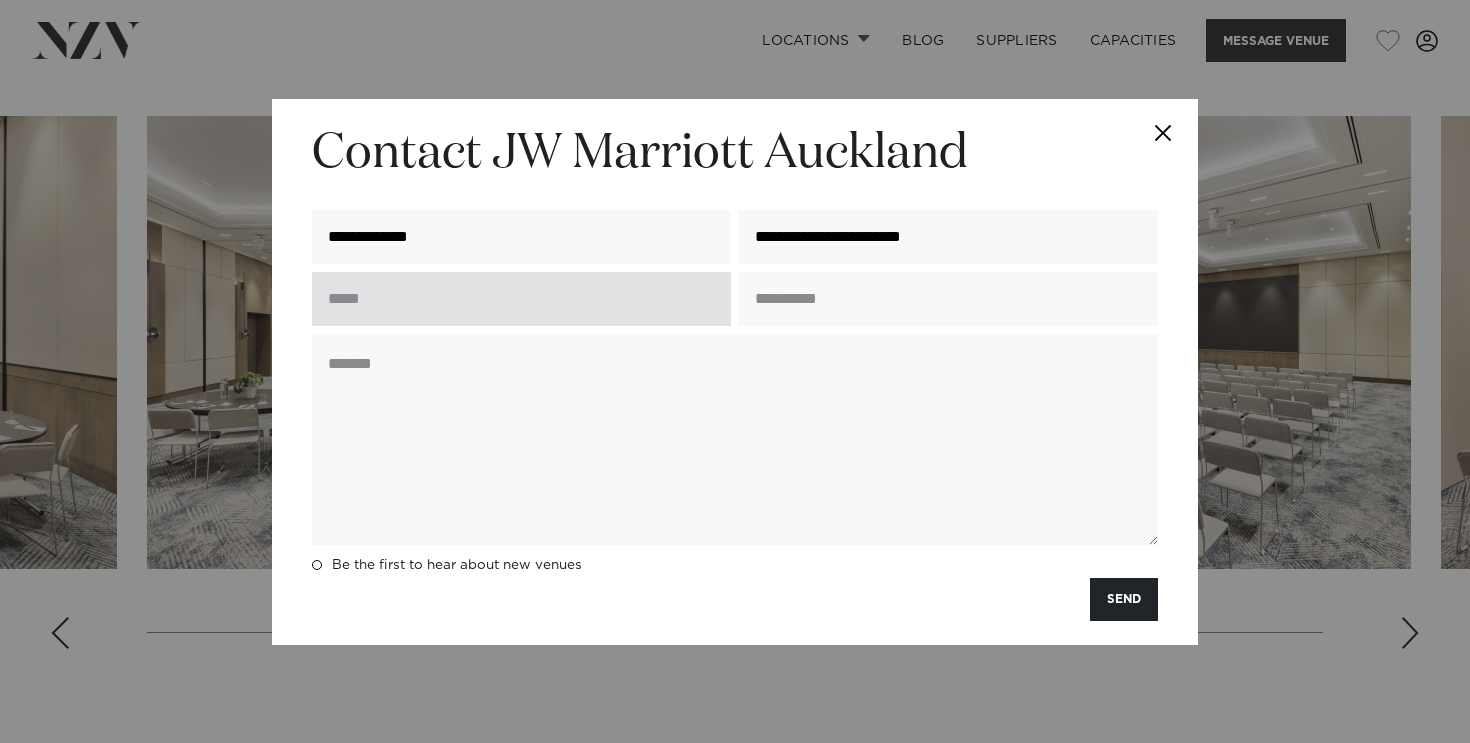 type on "**********" 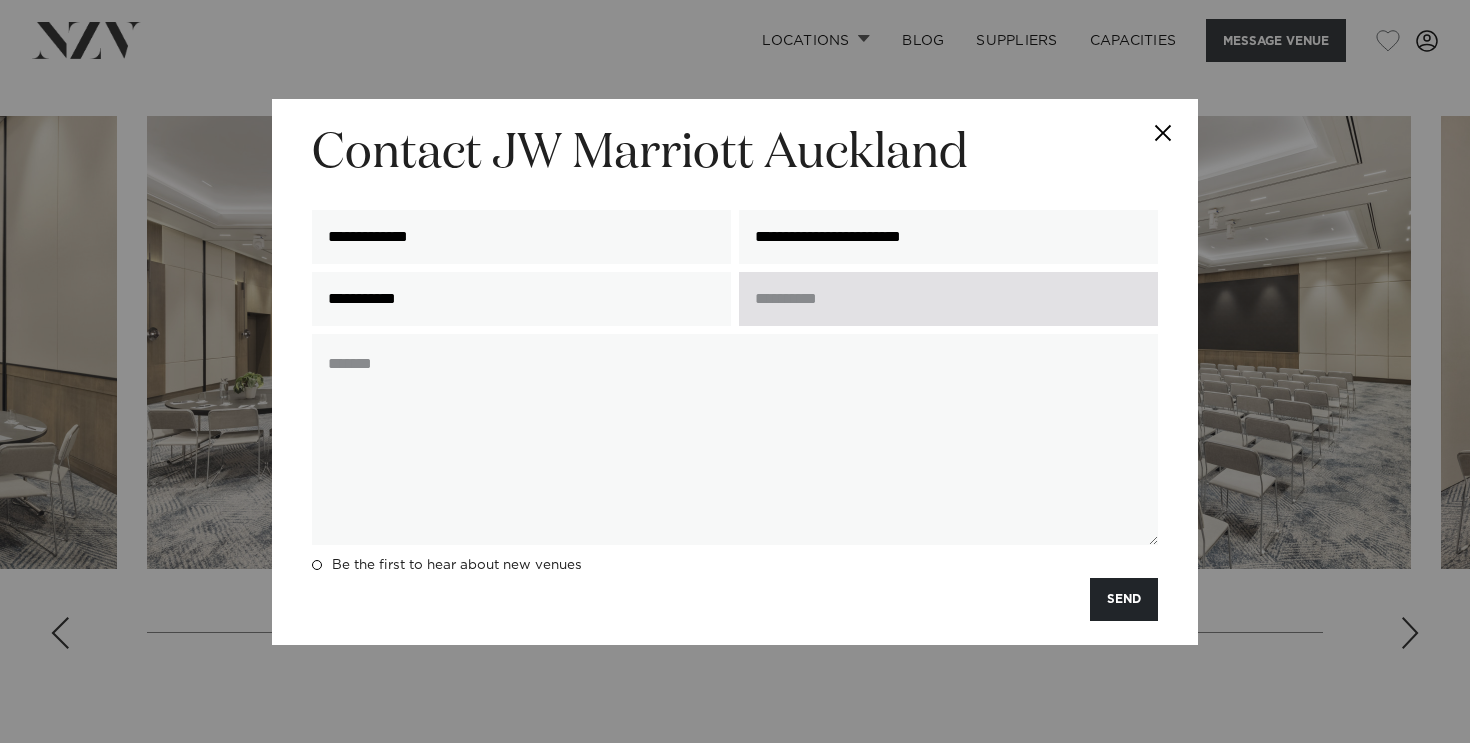 type on "**********" 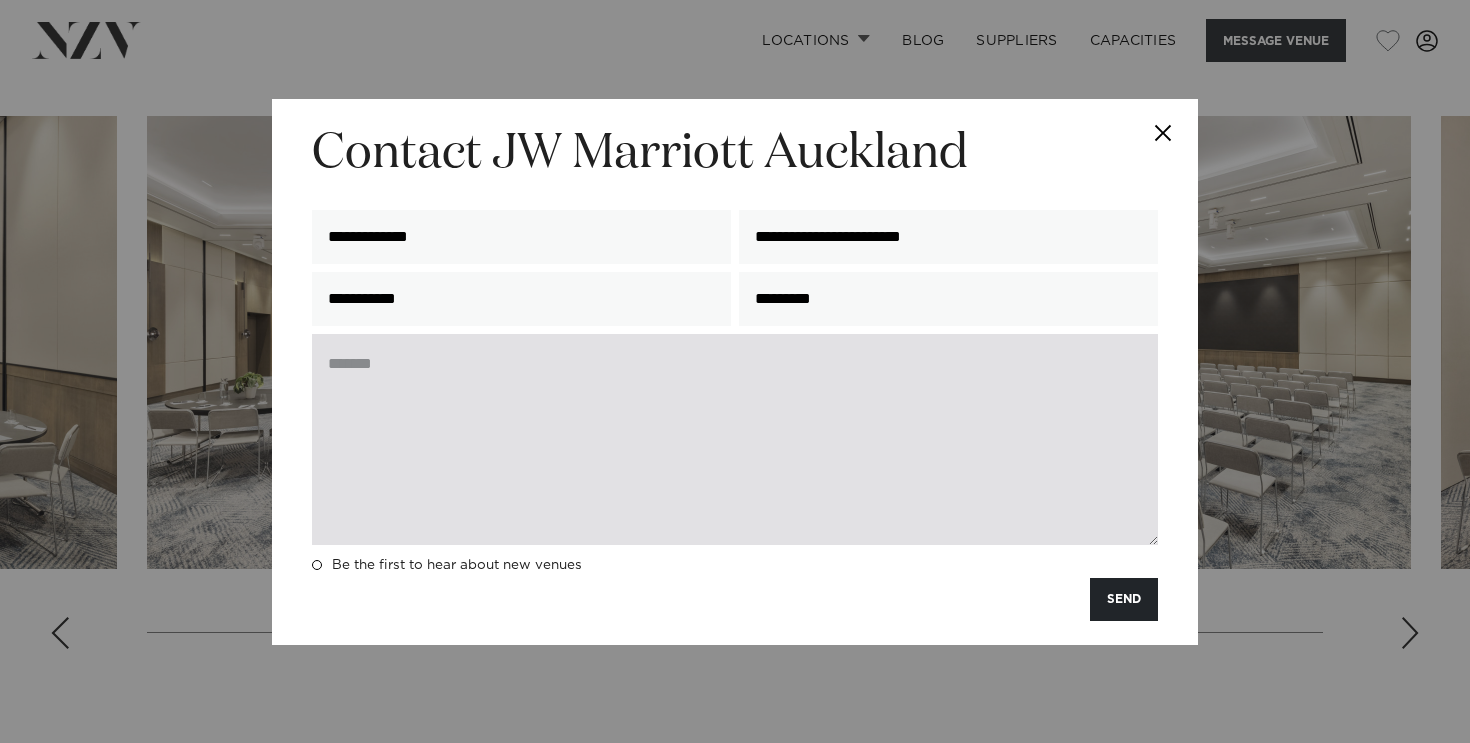 type on "*********" 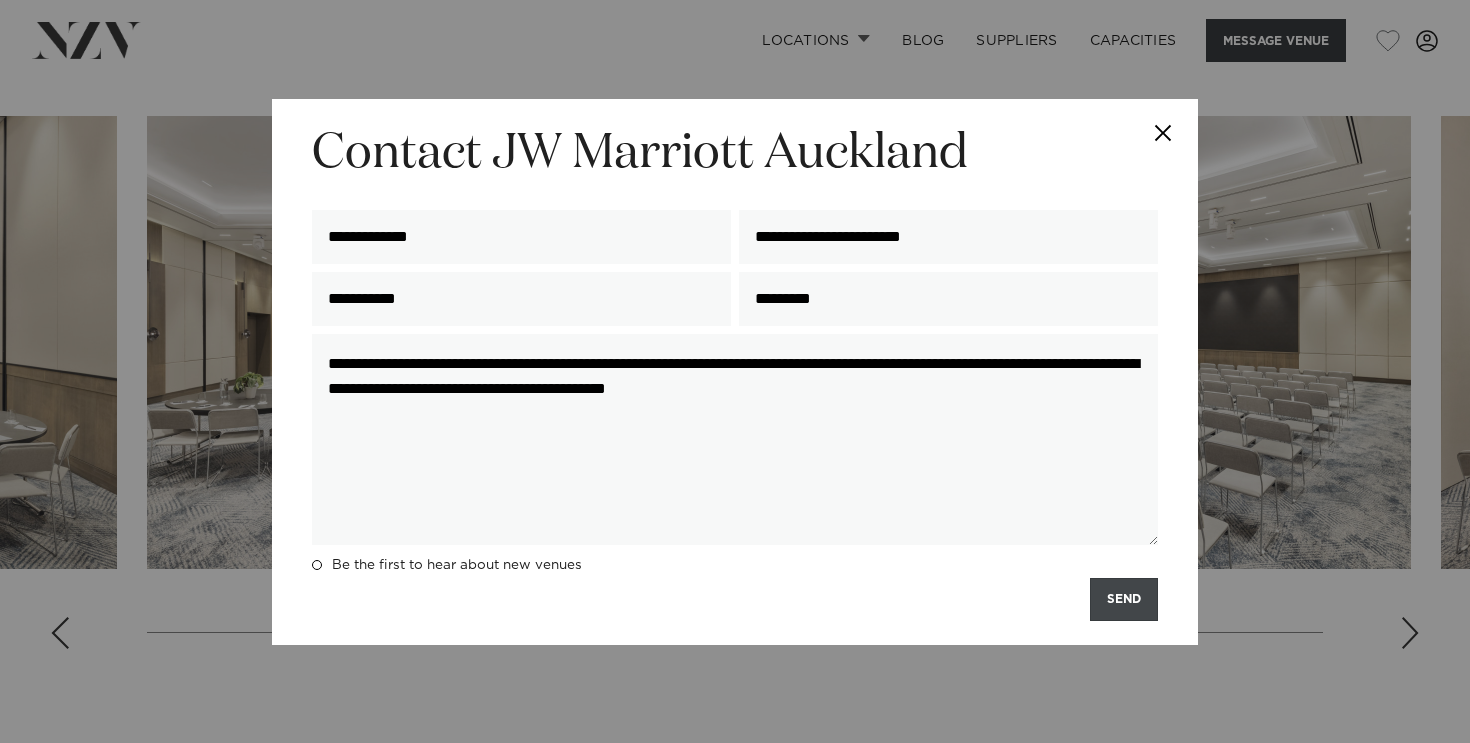 type on "**********" 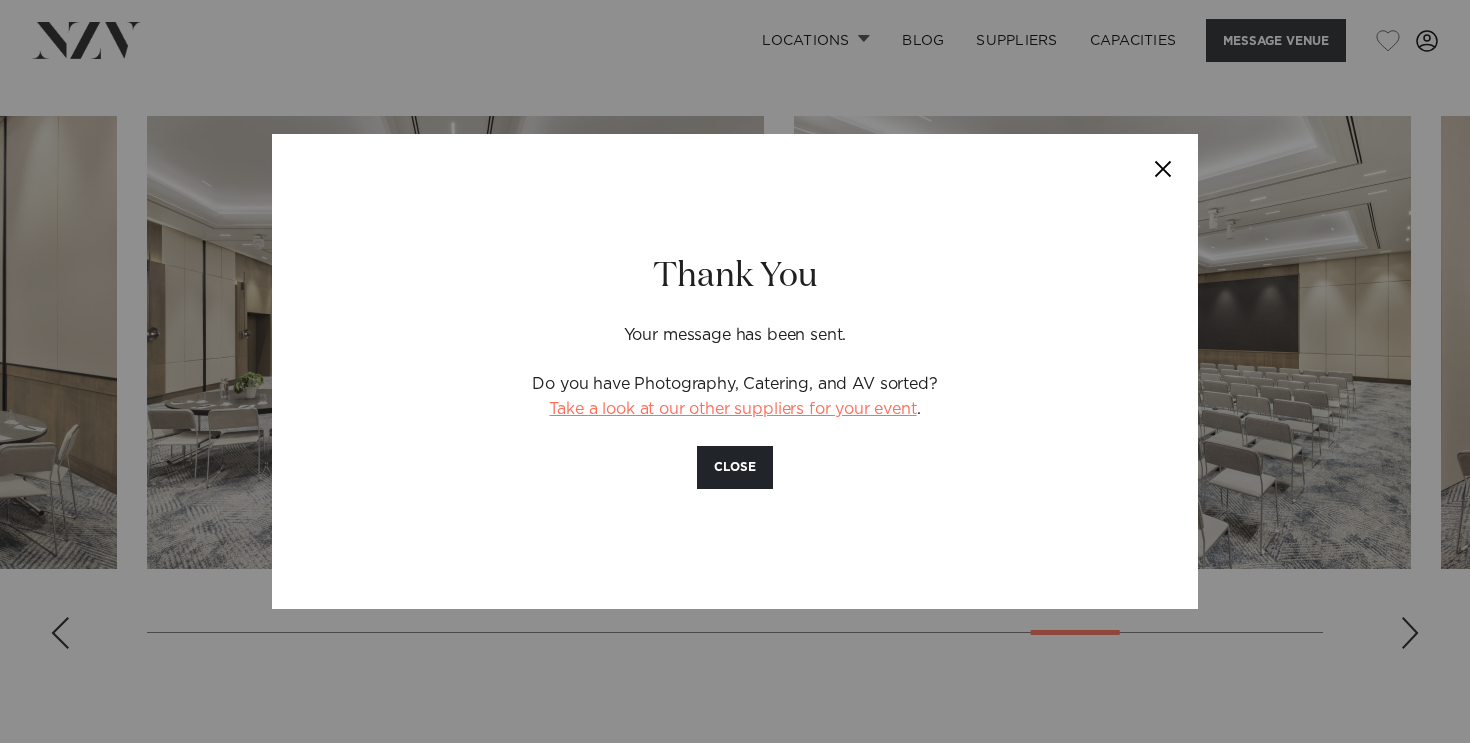 click on "Take a look at our other suppliers for your event" at bounding box center [732, 409] 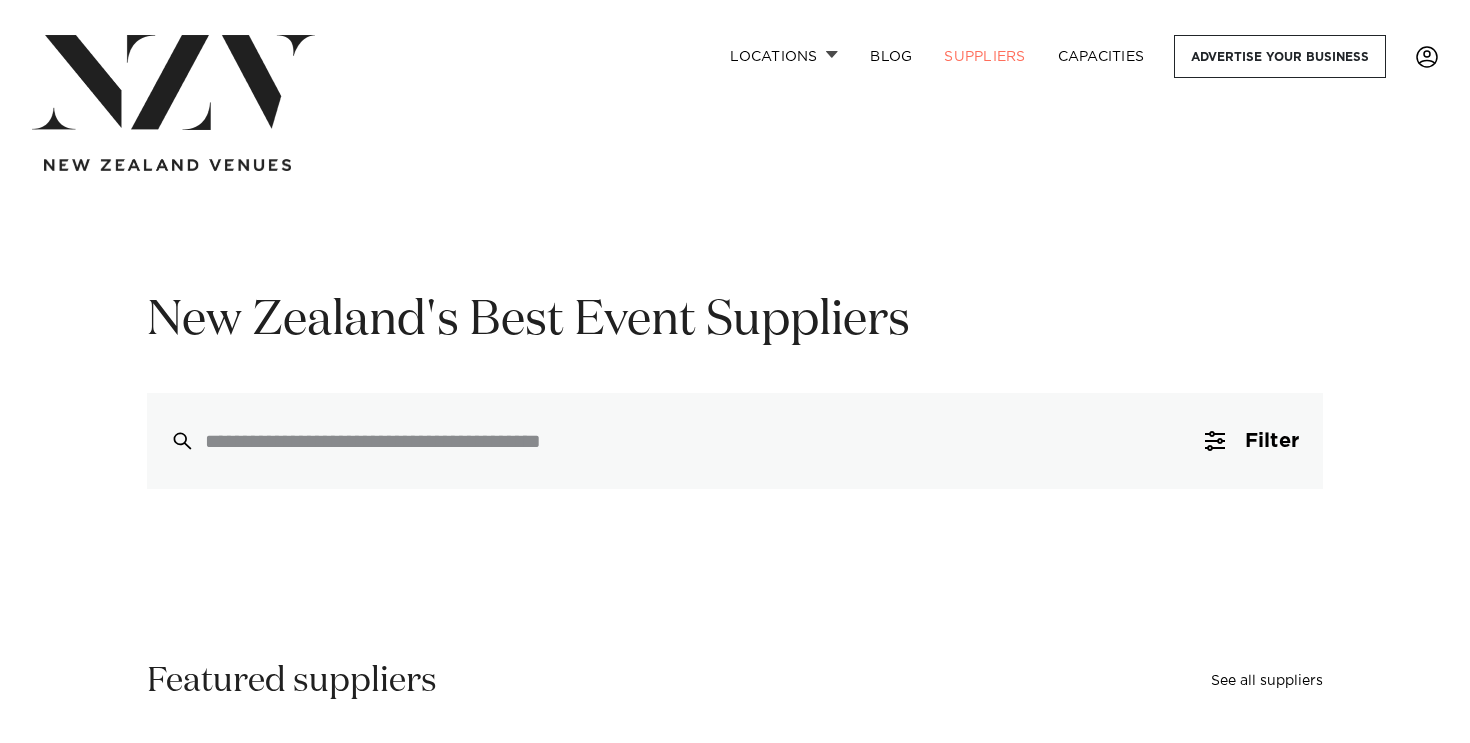 scroll, scrollTop: 0, scrollLeft: 0, axis: both 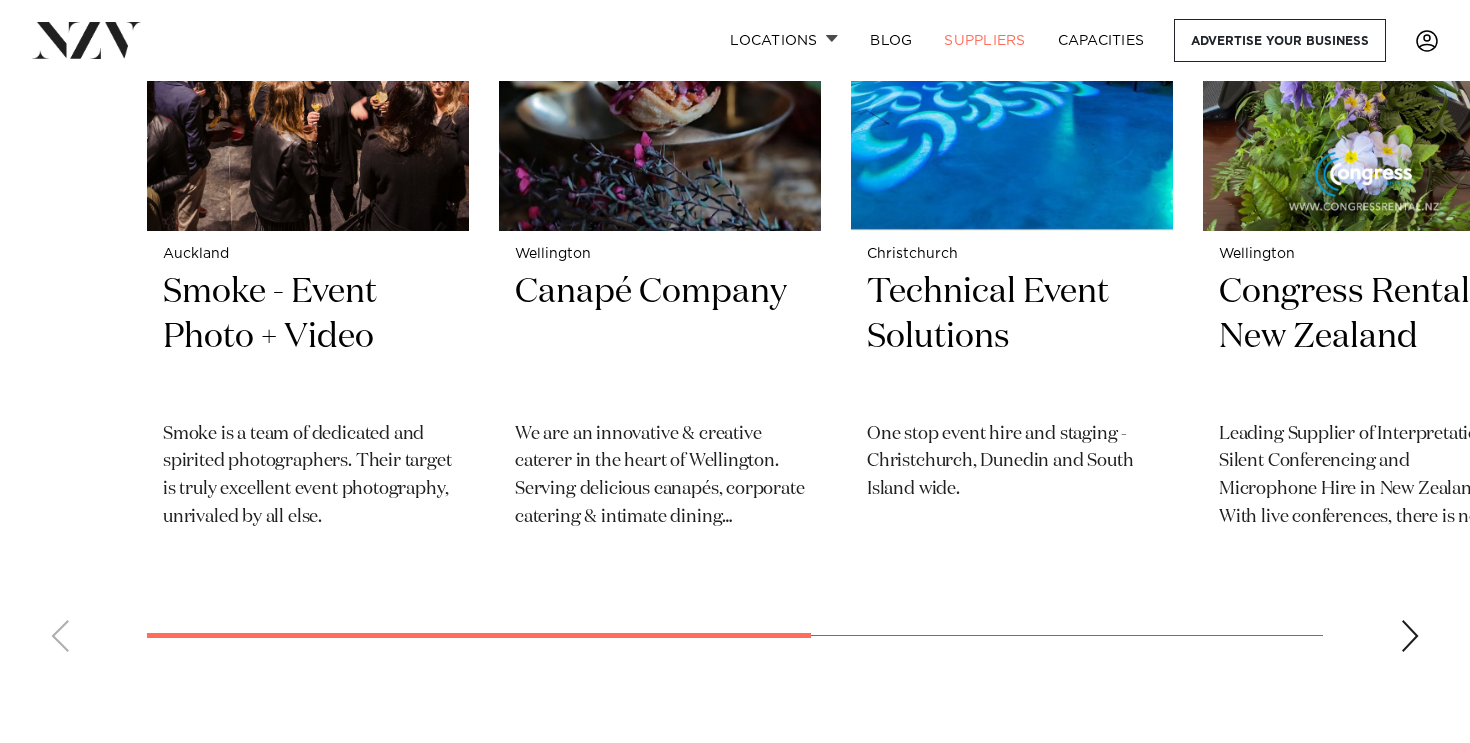 click on "Auckland
Smoke - Event Photo + Video
Smoke is a team of dedicated and spirited photographers. Their target is truly excellent event photography, unrivaled by all else.
Wellington
Canapé Company
​We are an innovative & creative caterer in the heart of Wellington.  Serving delicious canapés, corporate catering & intimate dining experiences with elegance & style.
Our service is impeccable and personal. Offering complimentary event planning, bespoke menus, and genuine advice.
Christchurch
Technical Event Solutions" at bounding box center [735, 233] 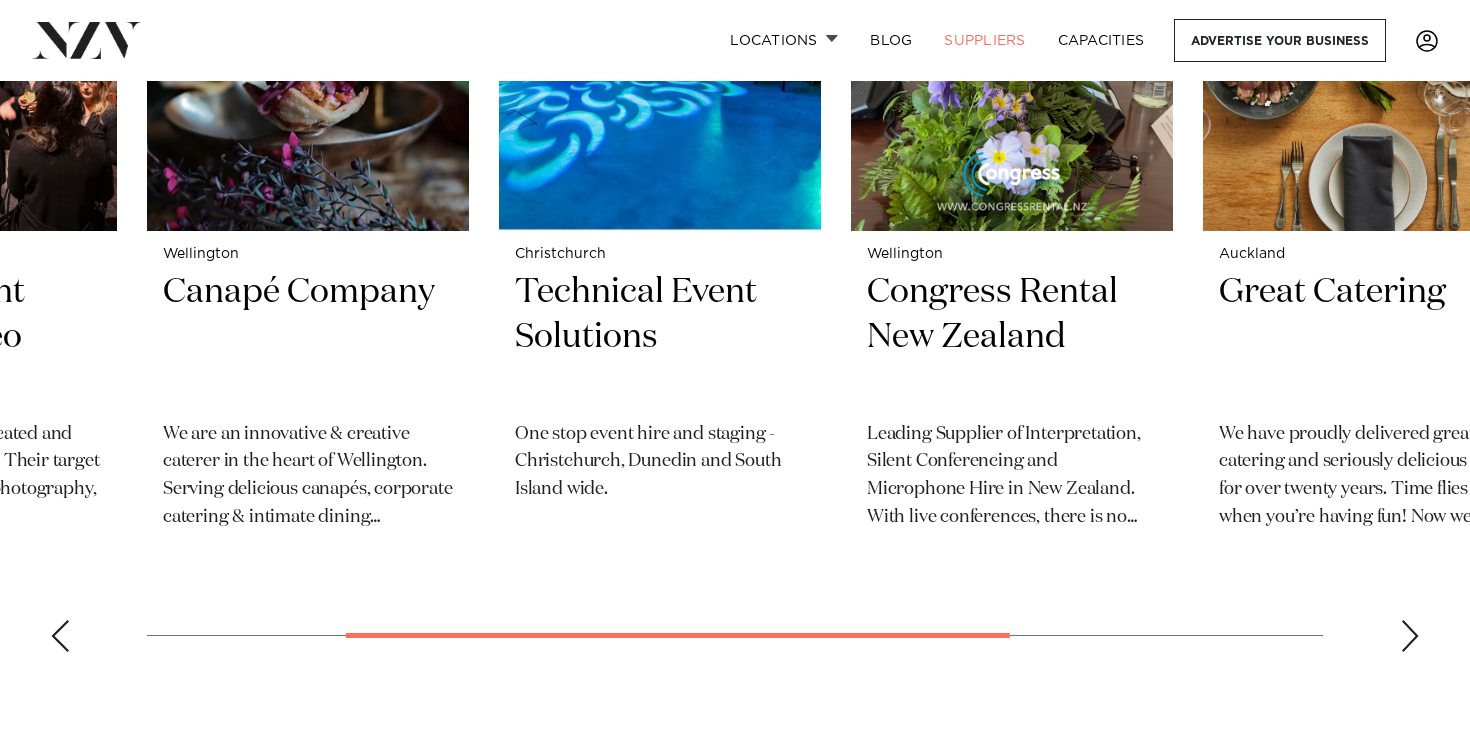 click at bounding box center (1410, 636) 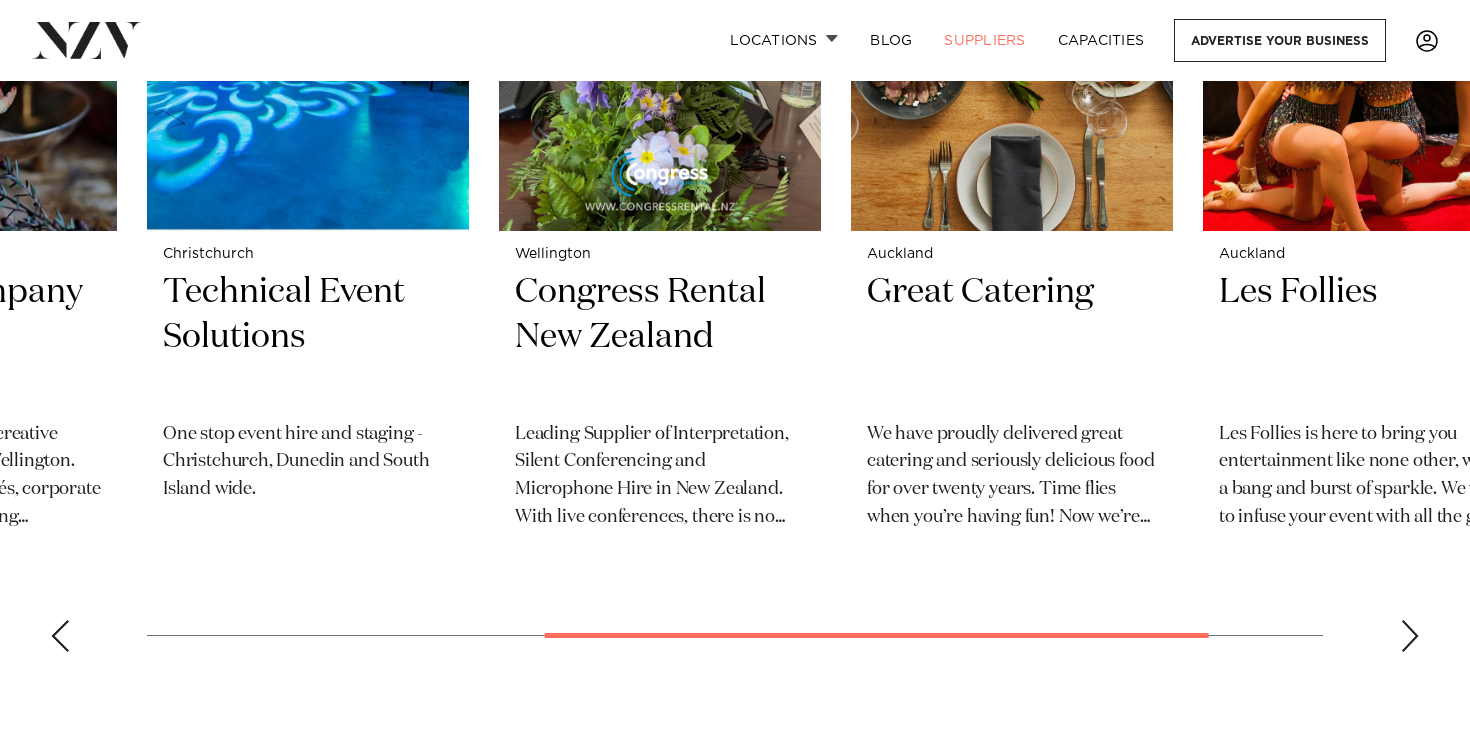 click at bounding box center [1410, 636] 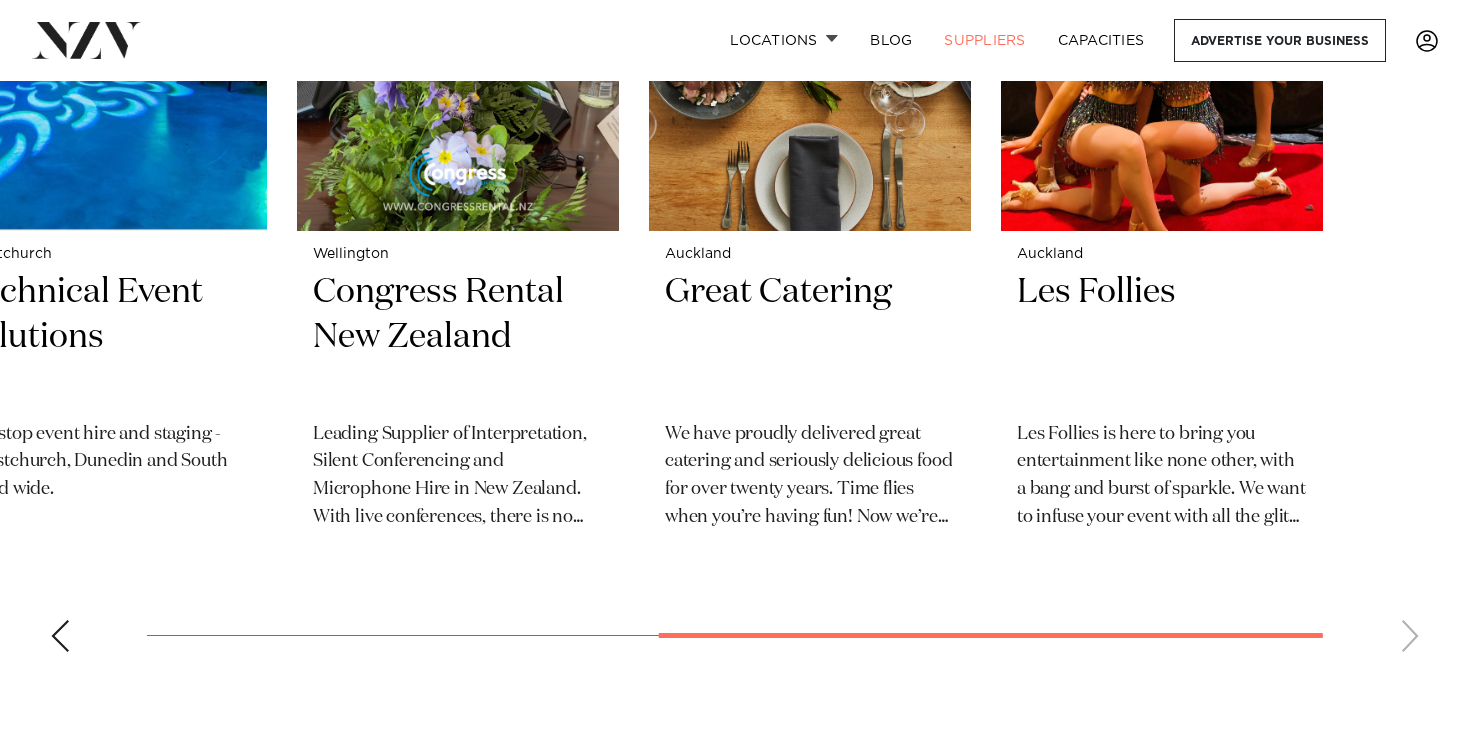 click on "Auckland
Smoke - Event Photo + Video
Smoke is a team of dedicated and spirited photographers. Their target is truly excellent event photography, unrivaled by all else.
Wellington
Canapé Company
​We are an innovative & creative caterer in the heart of Wellington.  Serving delicious canapés, corporate catering & intimate dining experiences with elegance & style.
Our service is impeccable and personal. Offering complimentary event planning, bespoke menus, and genuine advice.
Christchurch
Technical Event Solutions" at bounding box center [735, 233] 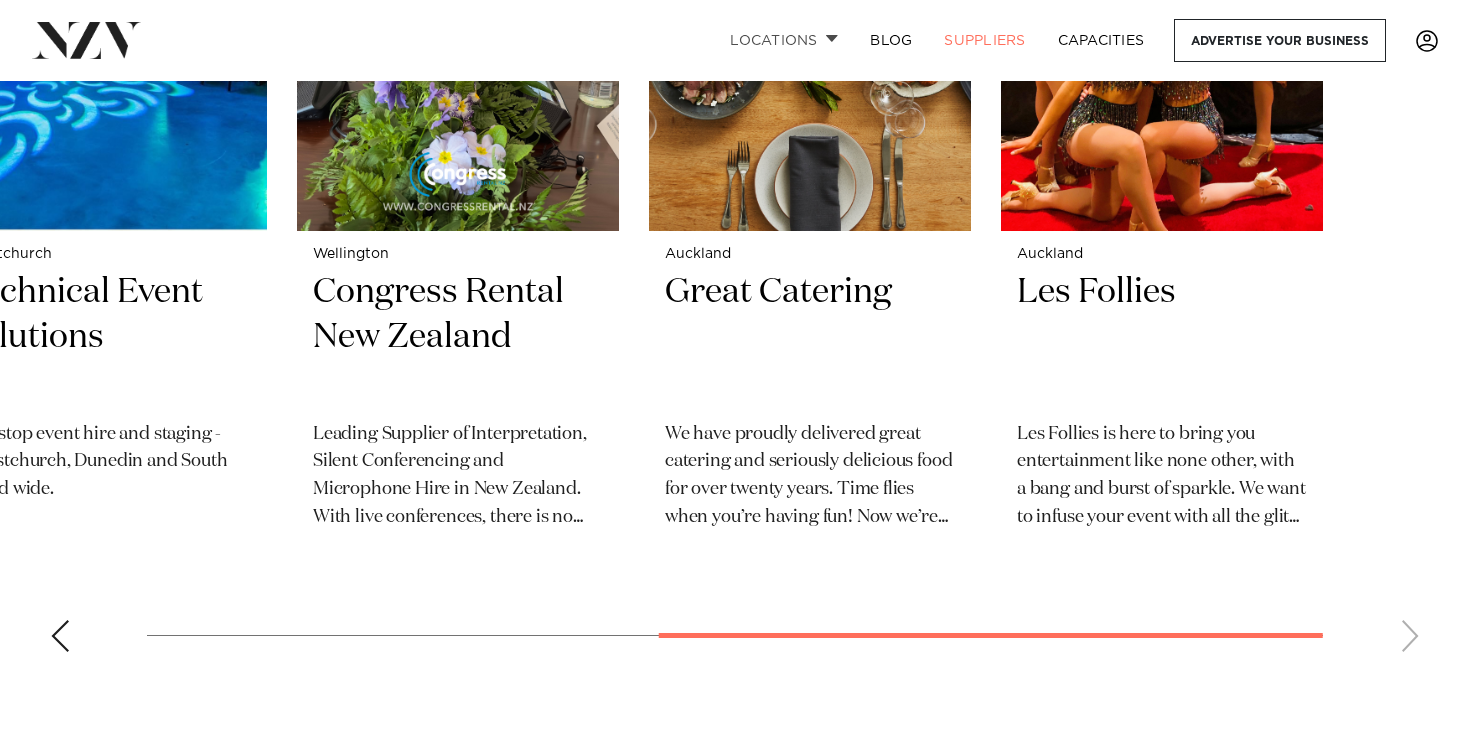click on "Locations" at bounding box center [784, 40] 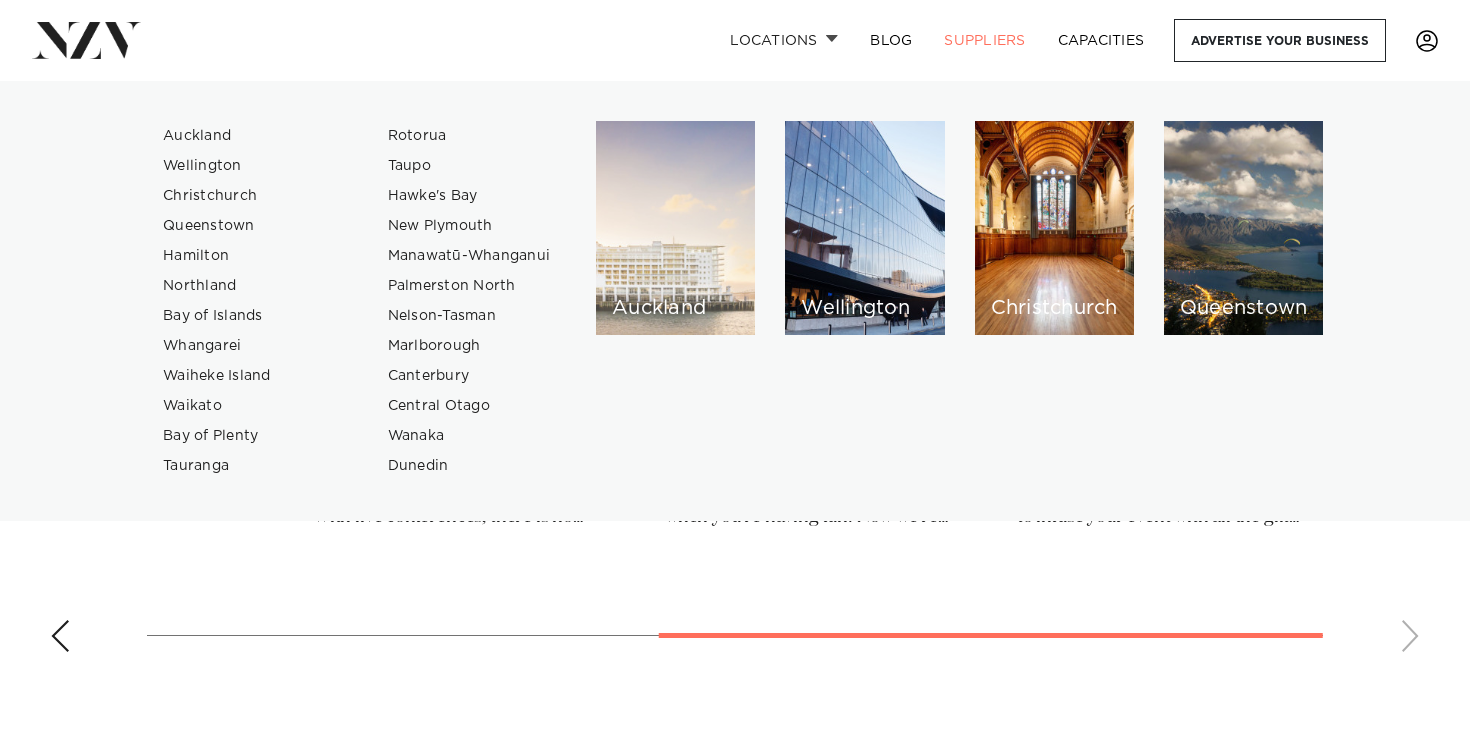 click on "Auckland" at bounding box center (675, 308) 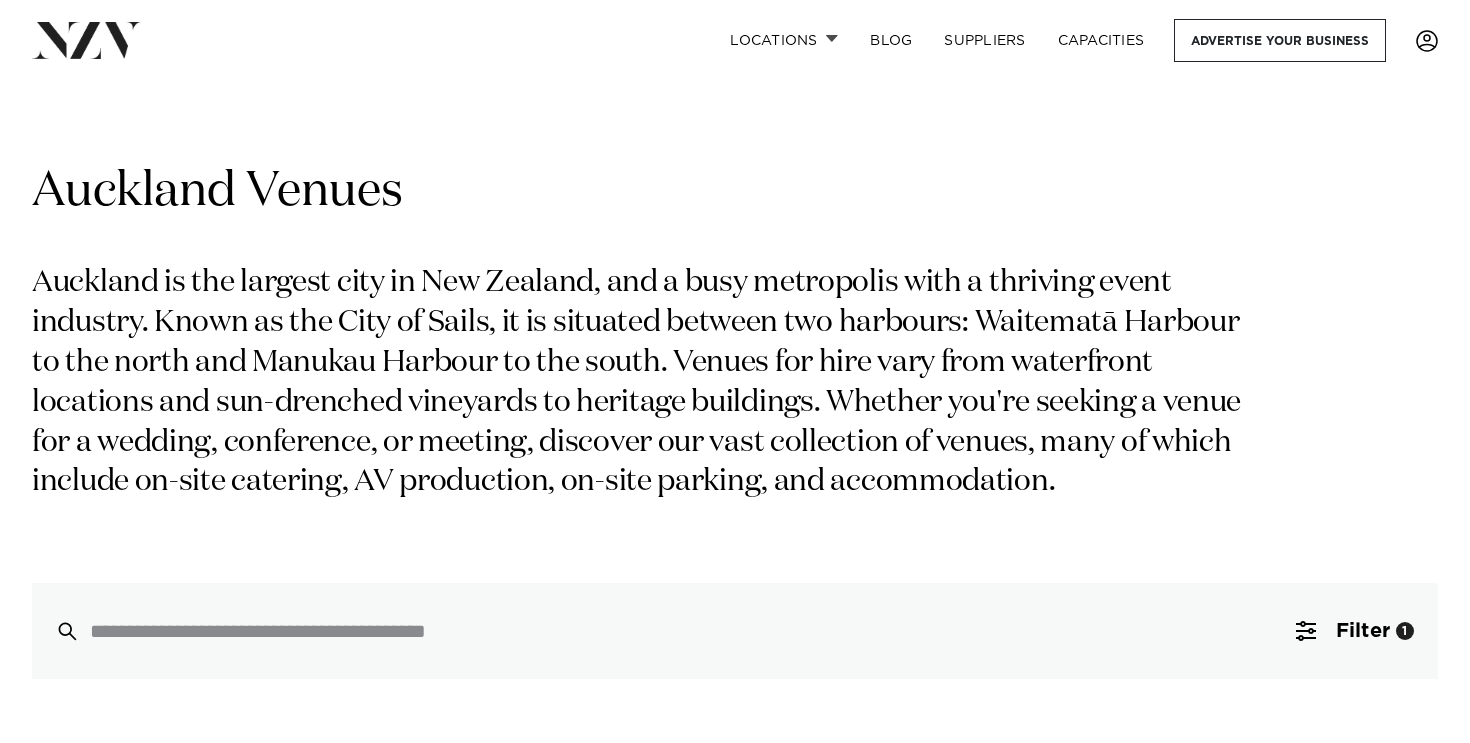 scroll, scrollTop: 0, scrollLeft: 0, axis: both 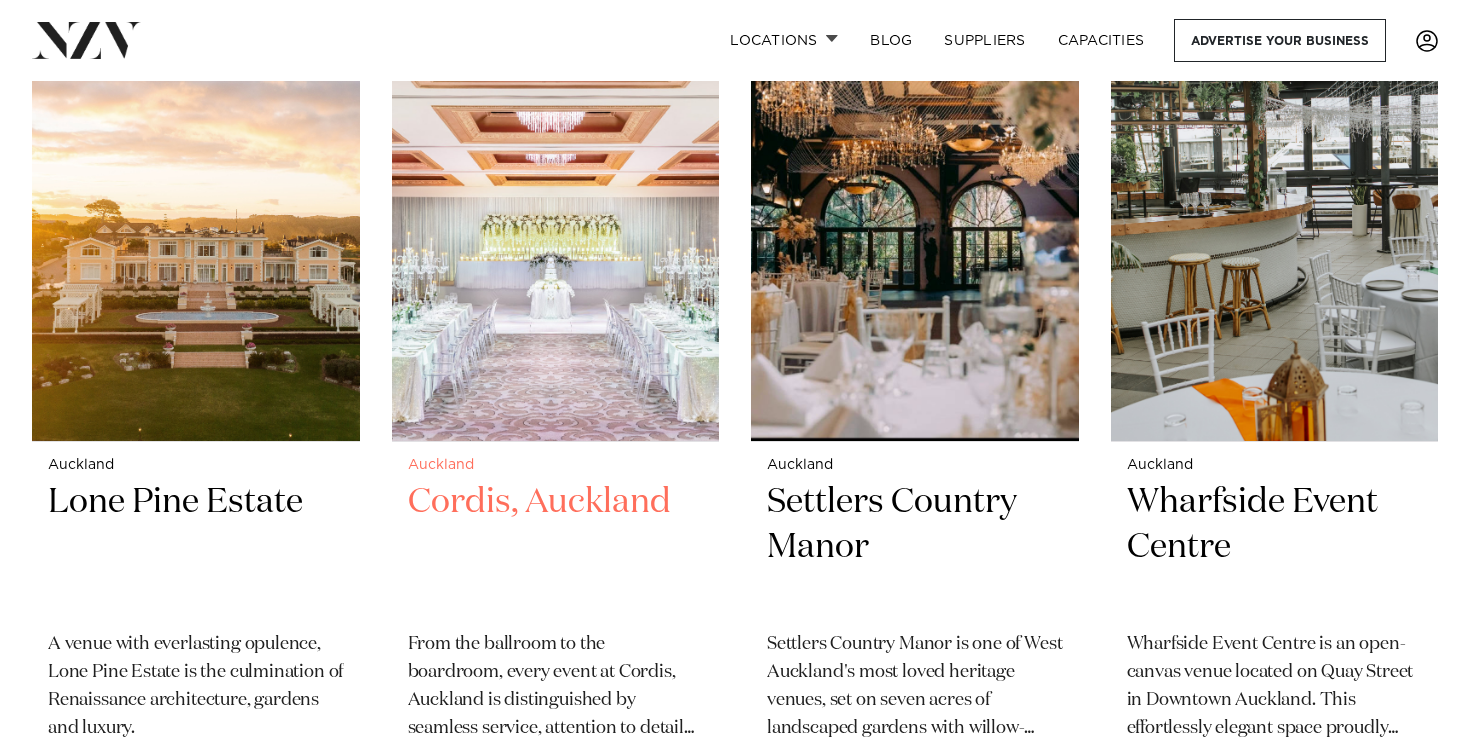click on "Cordis, Auckland" at bounding box center (556, 547) 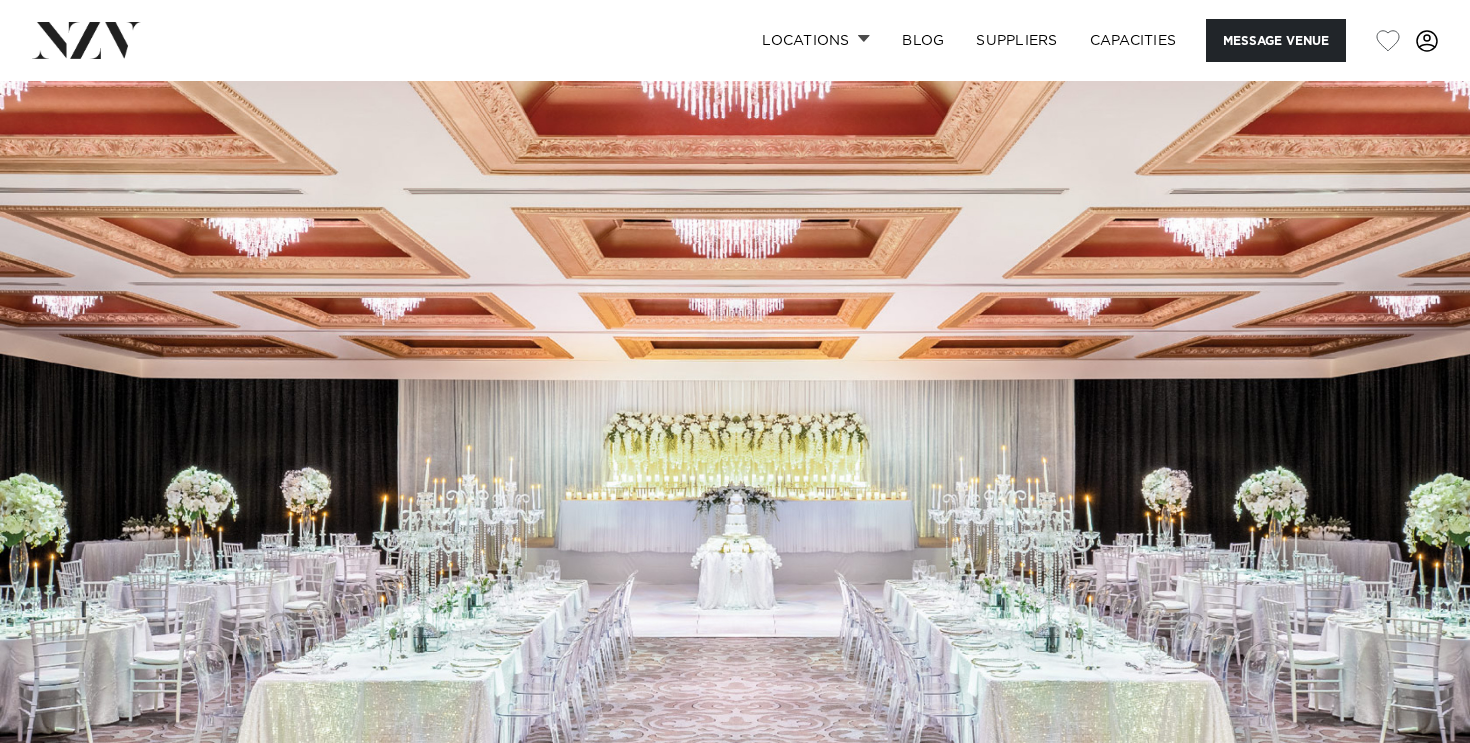scroll, scrollTop: 0, scrollLeft: 0, axis: both 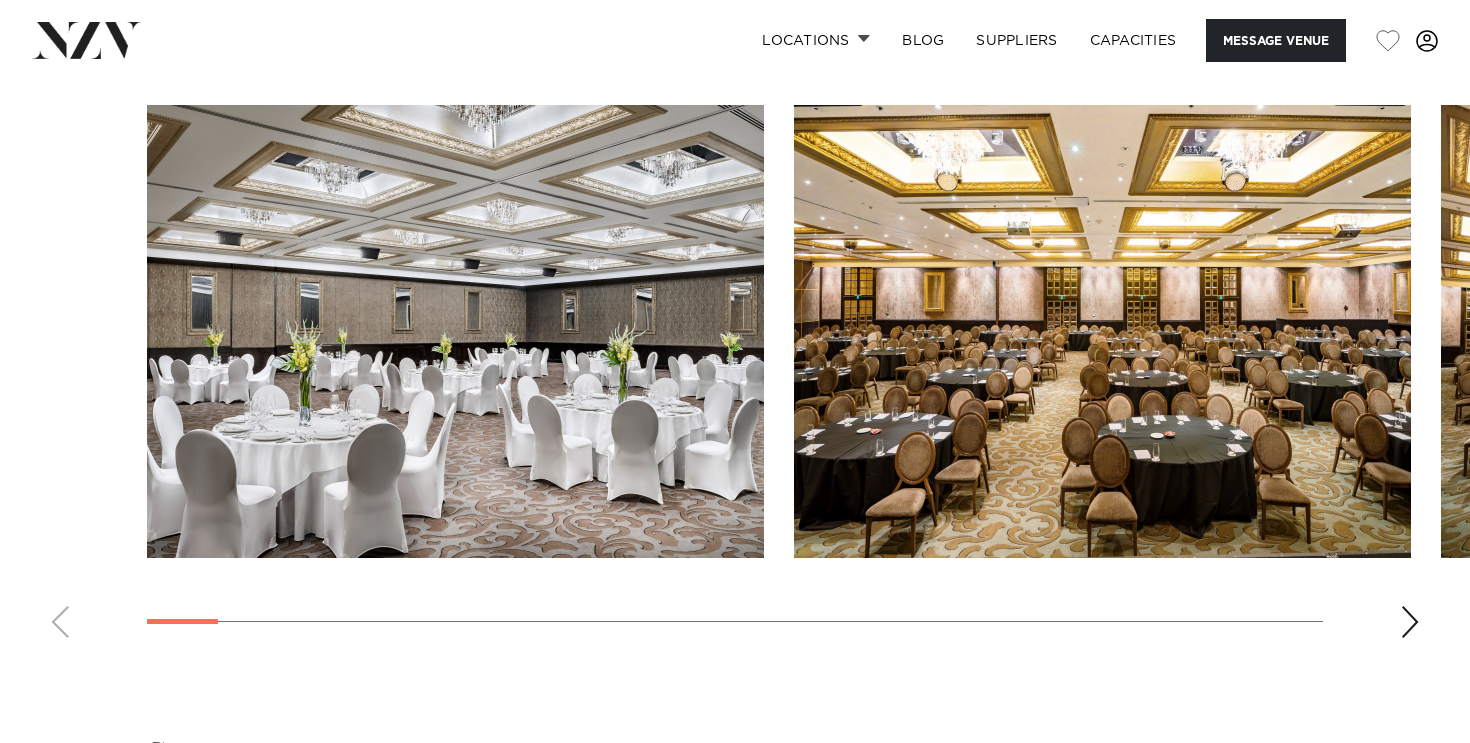 click at bounding box center [1410, 622] 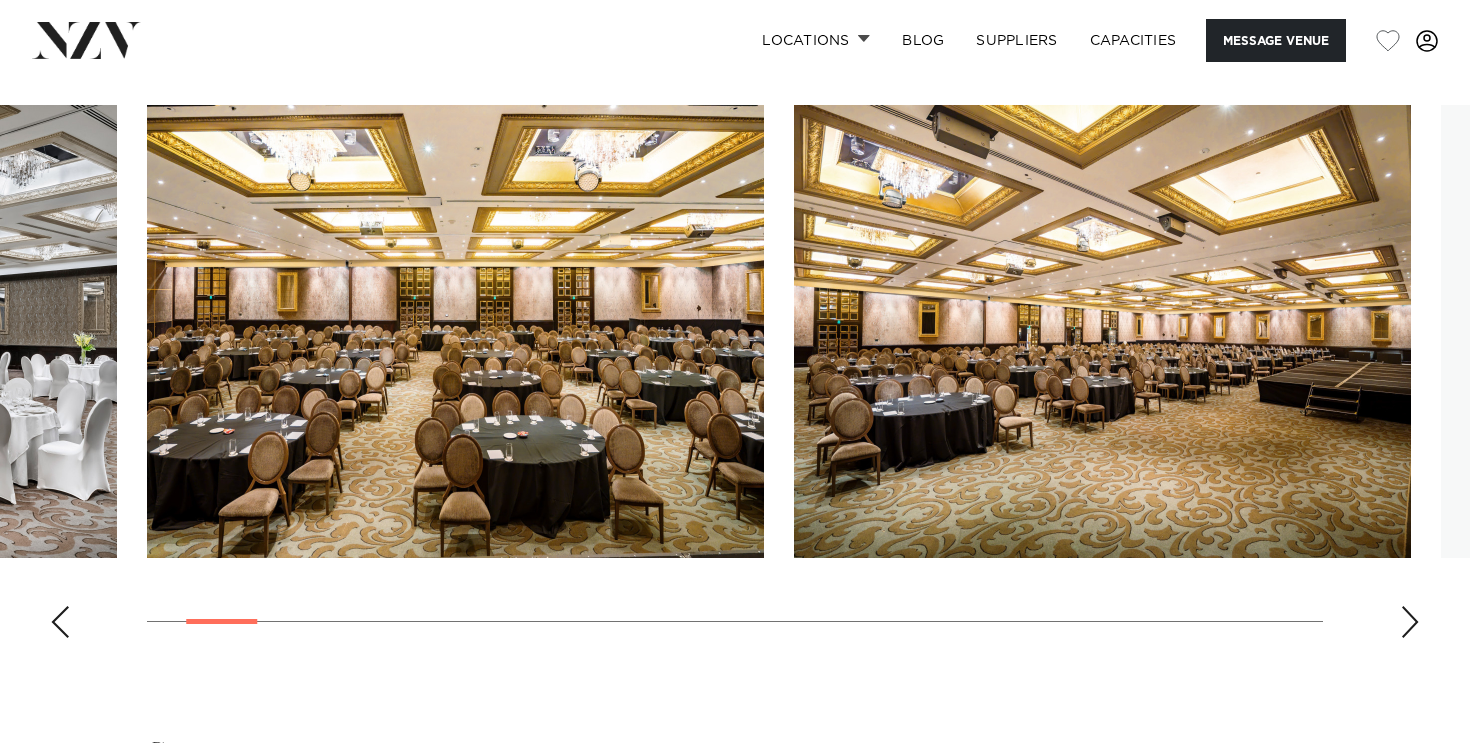 click at bounding box center [1410, 622] 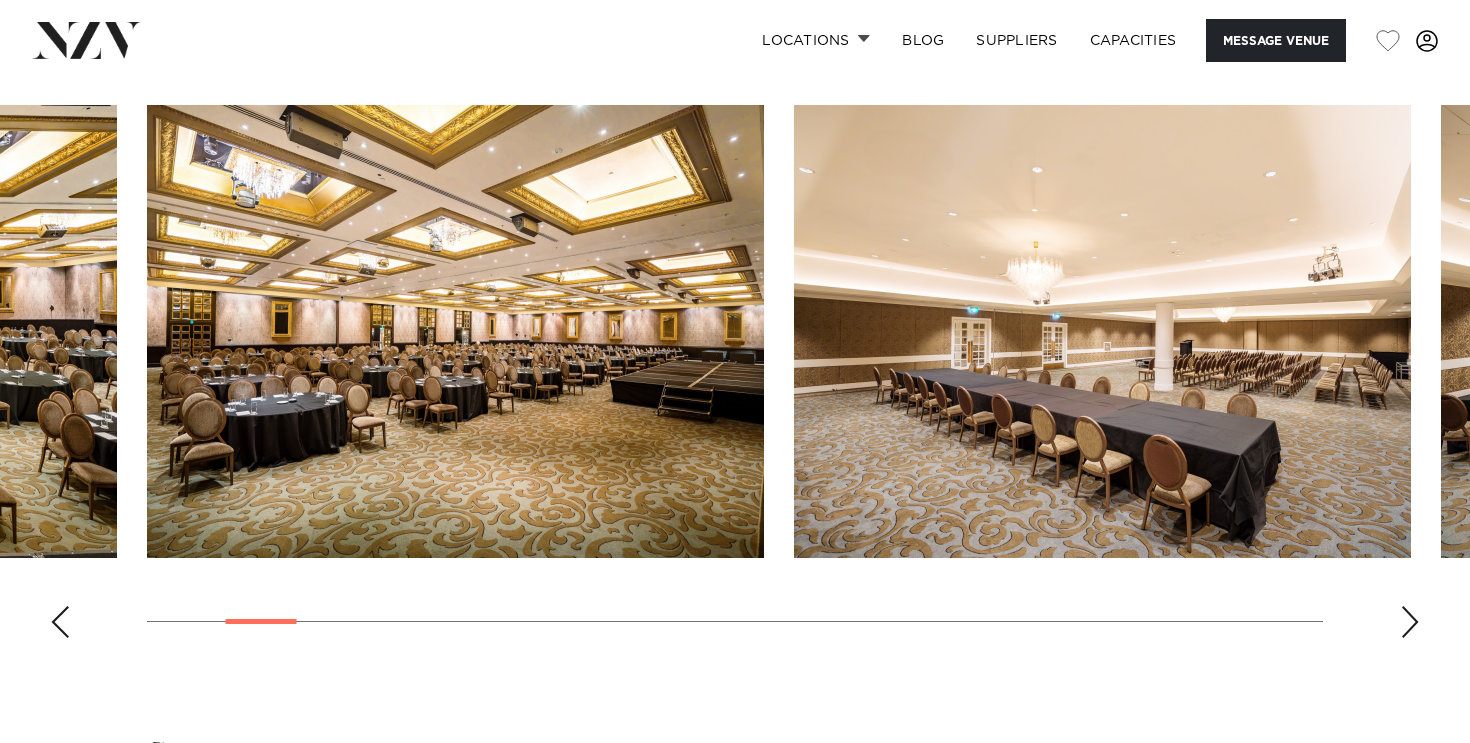 click at bounding box center (1410, 622) 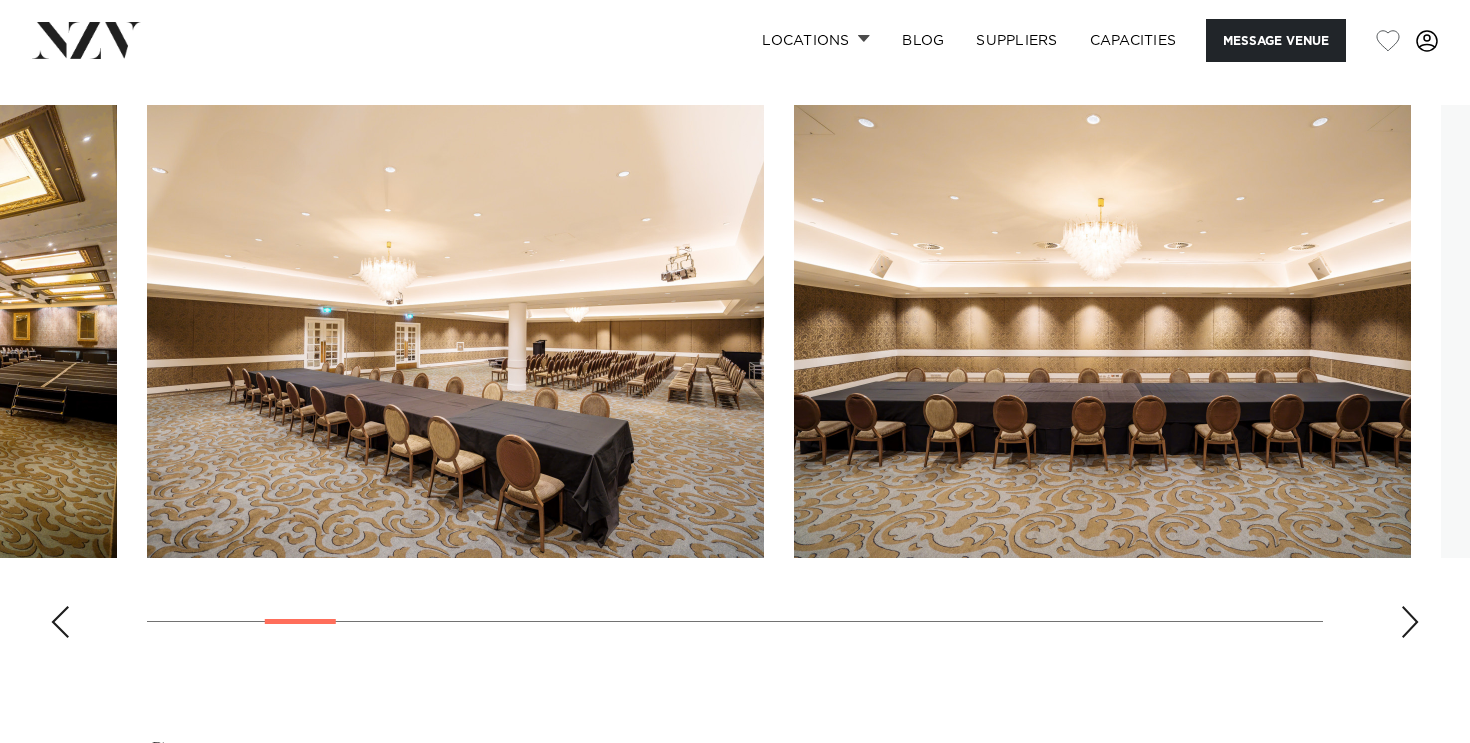 click at bounding box center (1410, 622) 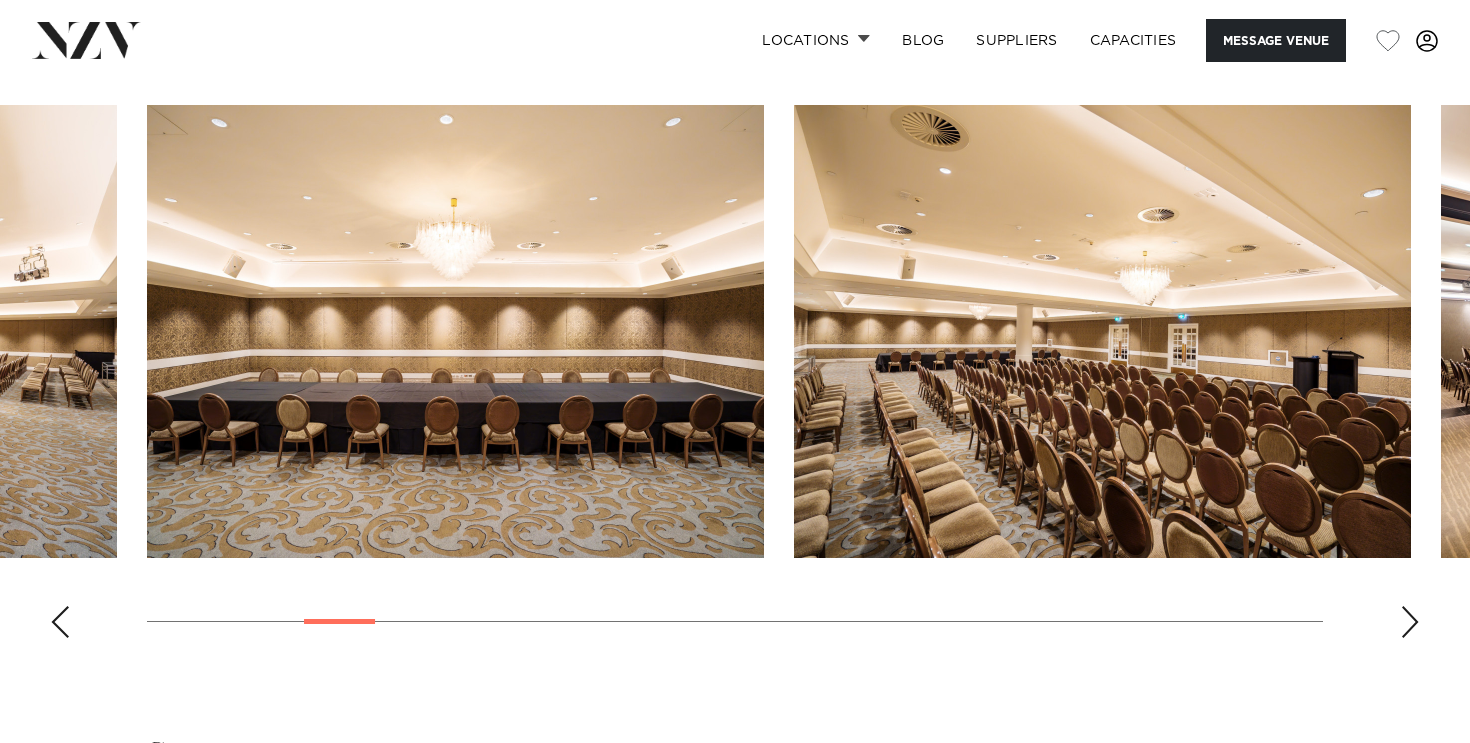 click at bounding box center [1410, 622] 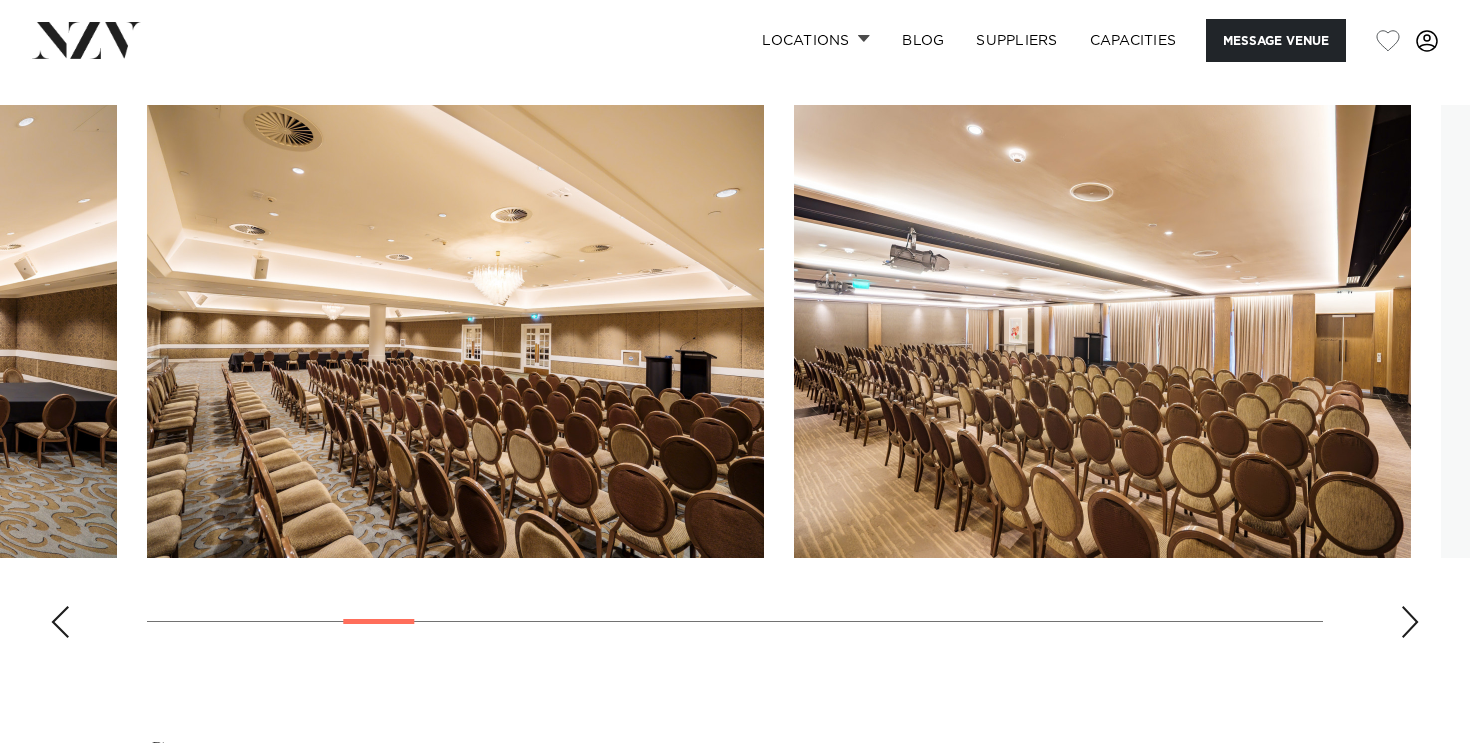 click at bounding box center [1410, 622] 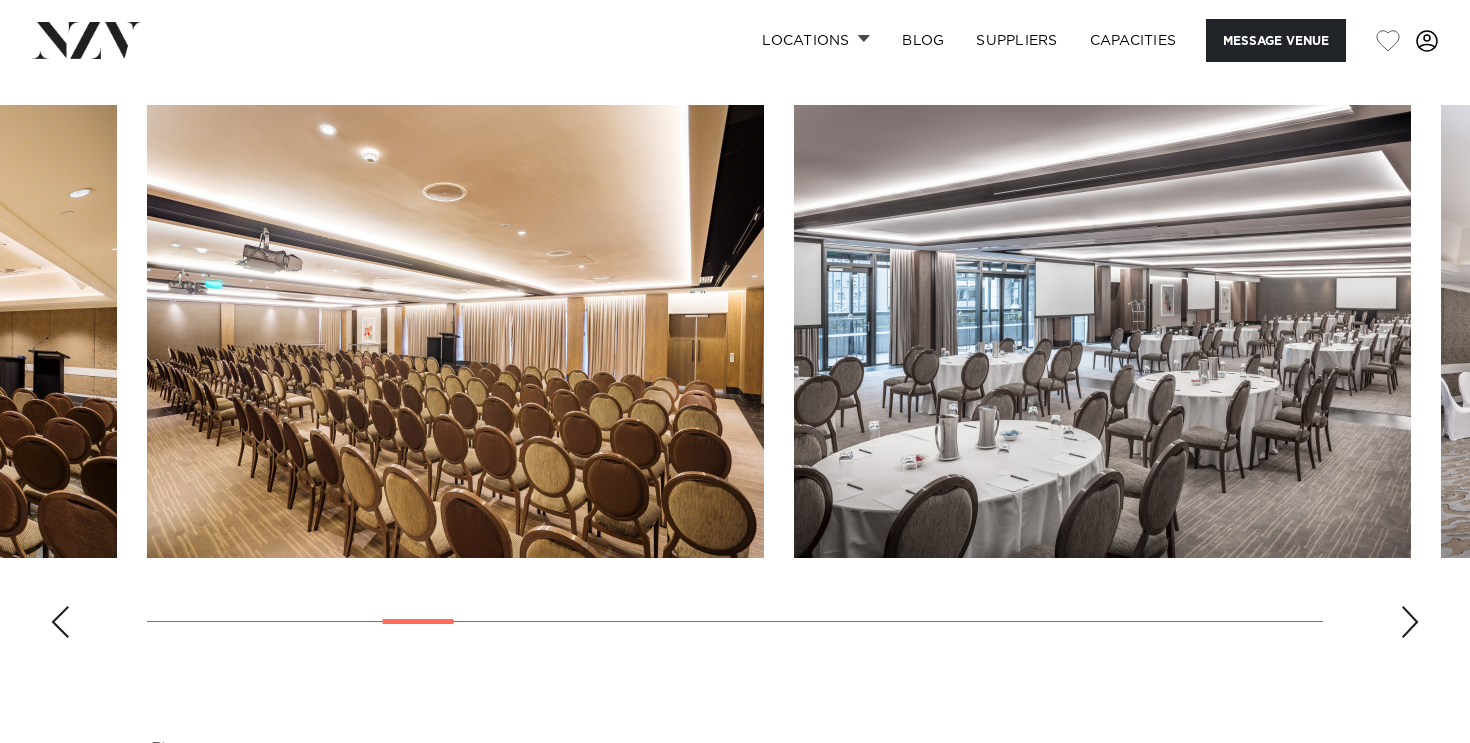 click at bounding box center (1410, 622) 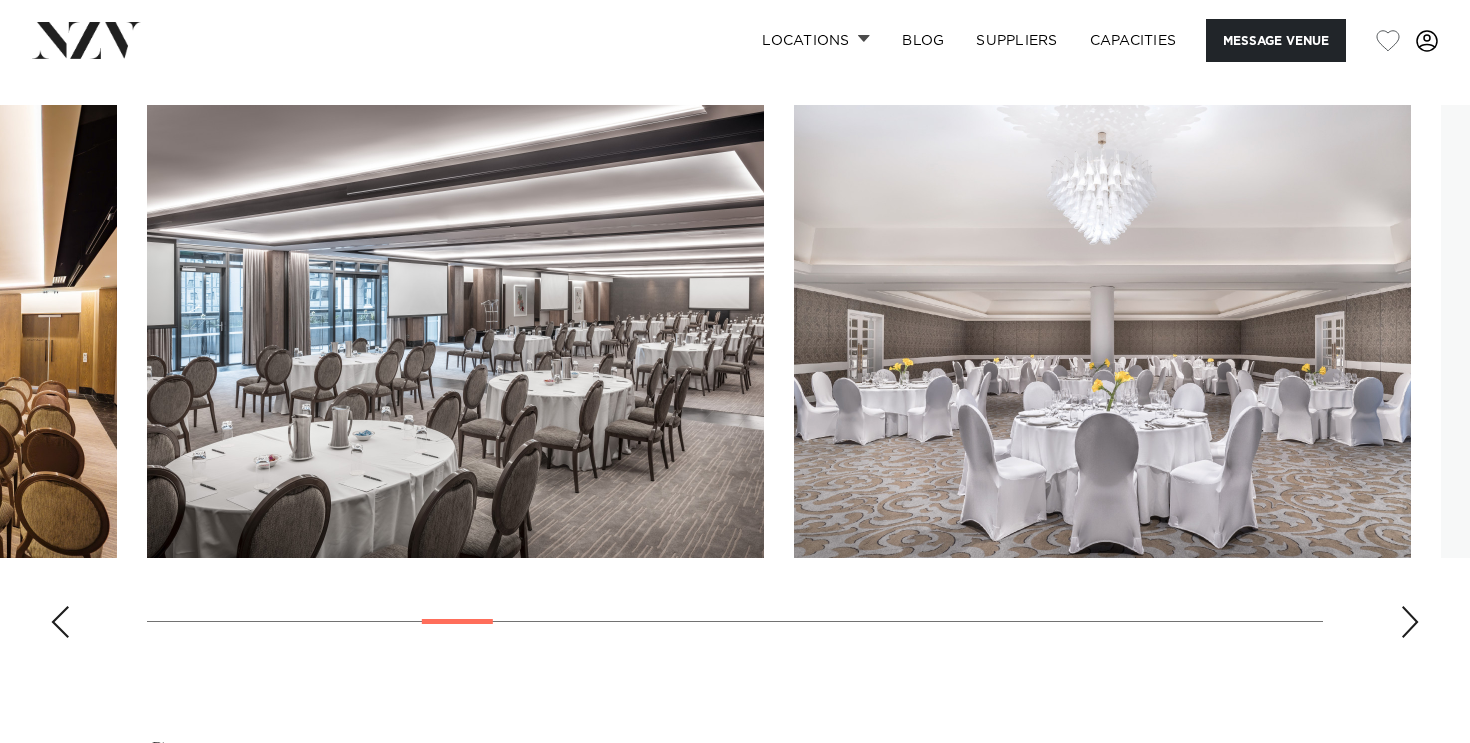 click at bounding box center (1410, 622) 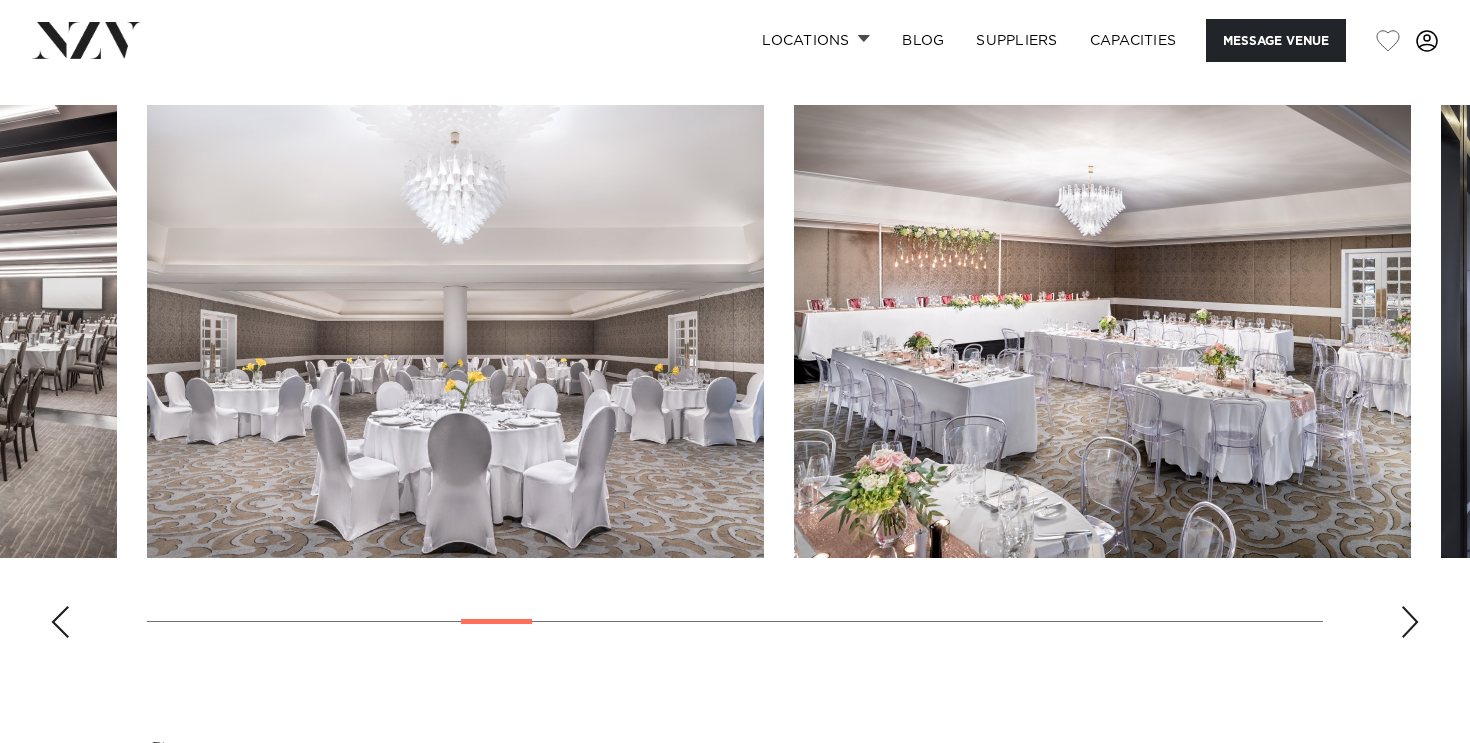 click at bounding box center (1410, 622) 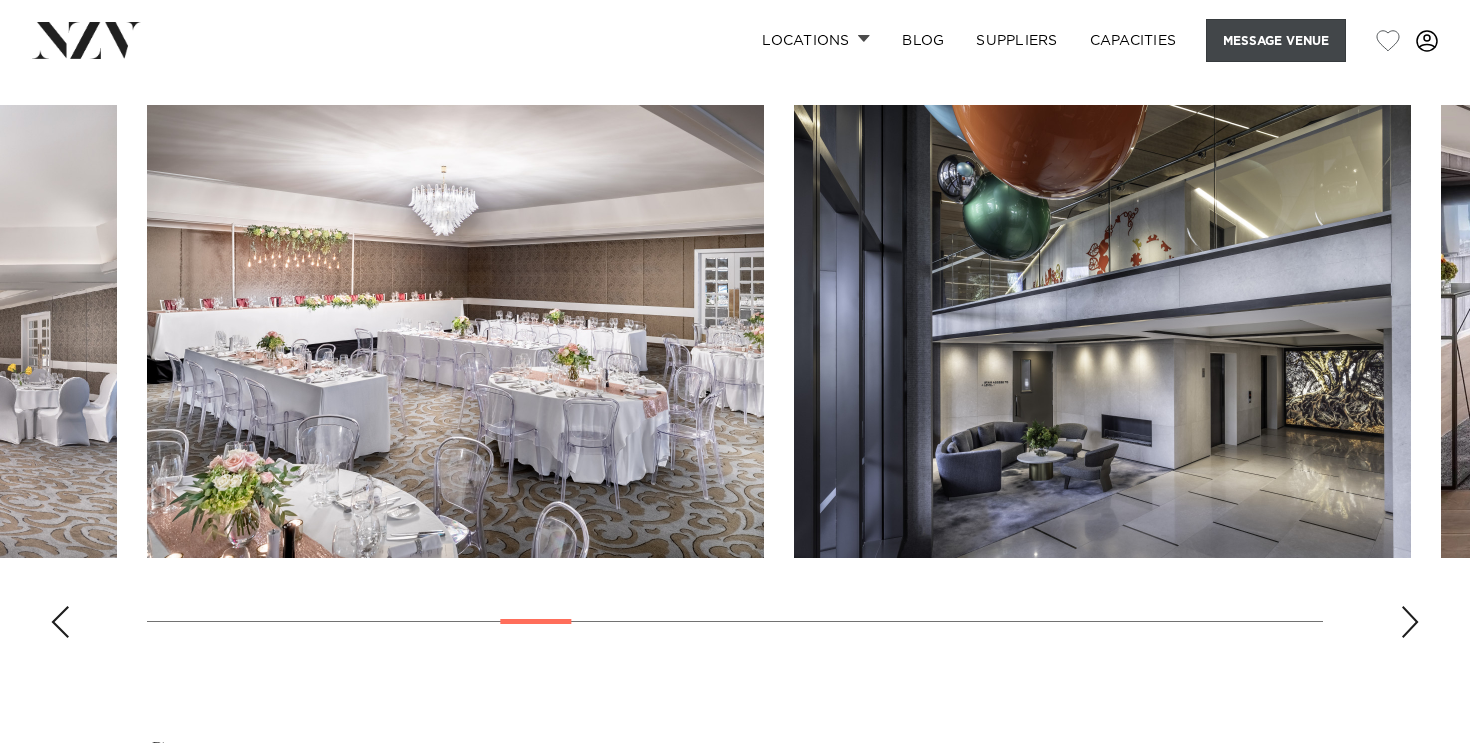 click on "Message Venue" at bounding box center [1276, 40] 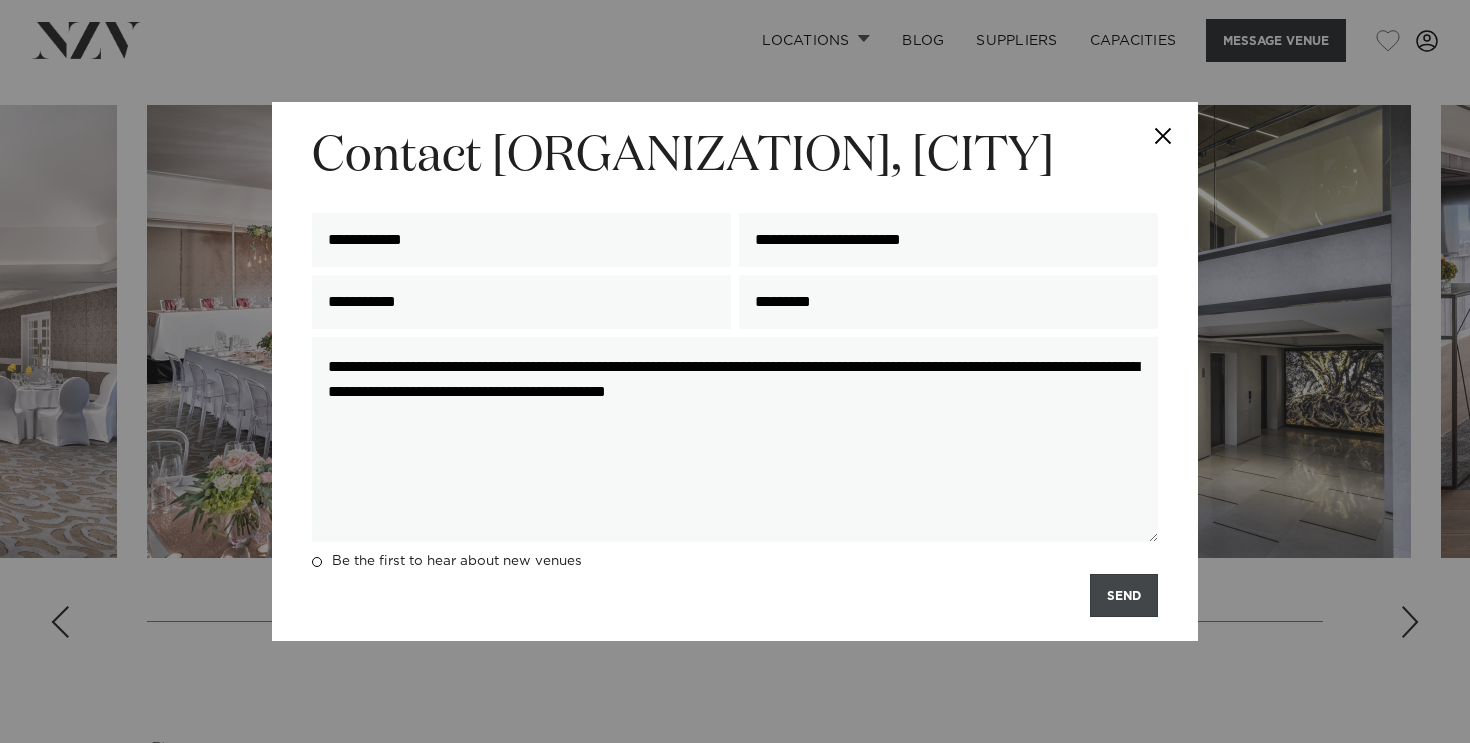 click on "SEND" at bounding box center [1124, 595] 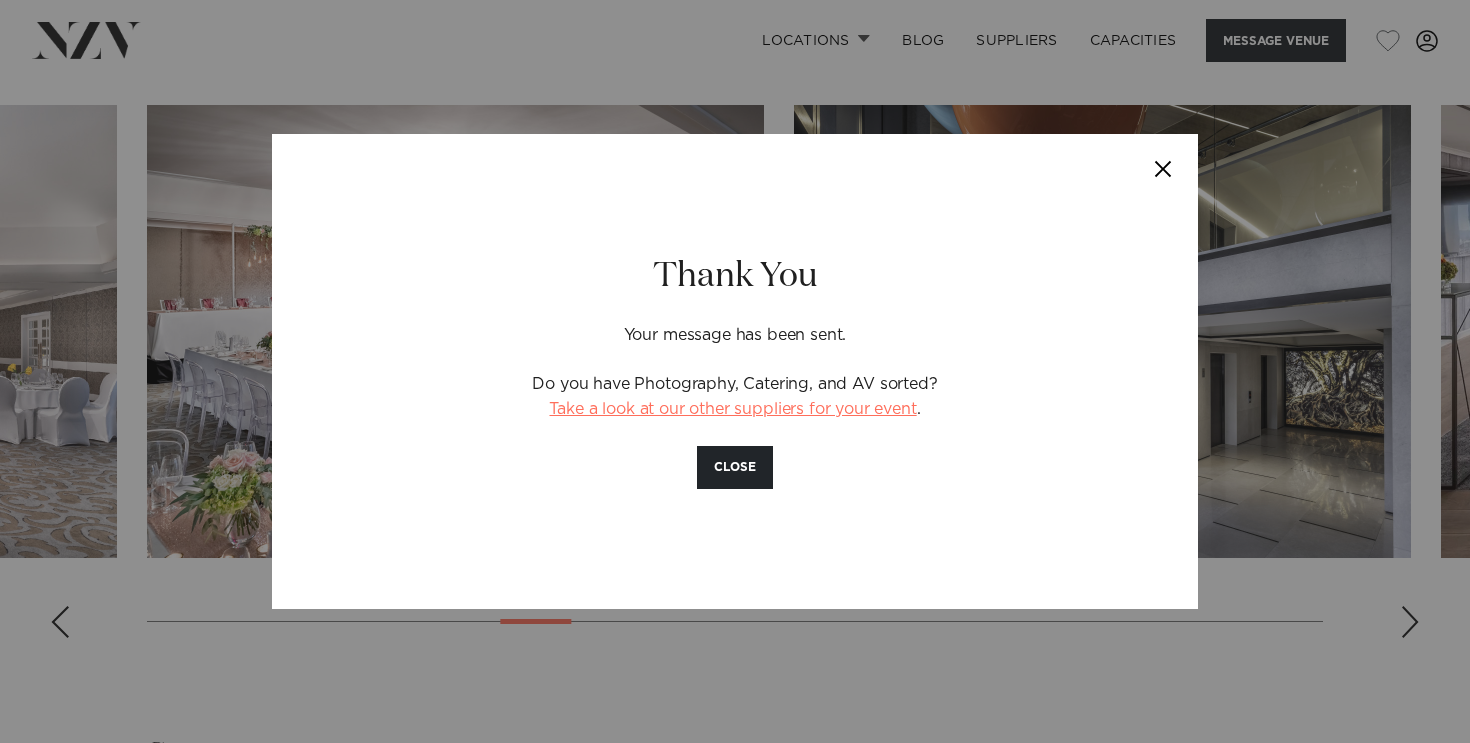 click on "Take a look at our other suppliers for your event" at bounding box center (732, 409) 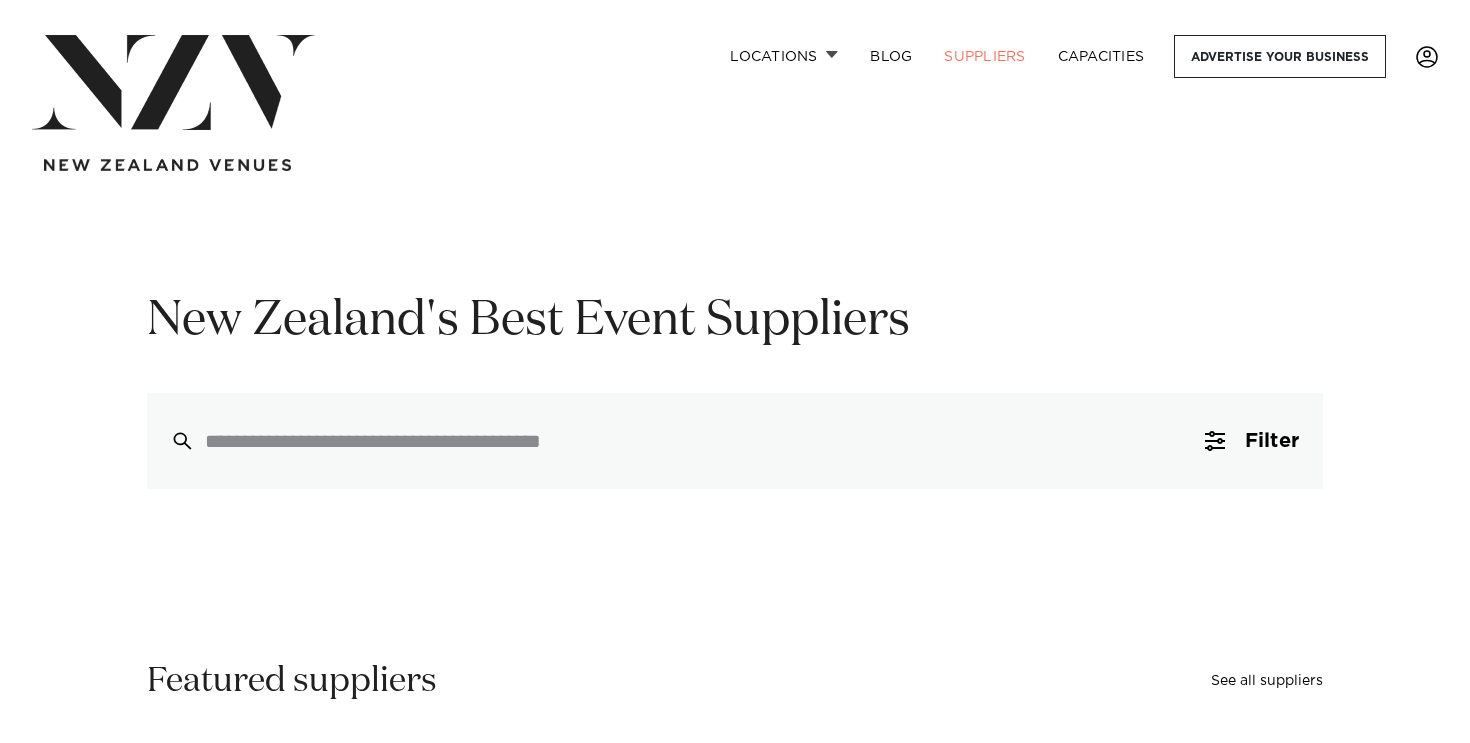 scroll, scrollTop: 0, scrollLeft: 0, axis: both 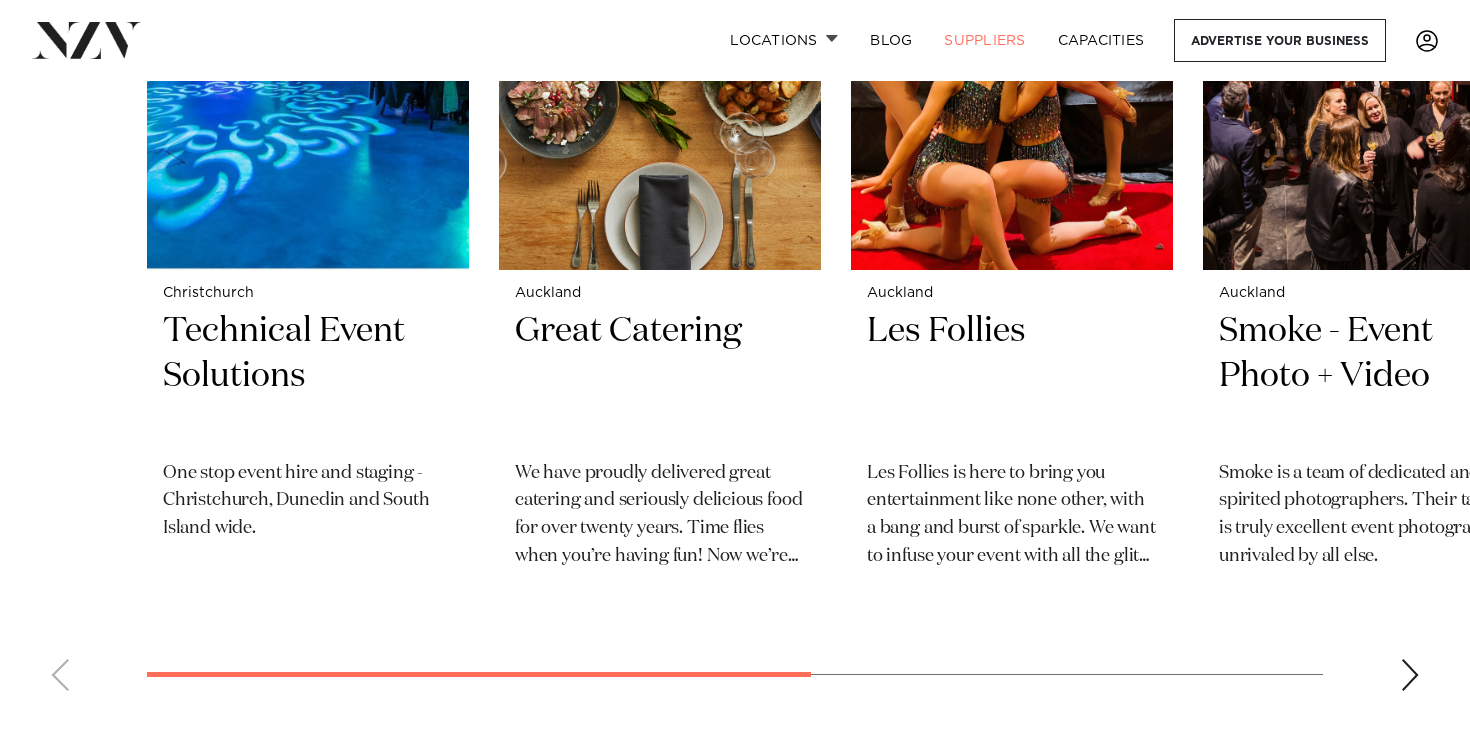 click at bounding box center (1410, 675) 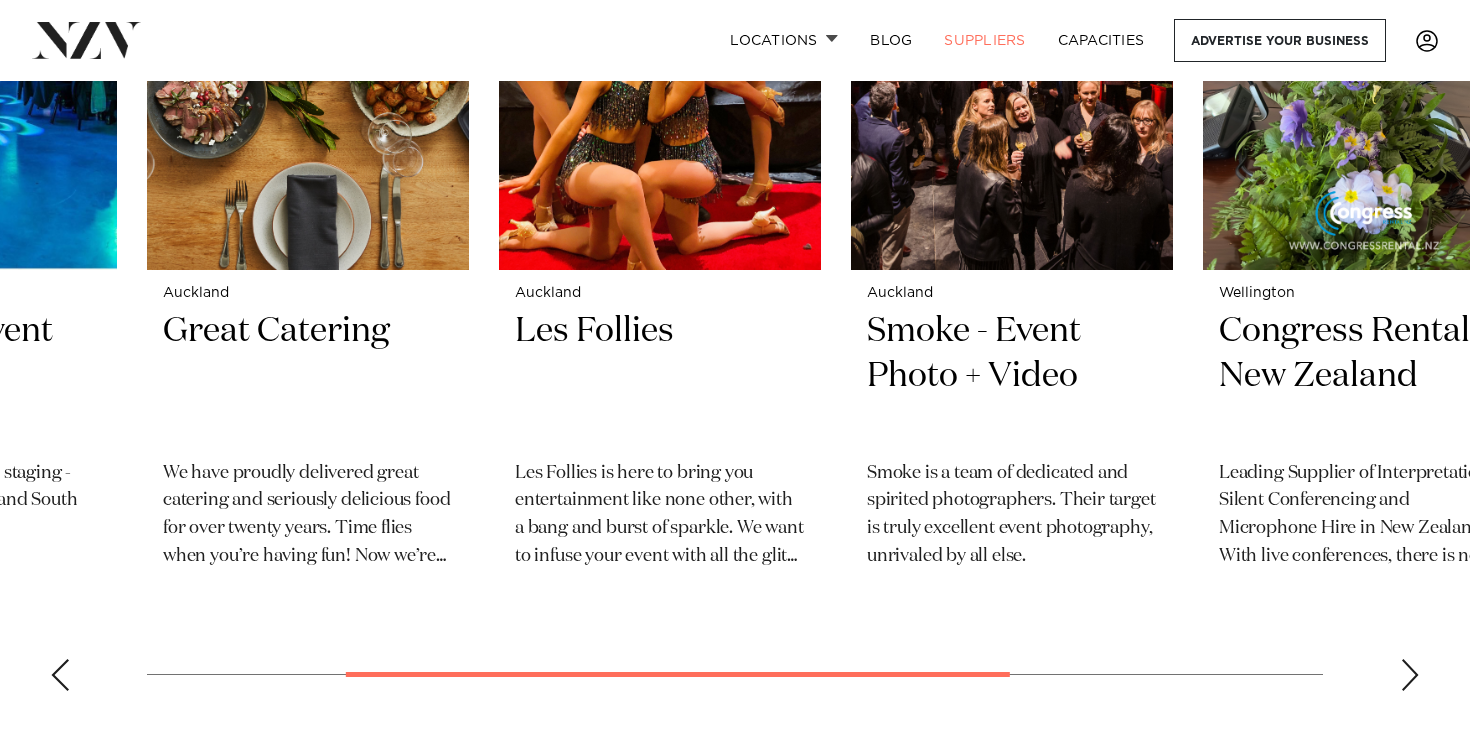 click at bounding box center [1410, 675] 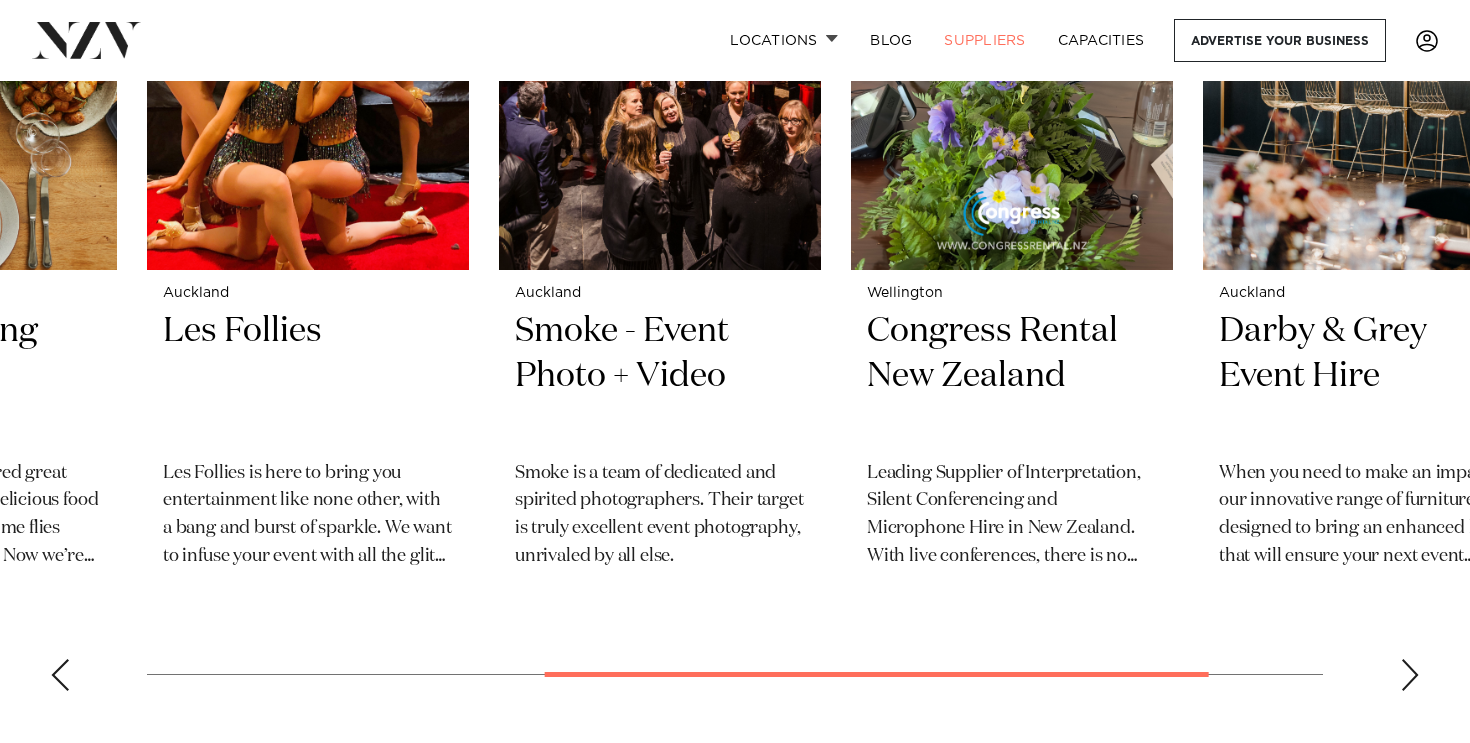 click at bounding box center [1410, 675] 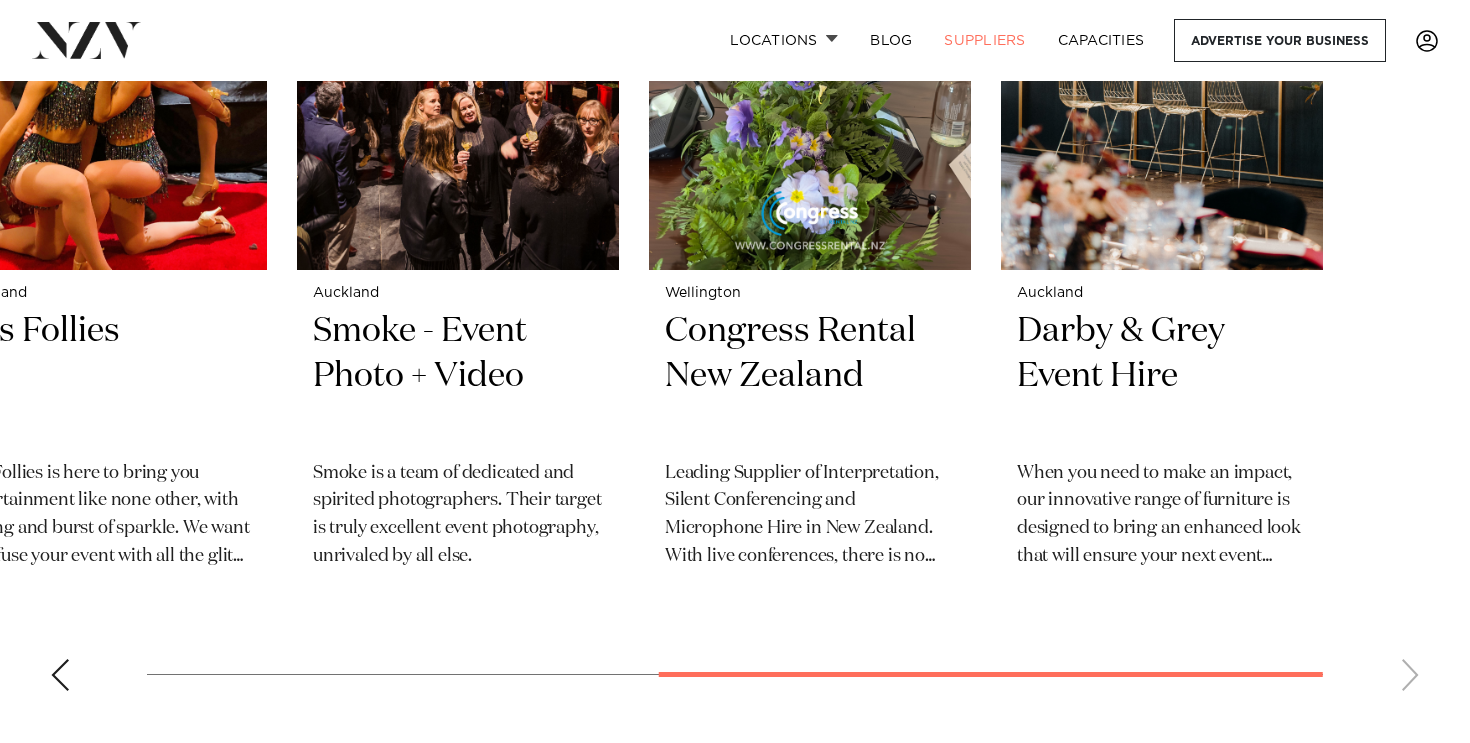 click on "Christchurch
Technical Event Solutions
One stop event hire and staging - Christchurch, Dunedin and South Island wide.
Auckland
Great Catering
We have proudly delivered great catering and seriously delicious food for over twenty years. Time flies when you’re having fun! Now we’re pushing the boundaries of expectation, flexing a little muscle, and turning our talents towards innovative concepts and creative executions.
Auckland
Les Follies" at bounding box center [735, 272] 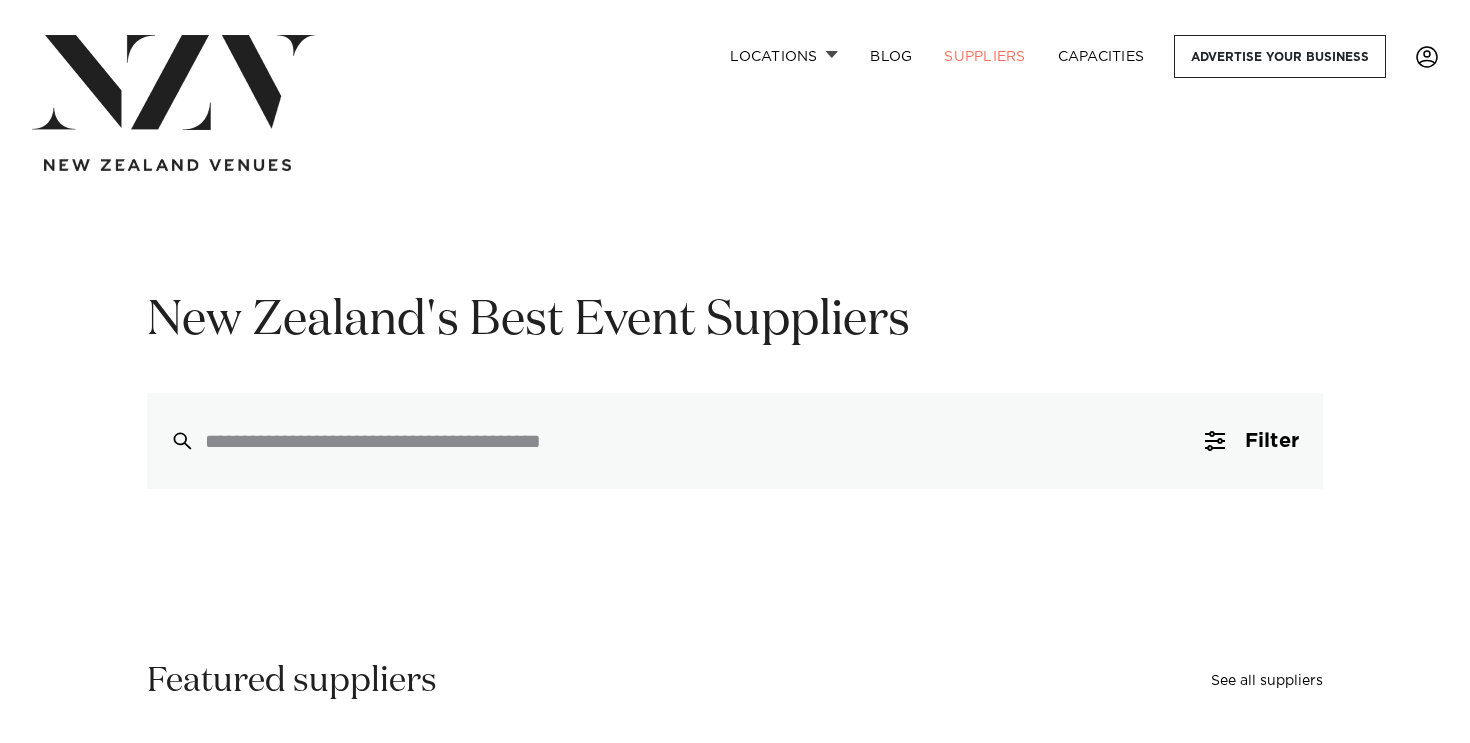 scroll, scrollTop: 0, scrollLeft: 0, axis: both 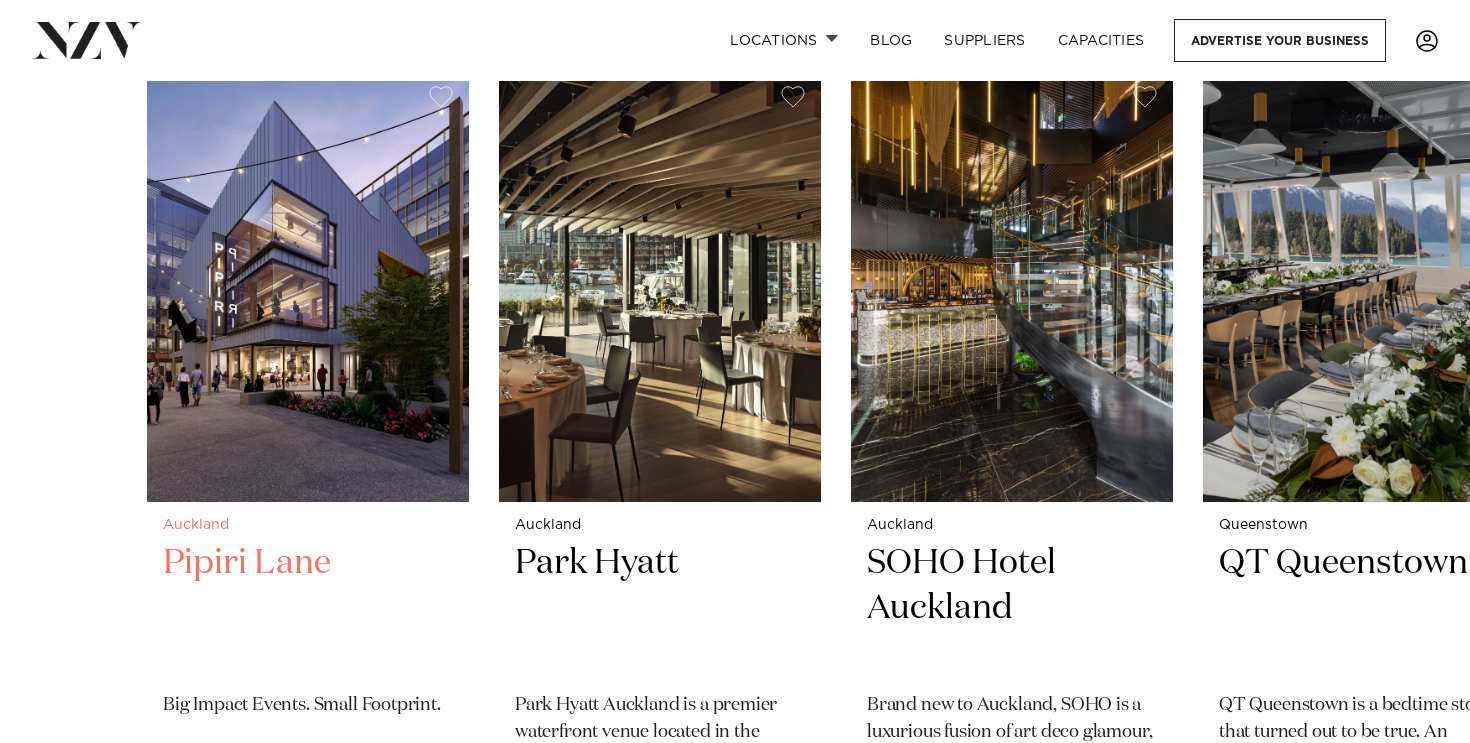 click at bounding box center (308, 286) 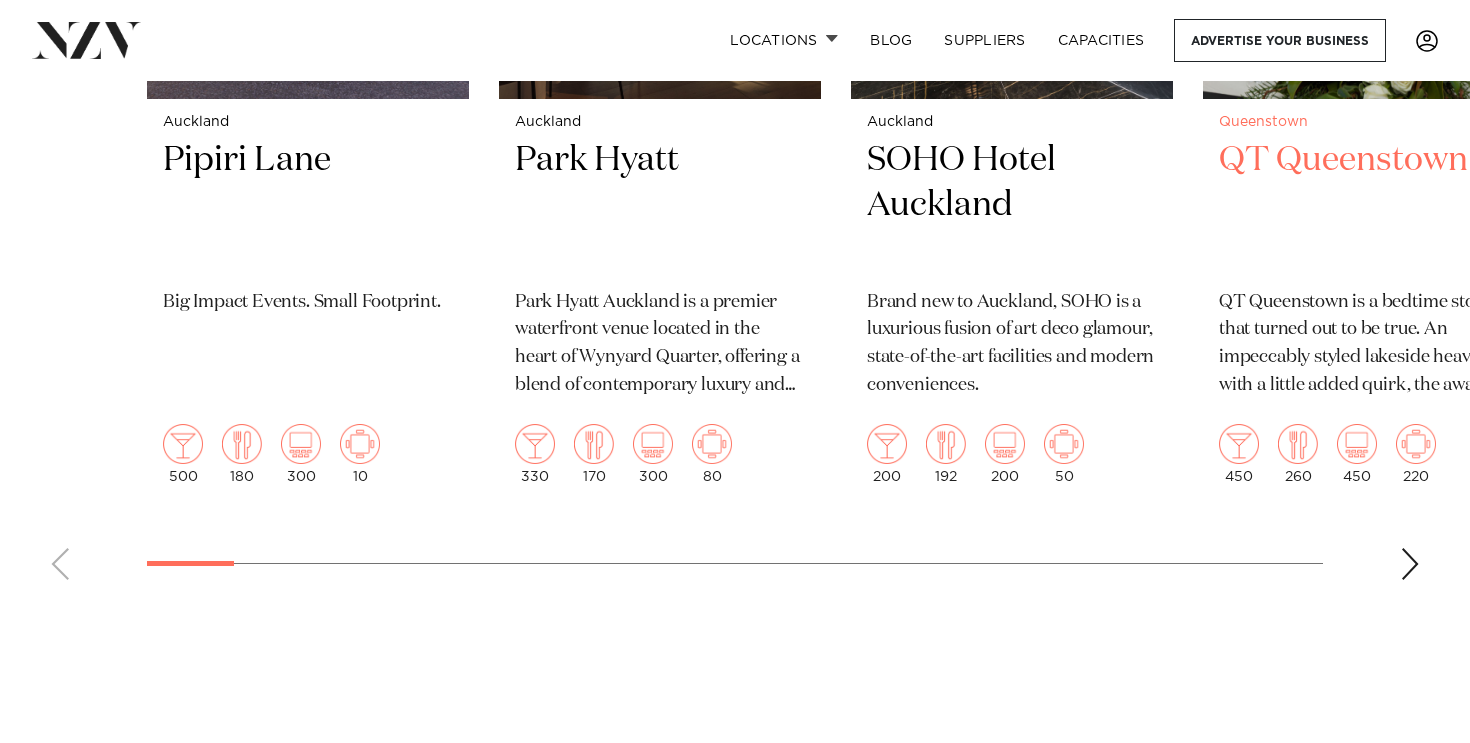 scroll, scrollTop: 1091, scrollLeft: 0, axis: vertical 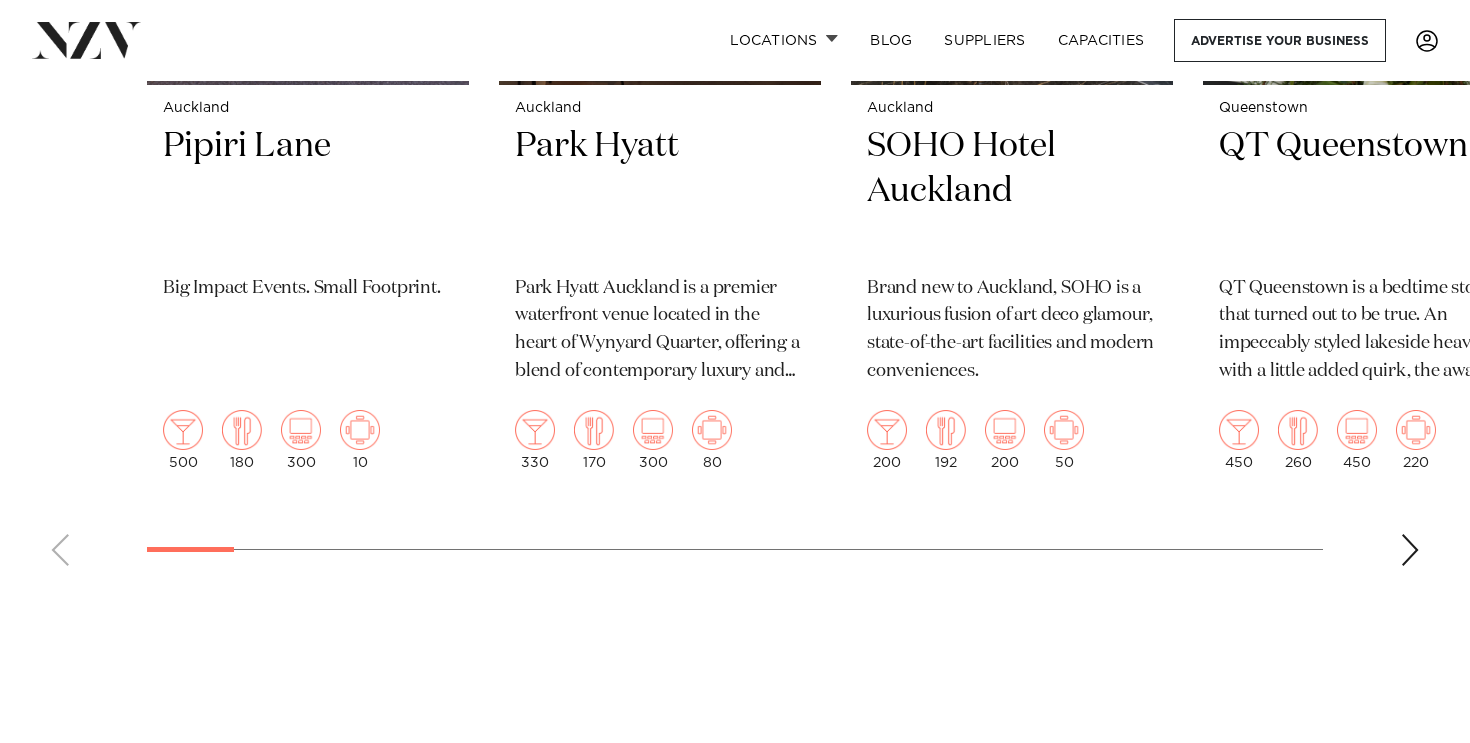 click at bounding box center (1410, 550) 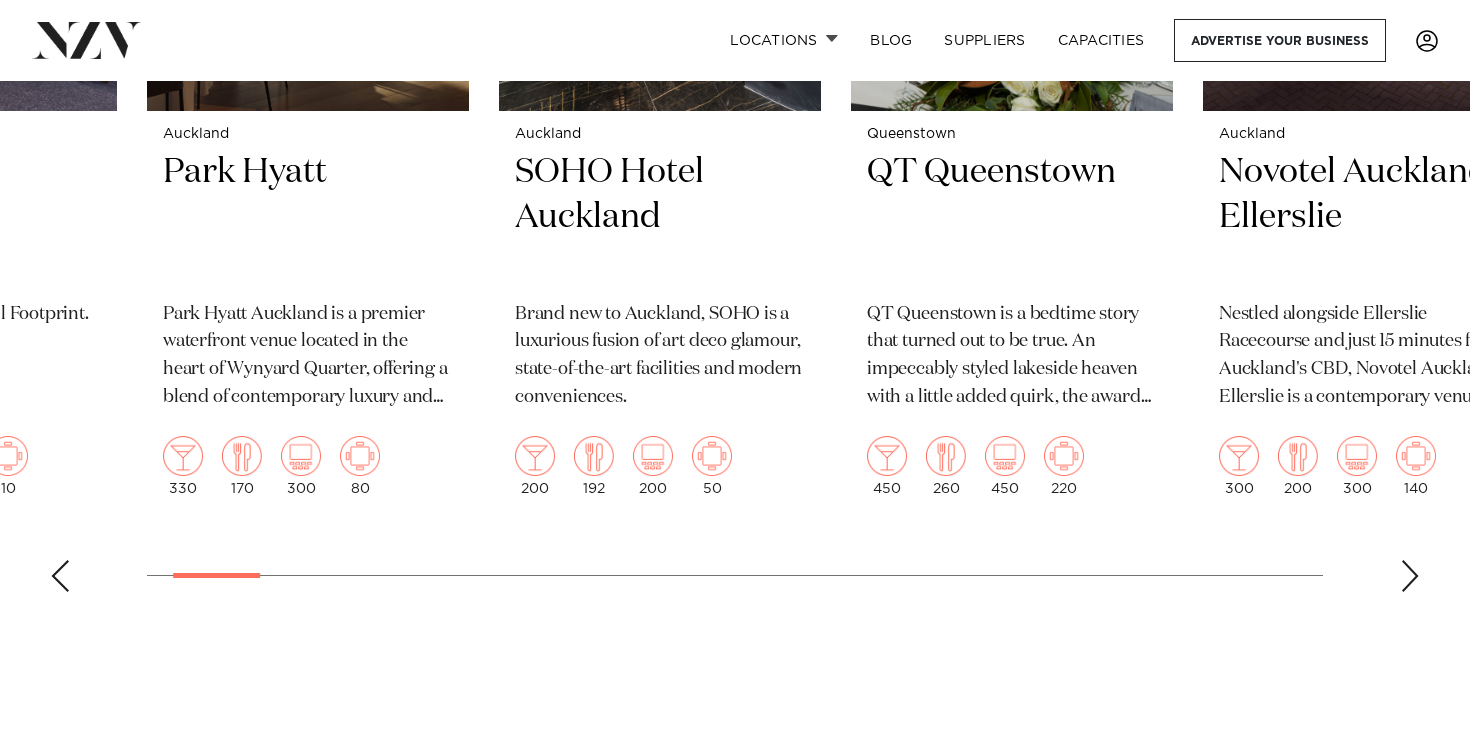 scroll, scrollTop: 1061, scrollLeft: 0, axis: vertical 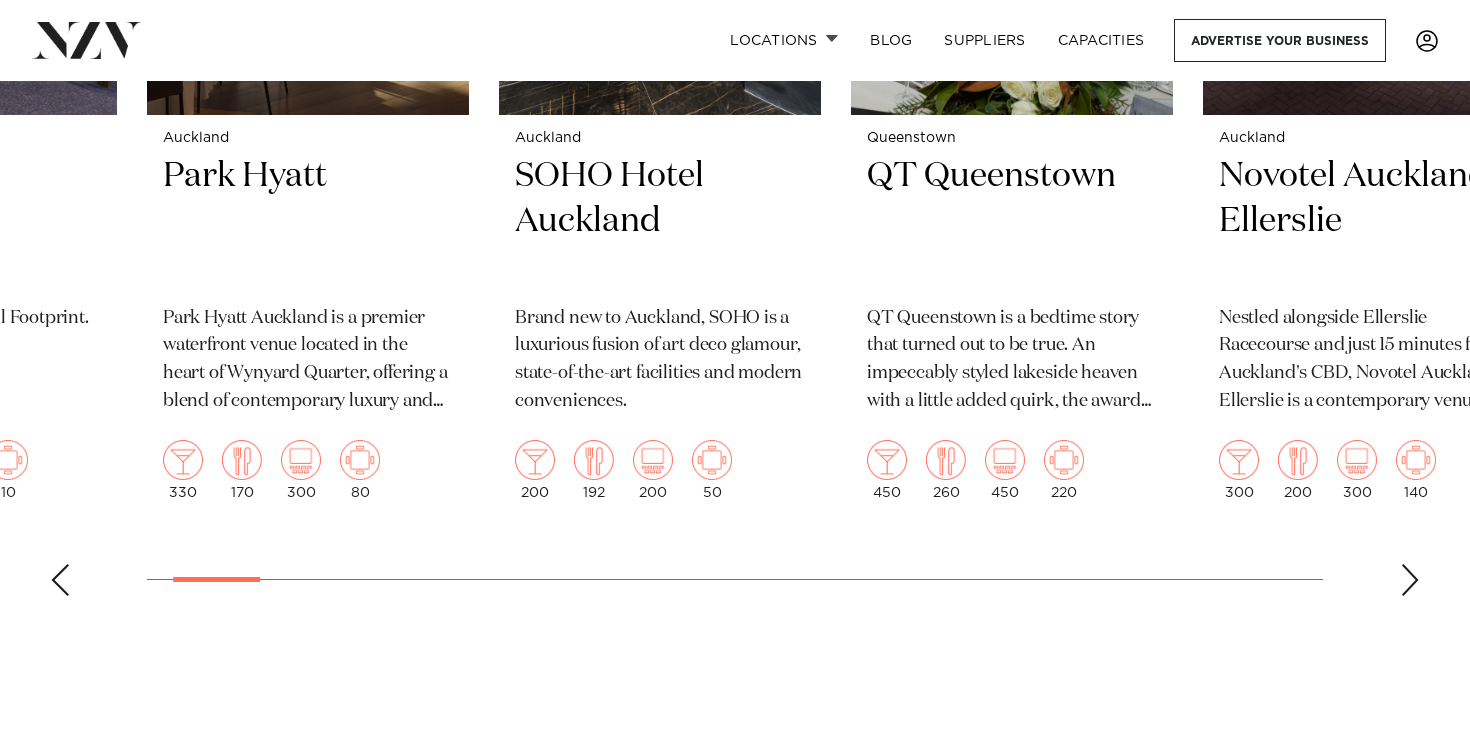 click at bounding box center [1410, 580] 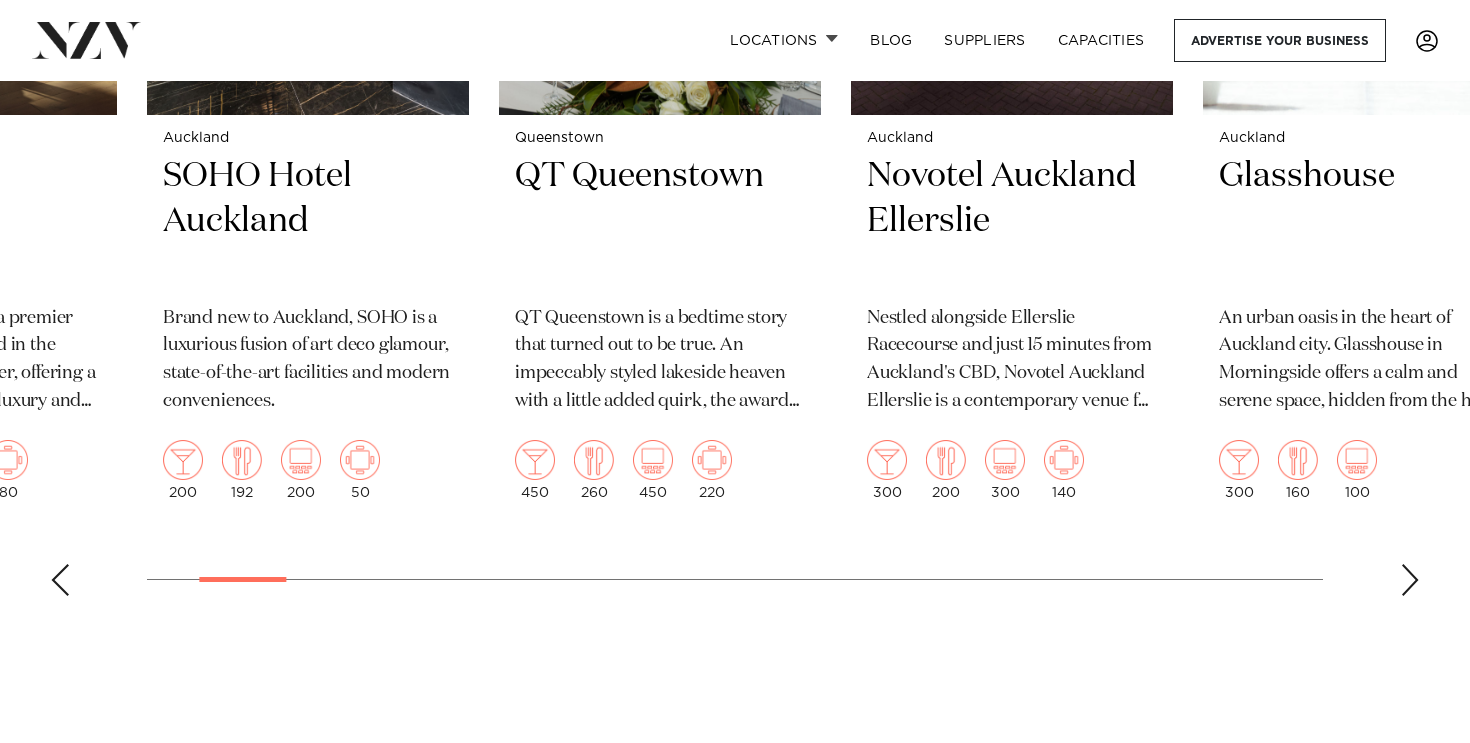 click at bounding box center (1410, 580) 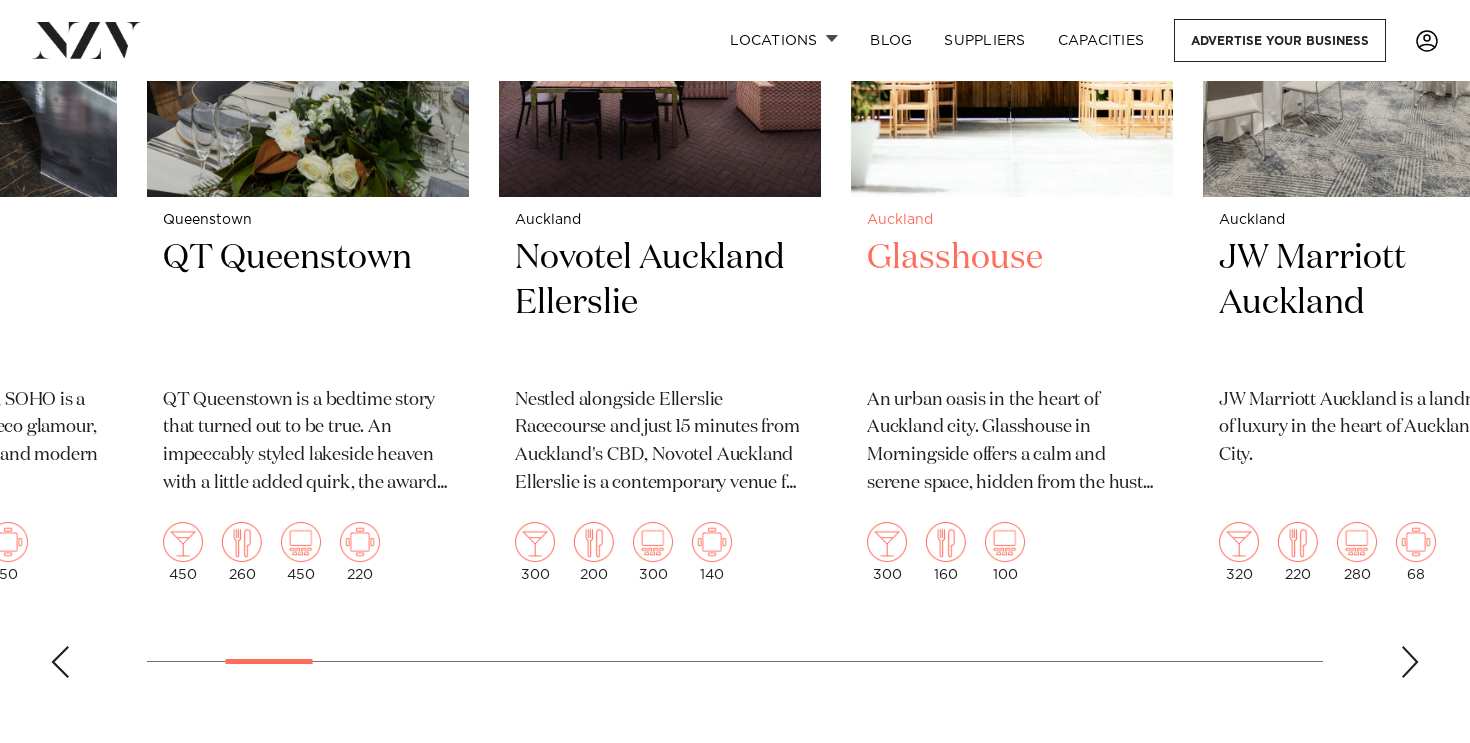 scroll, scrollTop: 1010, scrollLeft: 0, axis: vertical 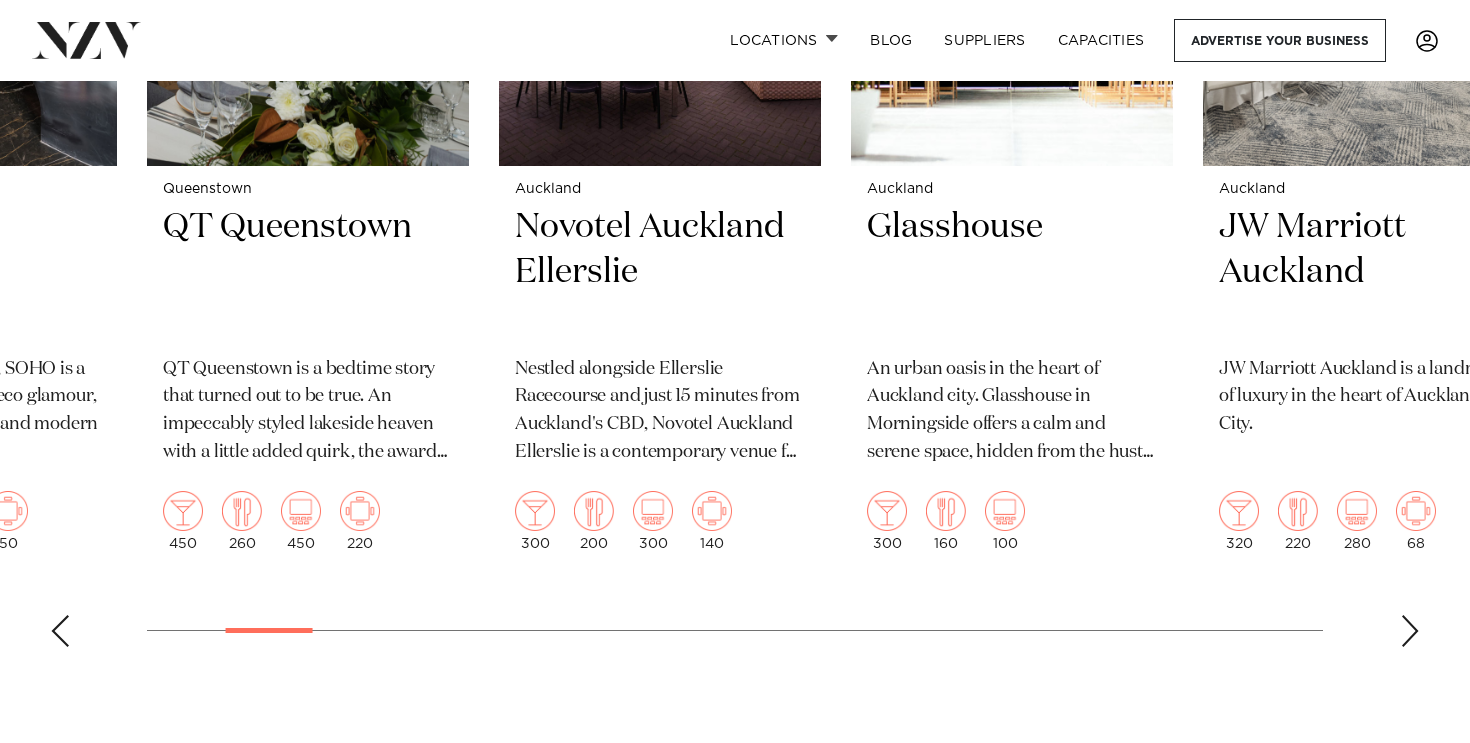 click on "Auckland
Pipiri Lane
Big Impact Events. Small Footprint.
500
180
300
10
Auckland
Park Hyatt
330" at bounding box center [735, 198] 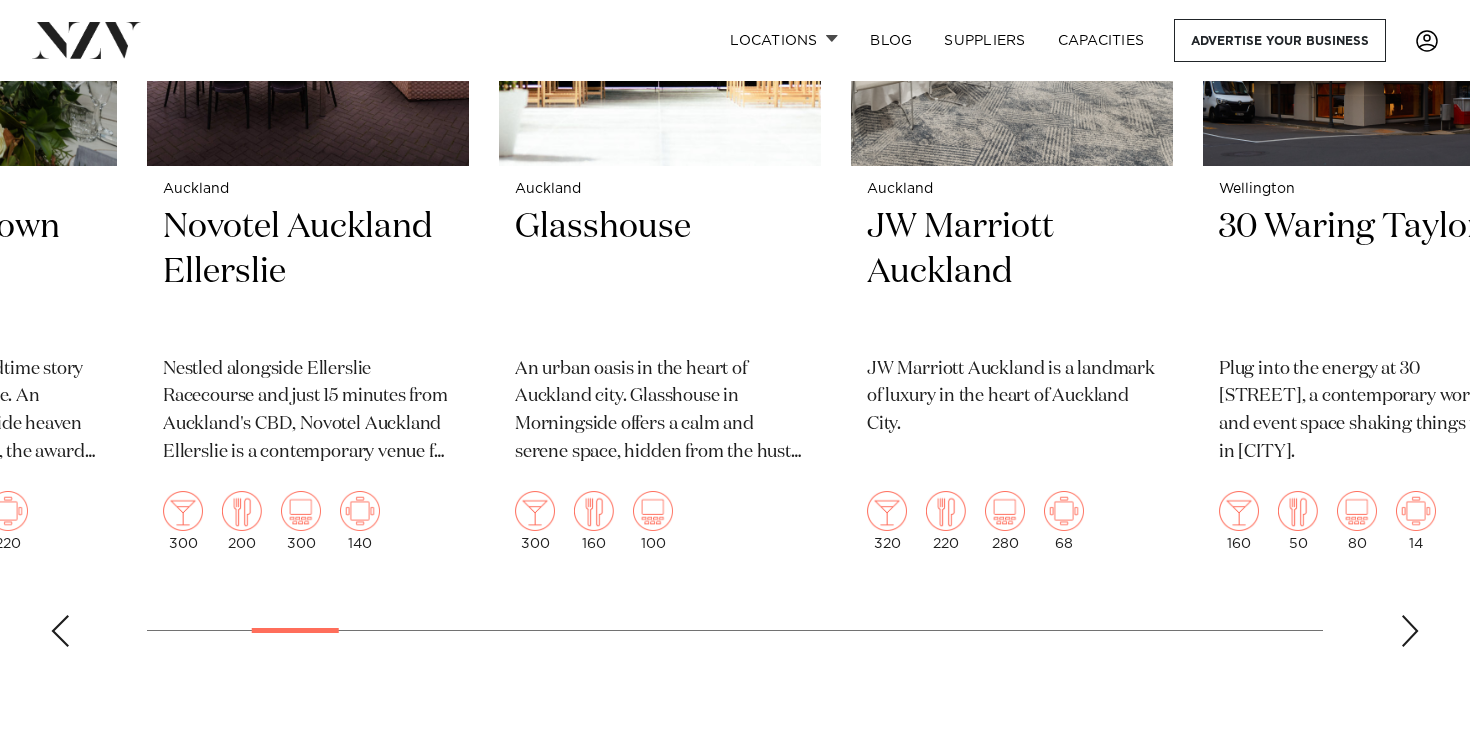 click at bounding box center [1410, 631] 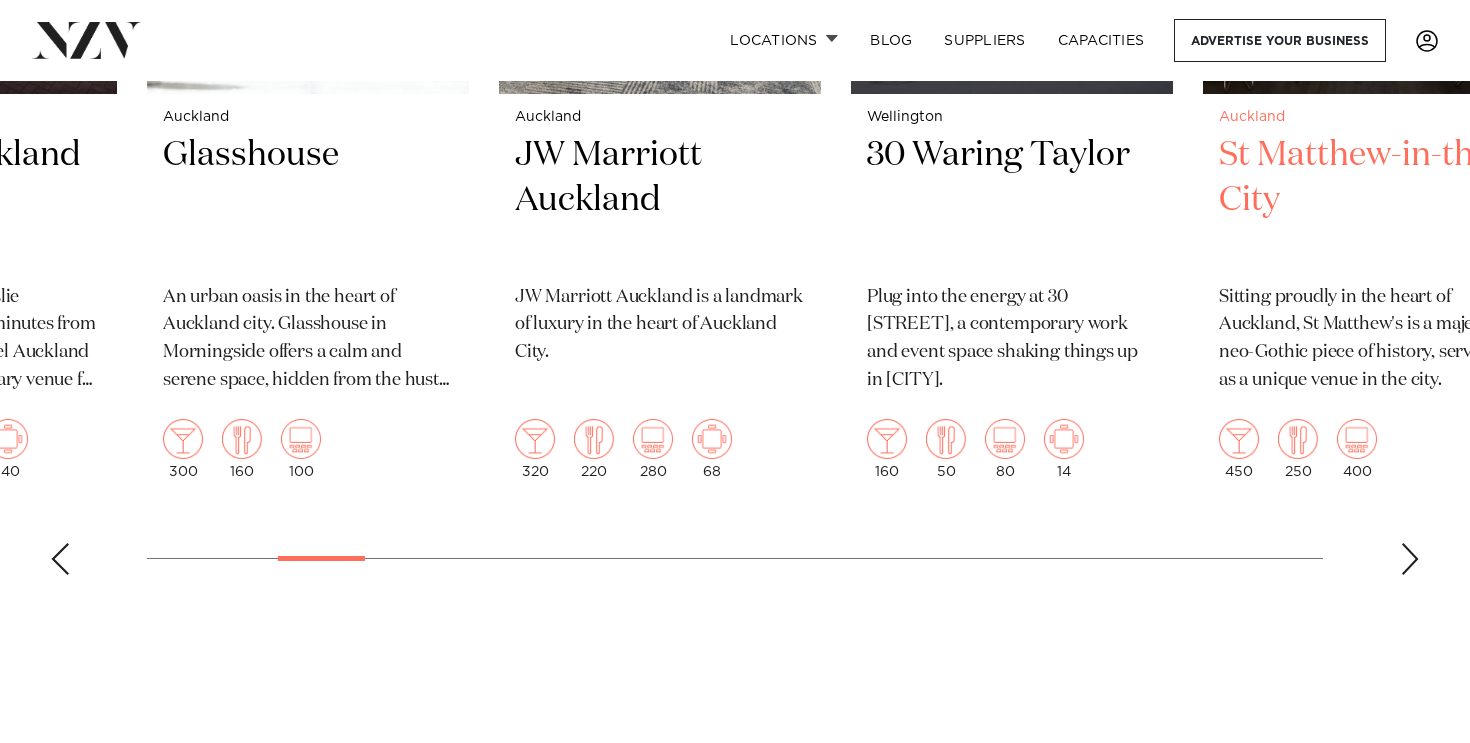 scroll, scrollTop: 1096, scrollLeft: 0, axis: vertical 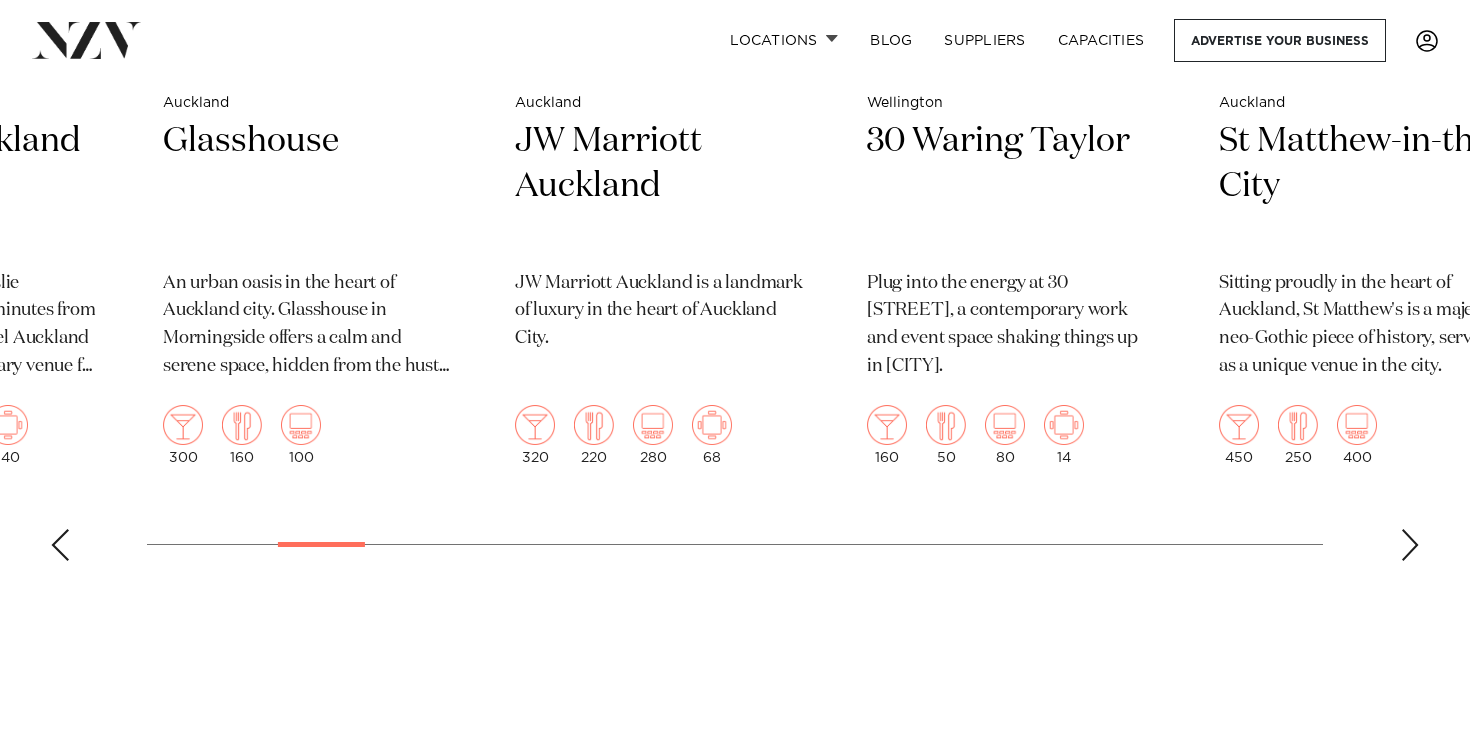 click at bounding box center (1410, 545) 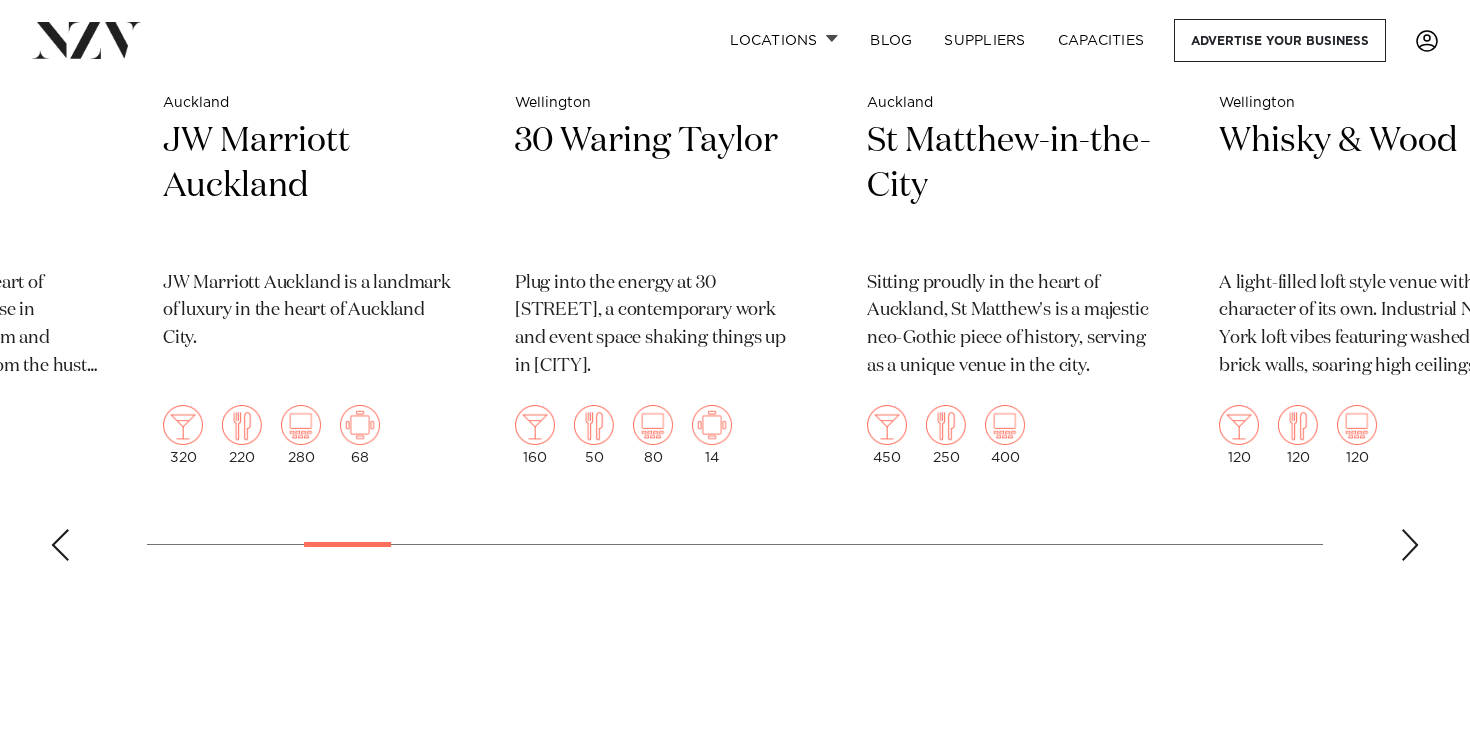 click at bounding box center (1410, 545) 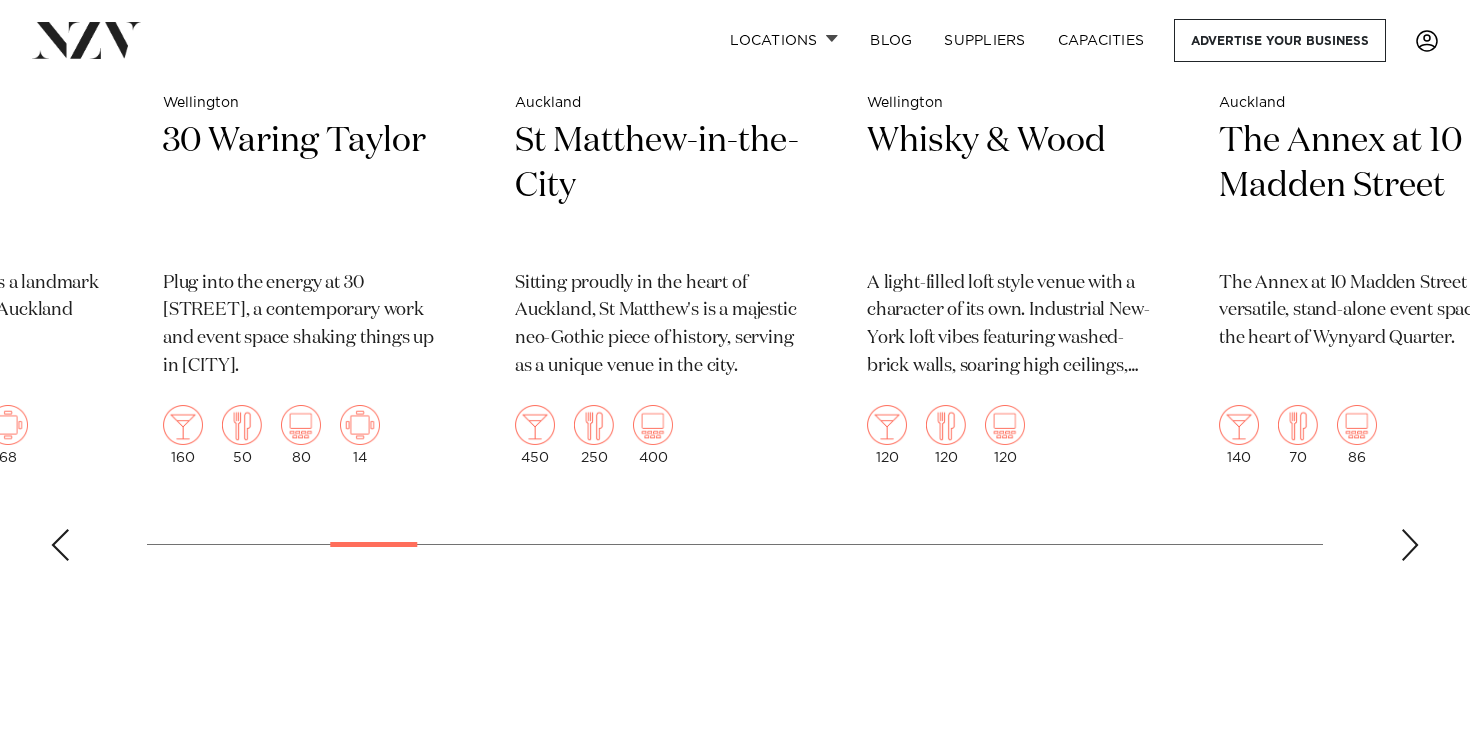 click at bounding box center (1410, 545) 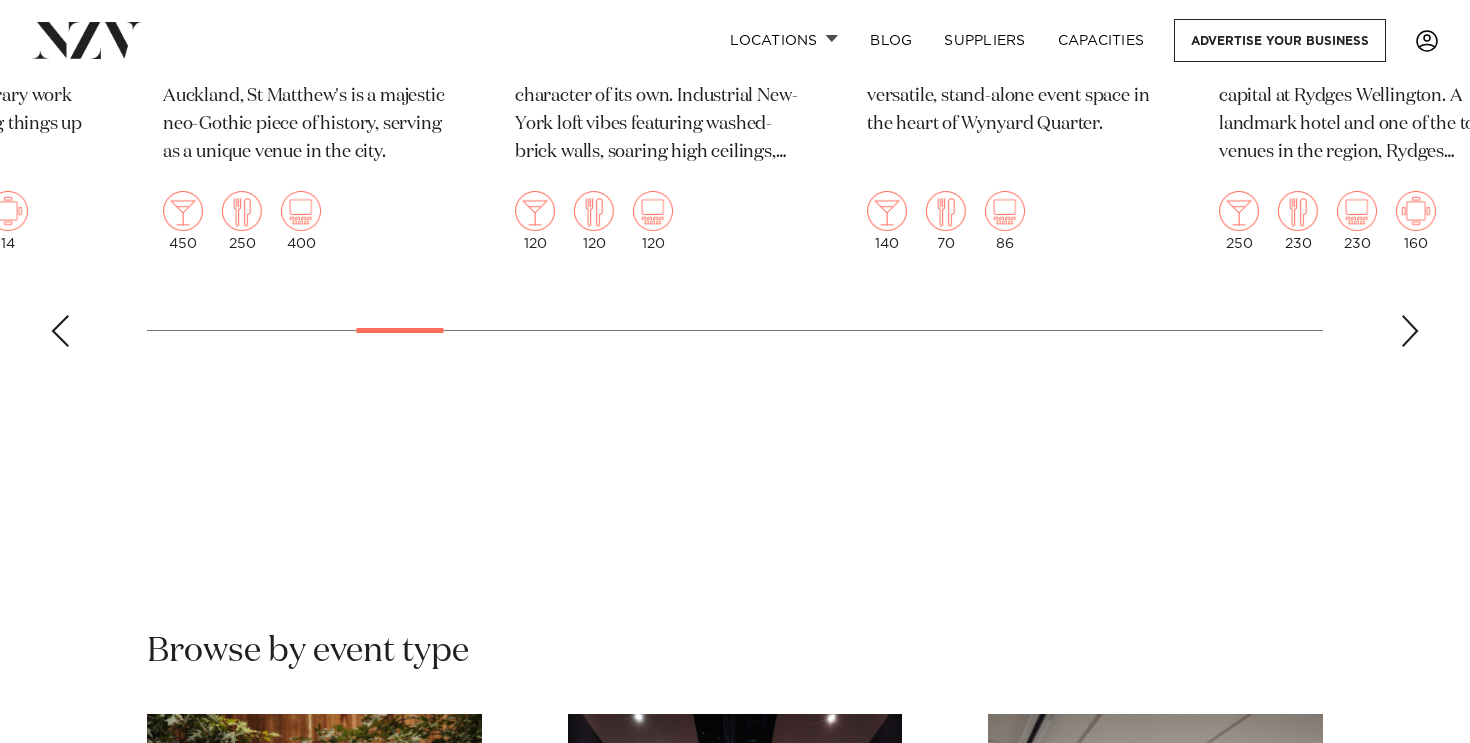 scroll, scrollTop: 1031, scrollLeft: 0, axis: vertical 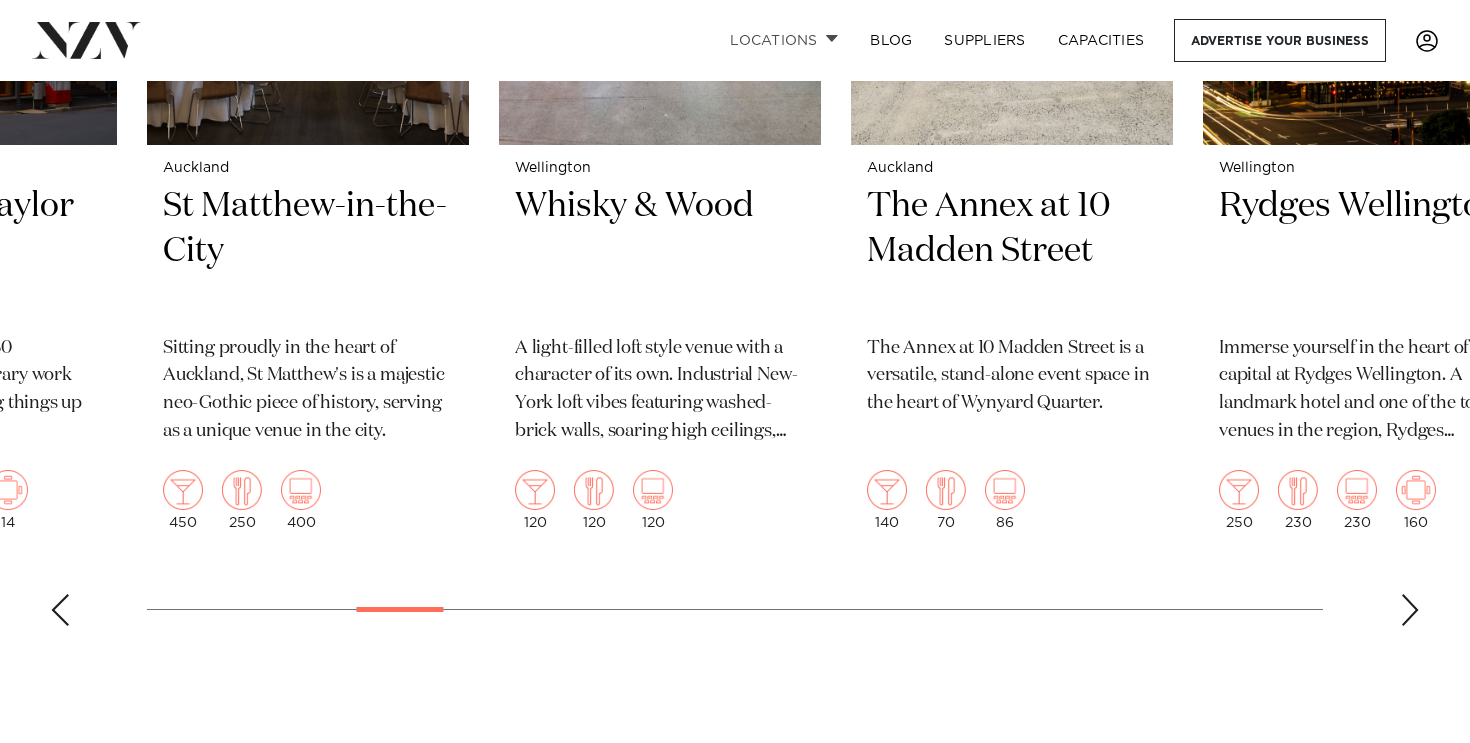 click on "Locations" at bounding box center [784, 40] 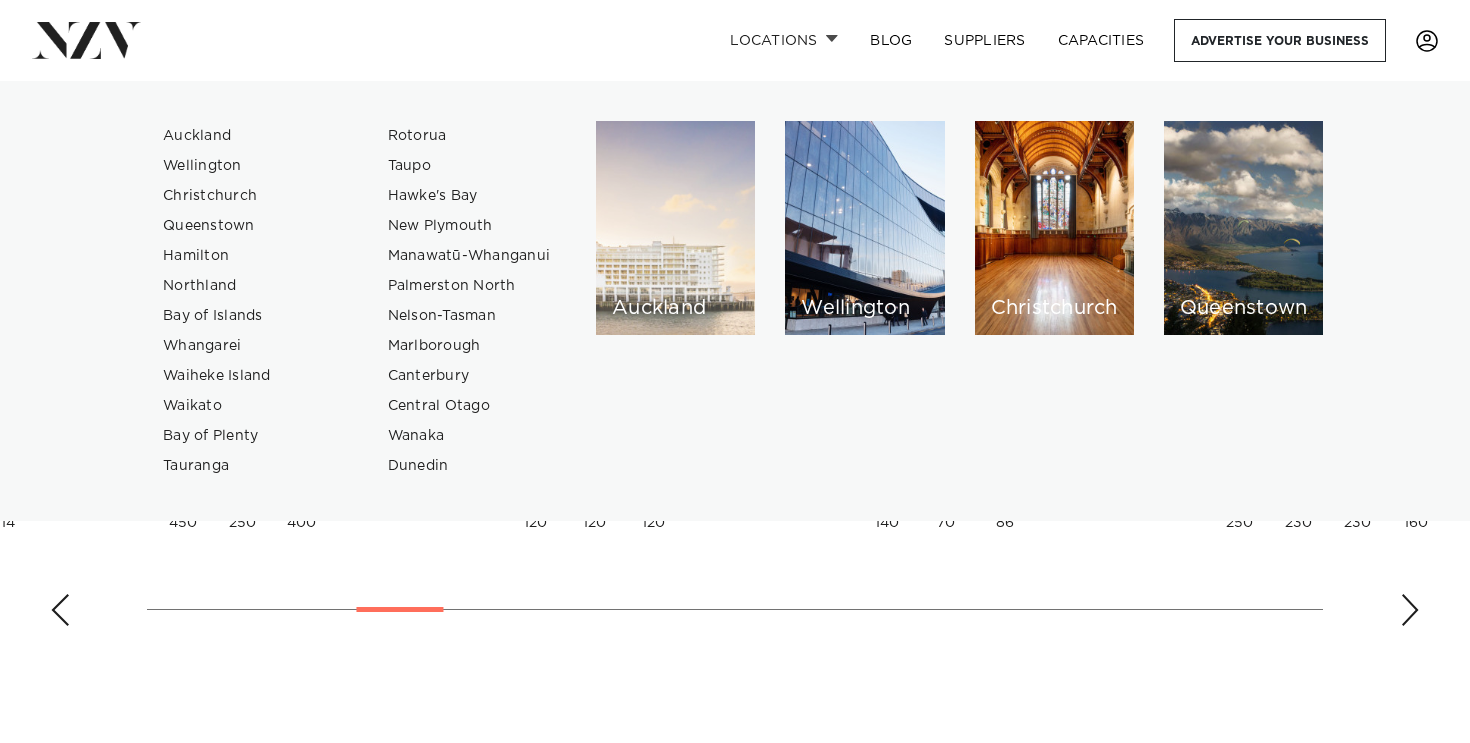 click on "Auckland" at bounding box center [675, 228] 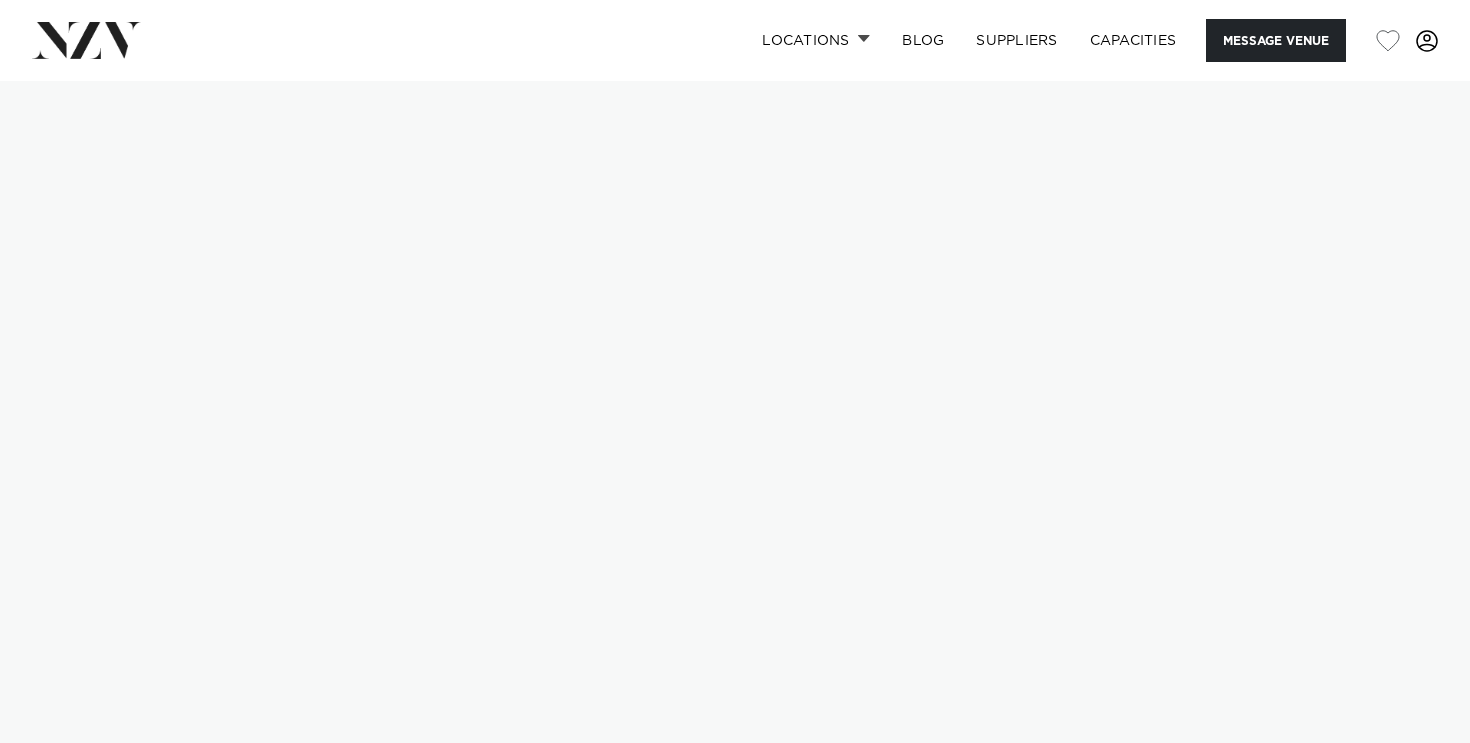 scroll, scrollTop: 0, scrollLeft: 0, axis: both 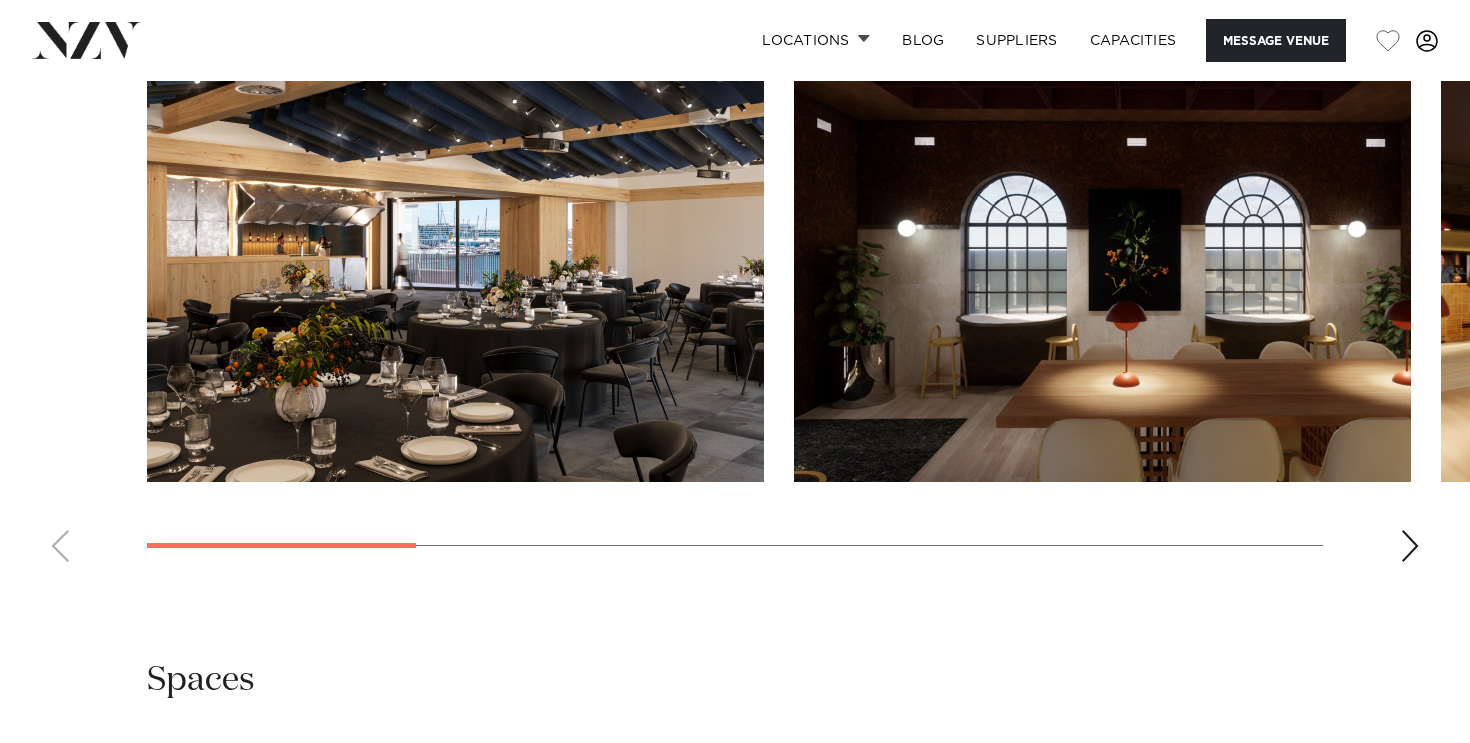 click at bounding box center (1410, 546) 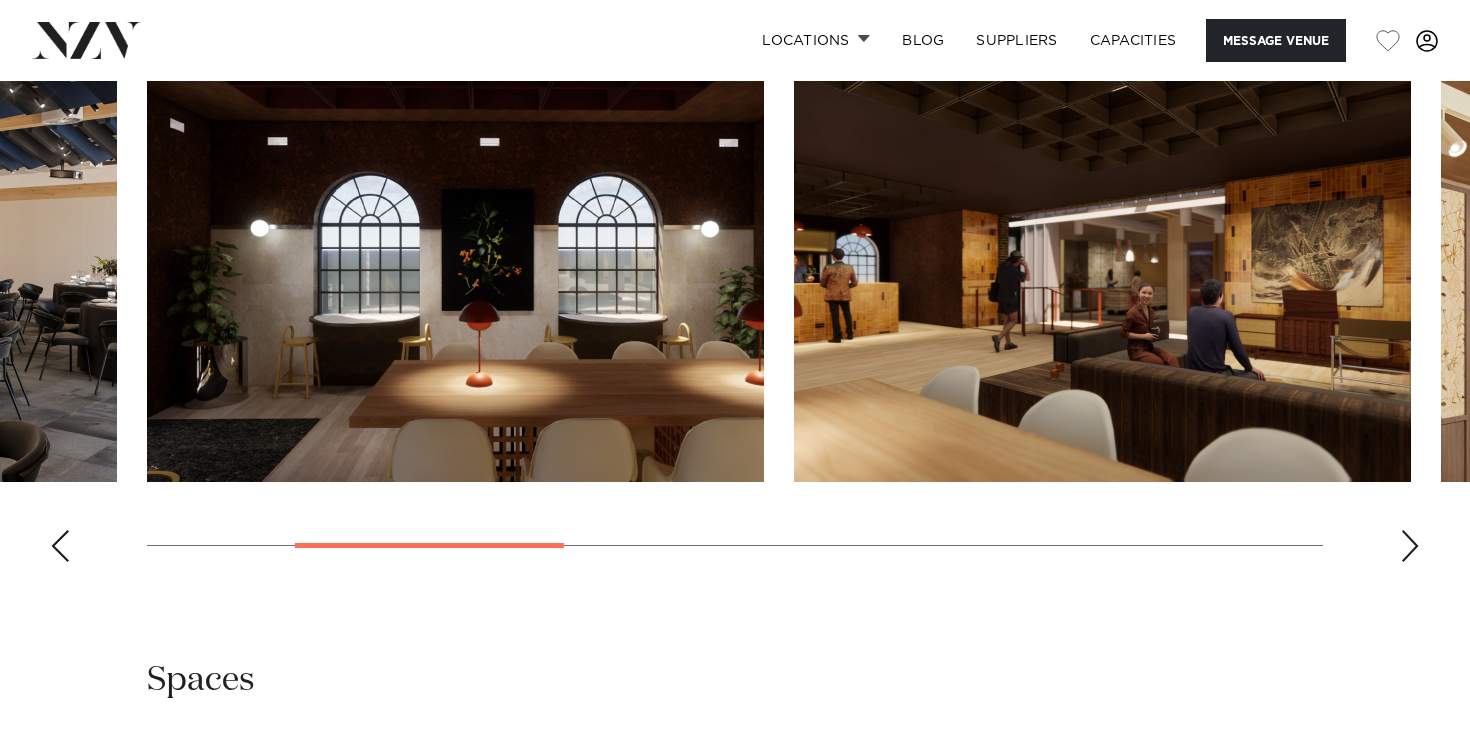click at bounding box center [1410, 546] 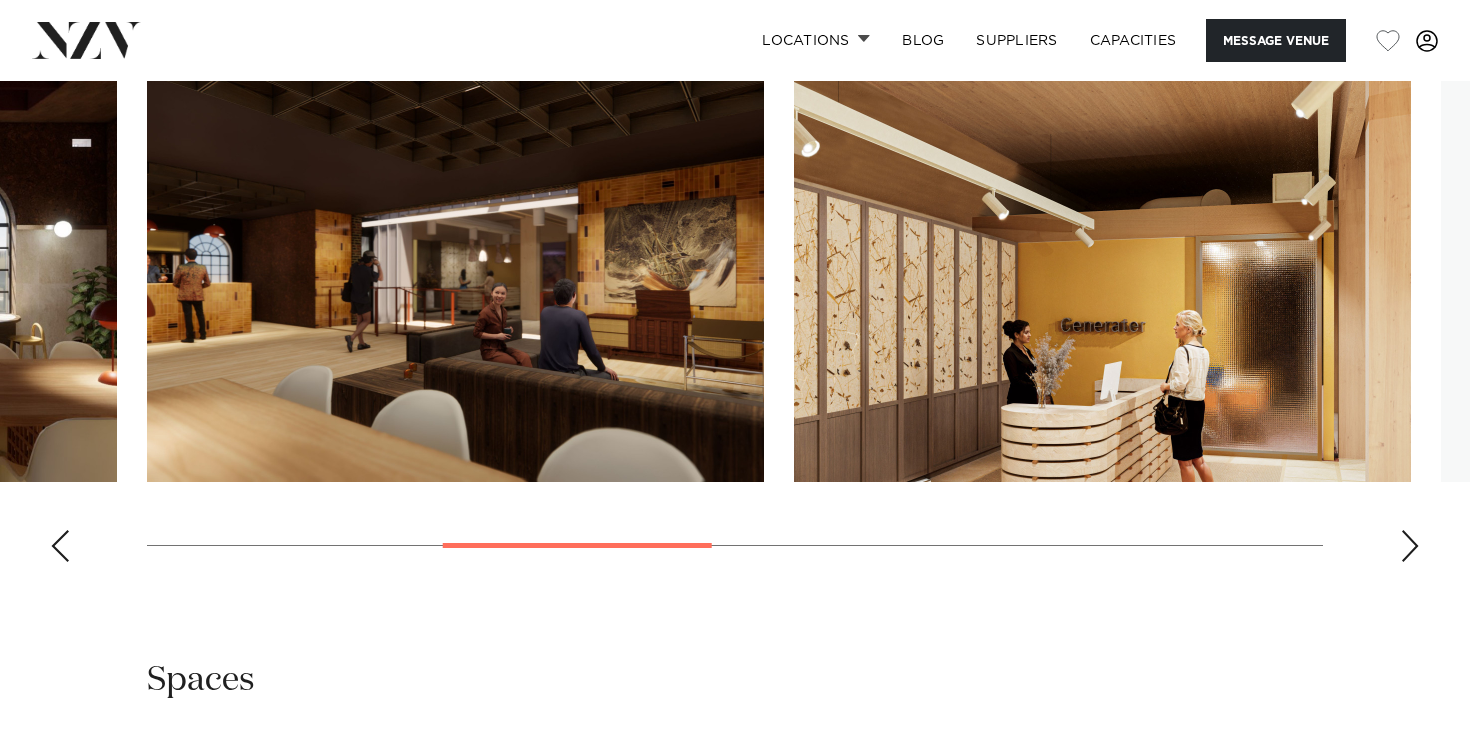 click at bounding box center [1410, 546] 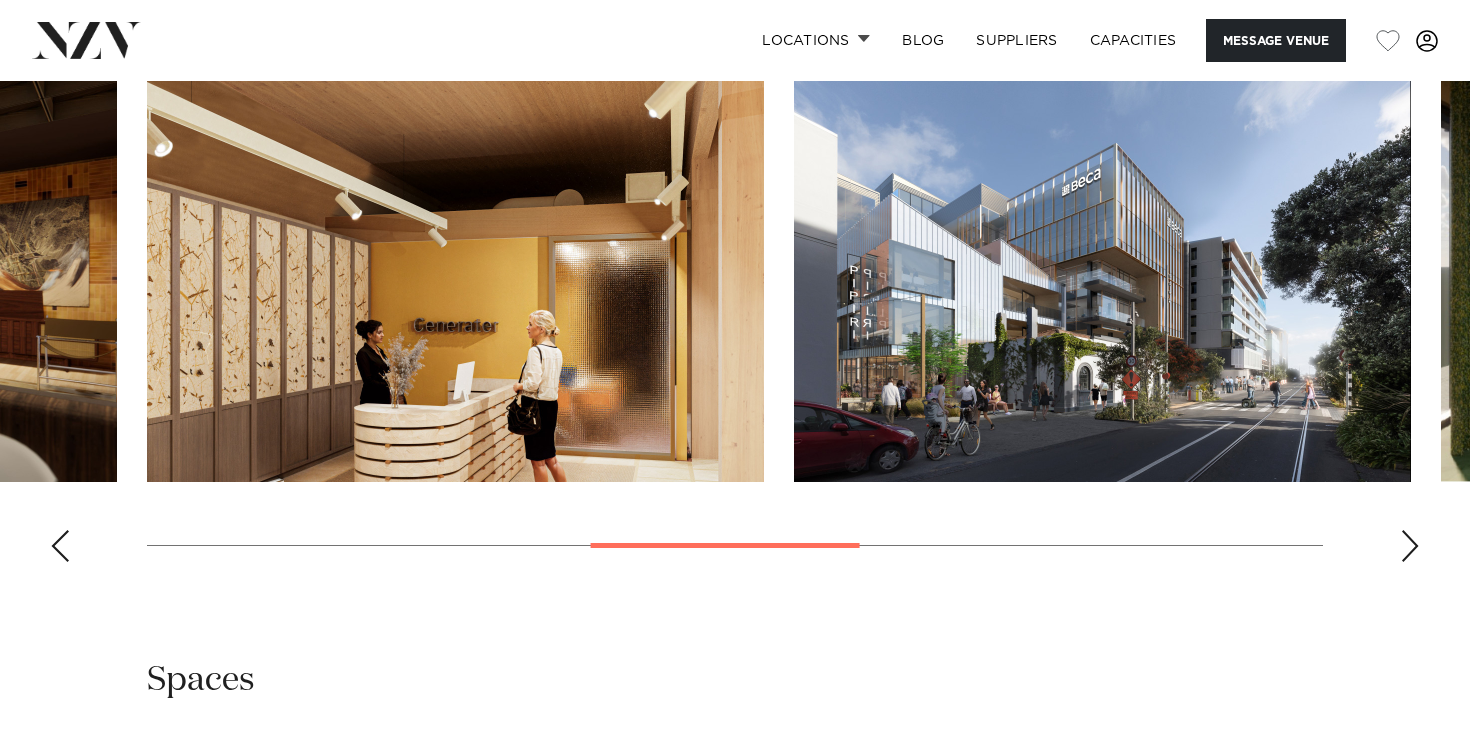 click at bounding box center [1410, 546] 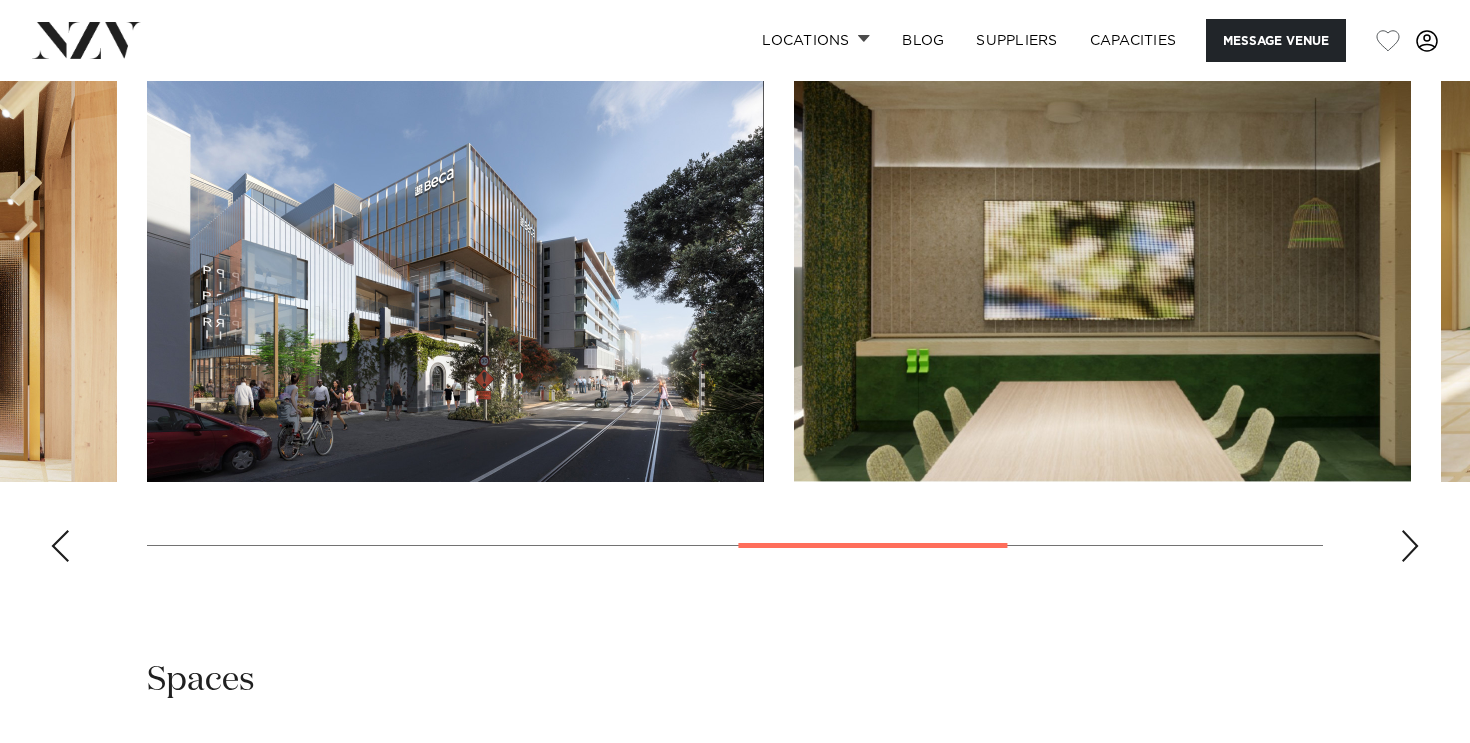 click at bounding box center (1410, 546) 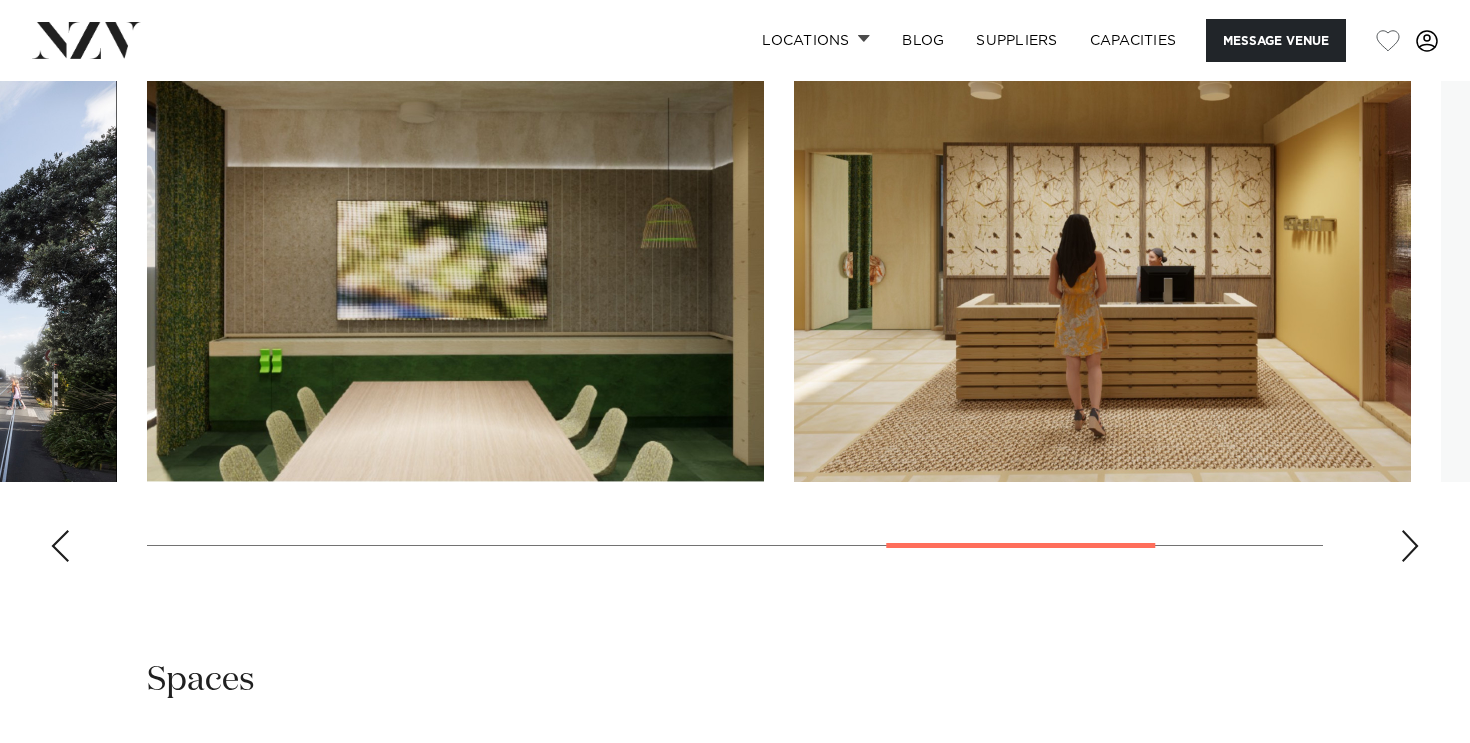 click at bounding box center (1410, 546) 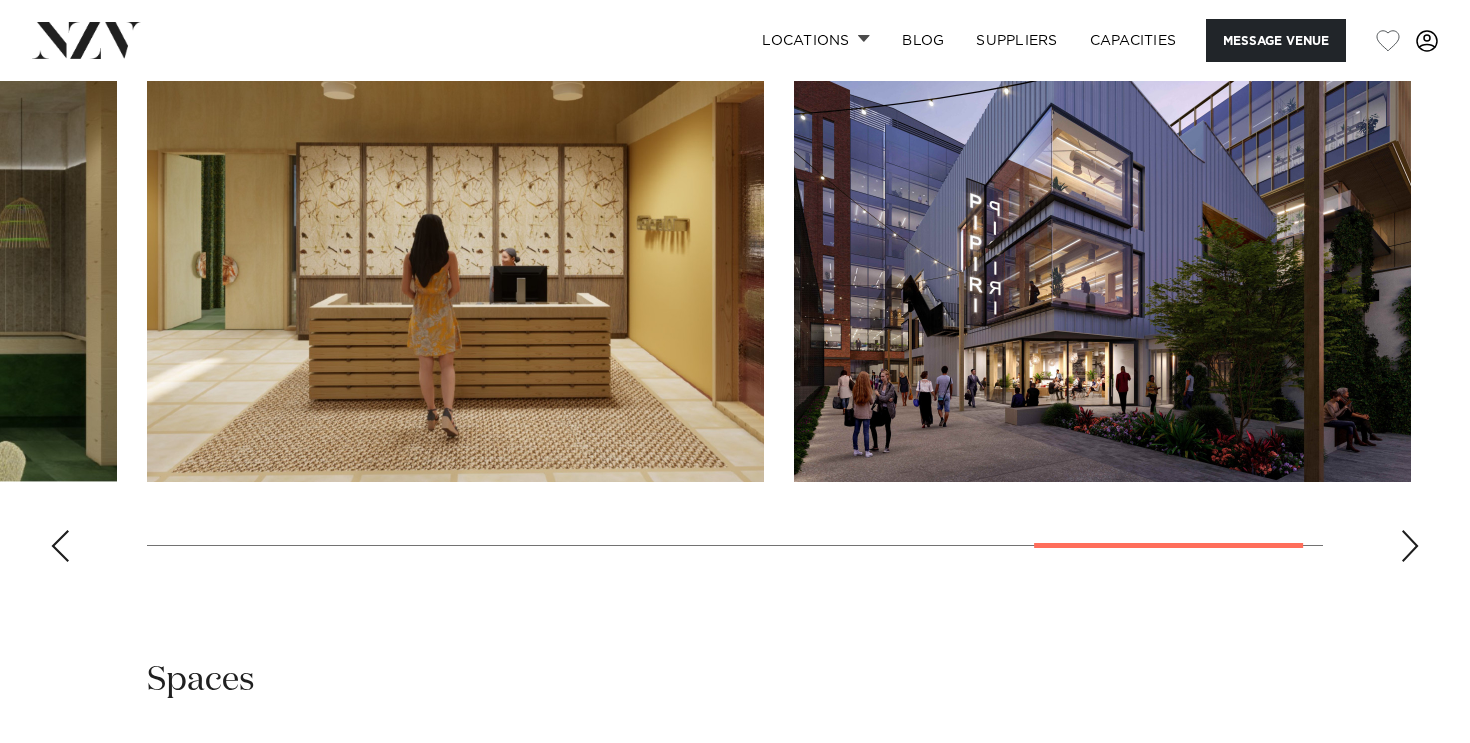 click at bounding box center (1410, 546) 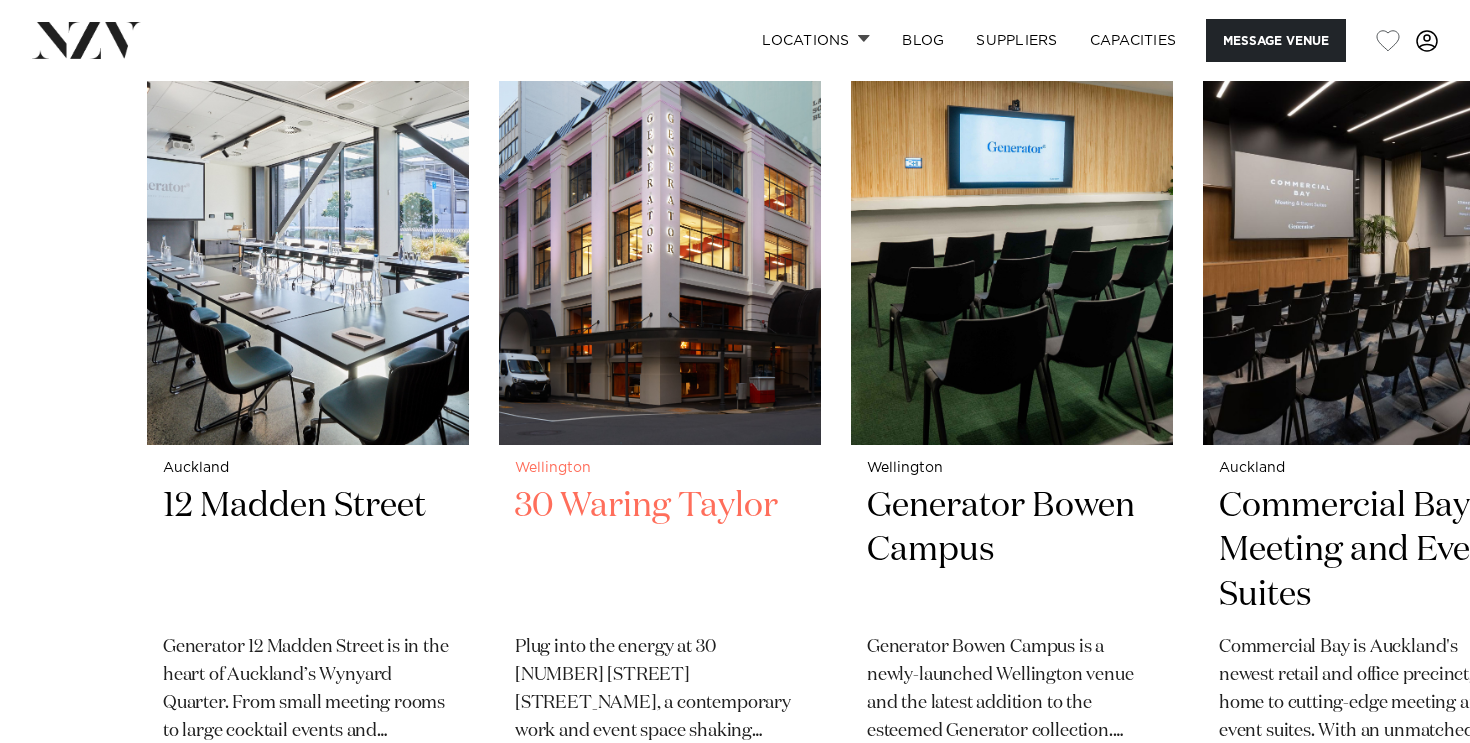 scroll, scrollTop: 3141, scrollLeft: 0, axis: vertical 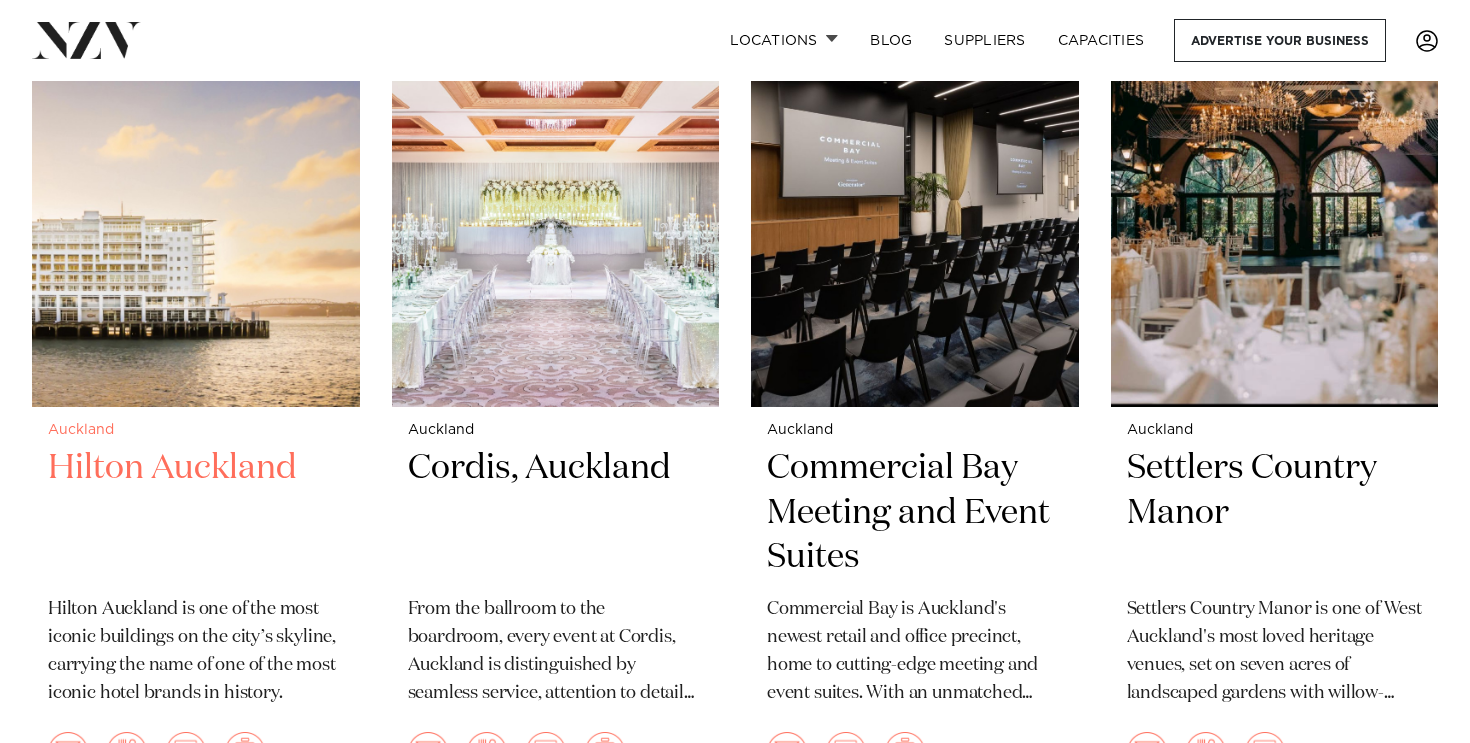 click on "Hilton Auckland" at bounding box center (196, 513) 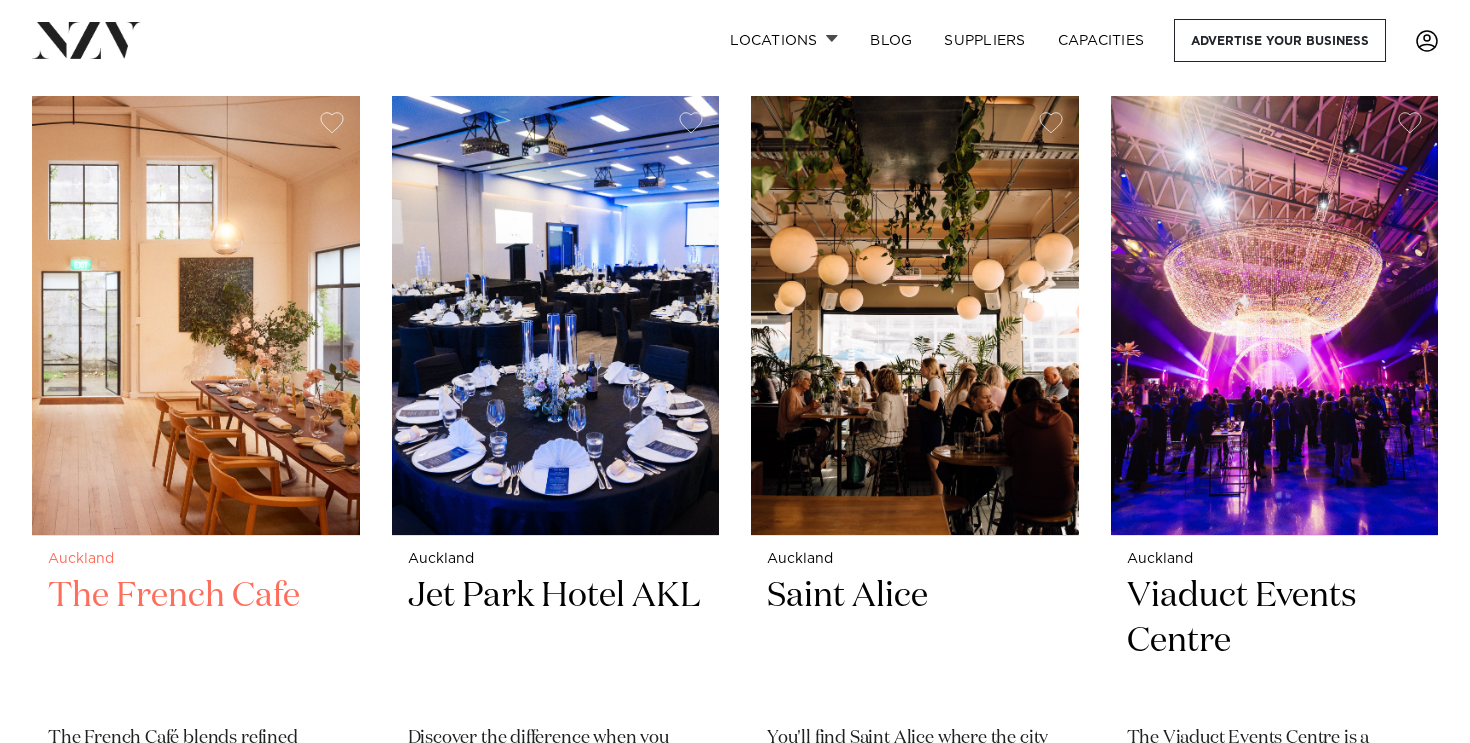scroll, scrollTop: 7739, scrollLeft: 0, axis: vertical 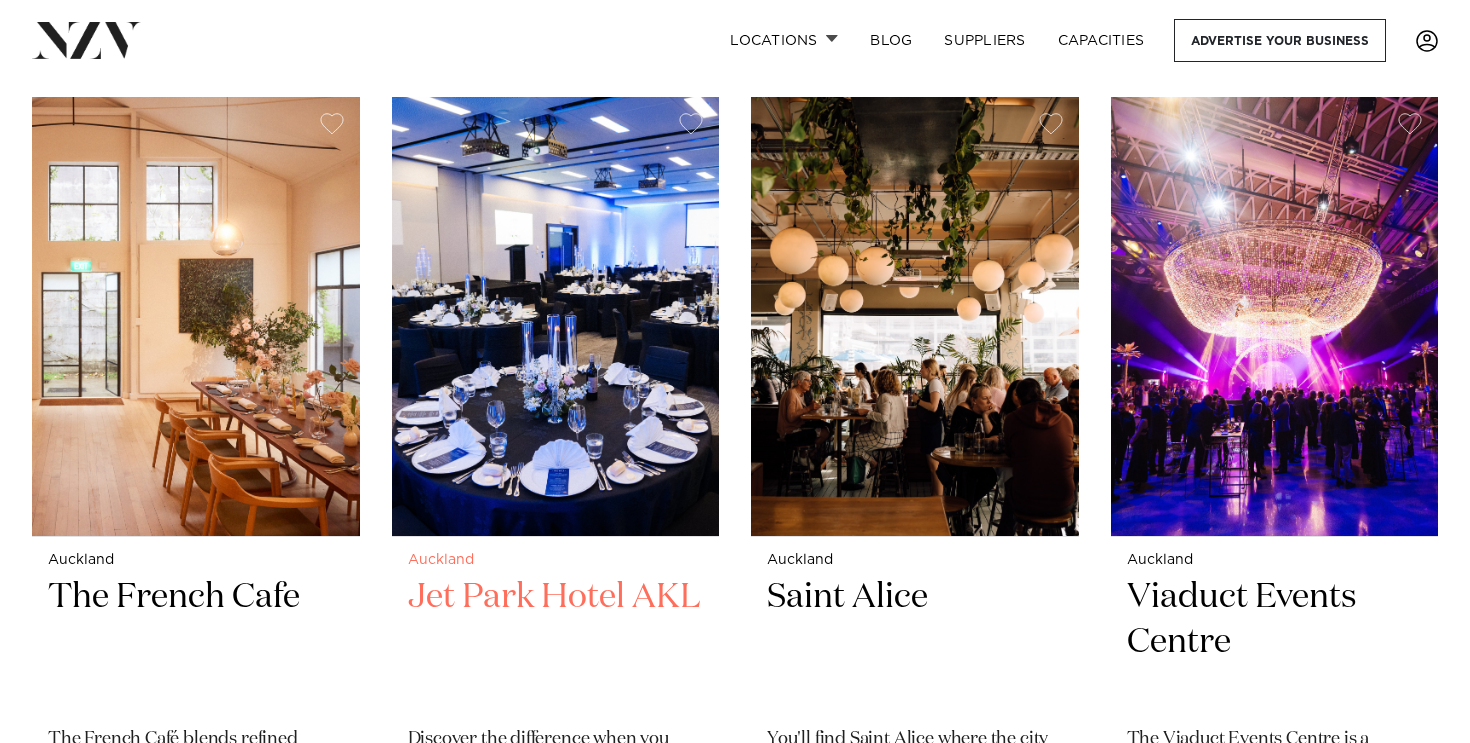 click on "Jet Park Hotel AKL" at bounding box center (556, 642) 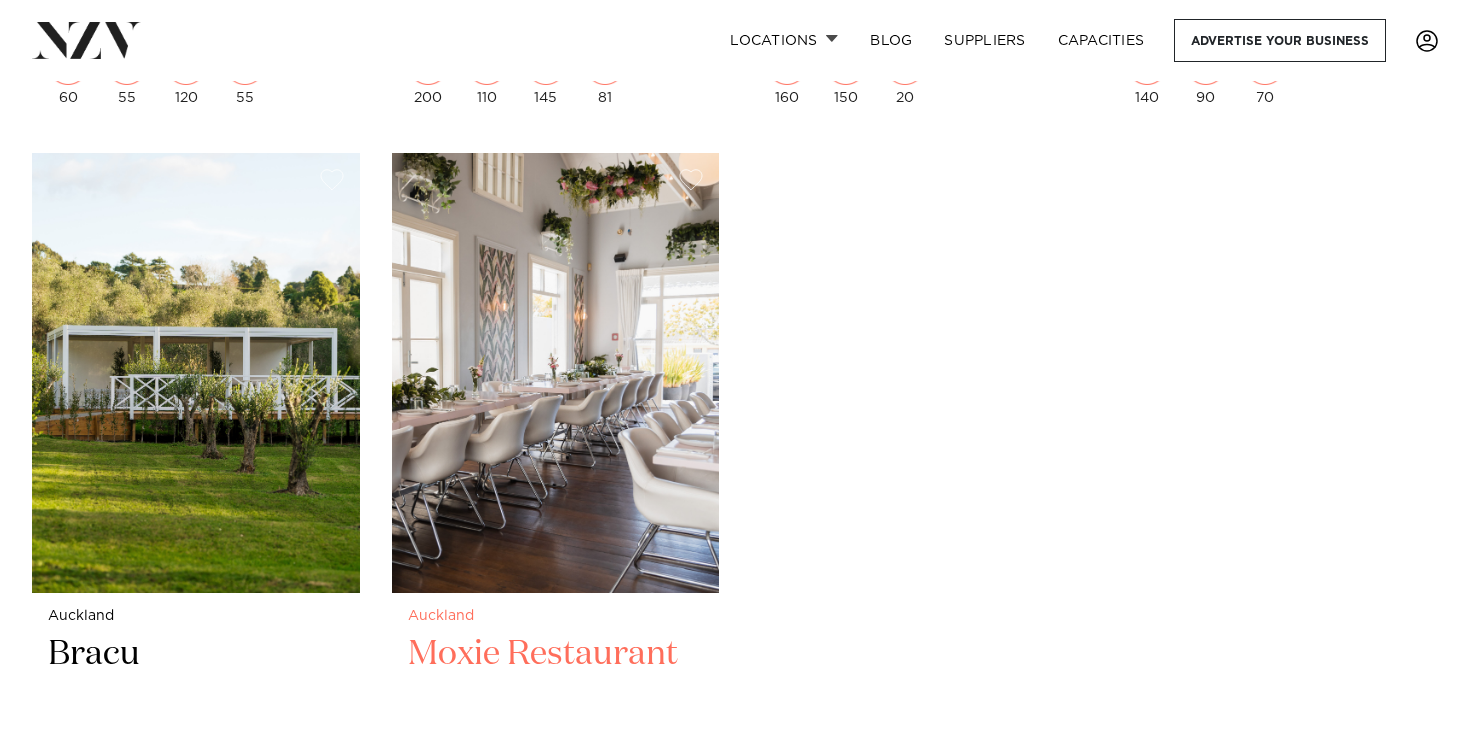 scroll, scrollTop: 11185, scrollLeft: 0, axis: vertical 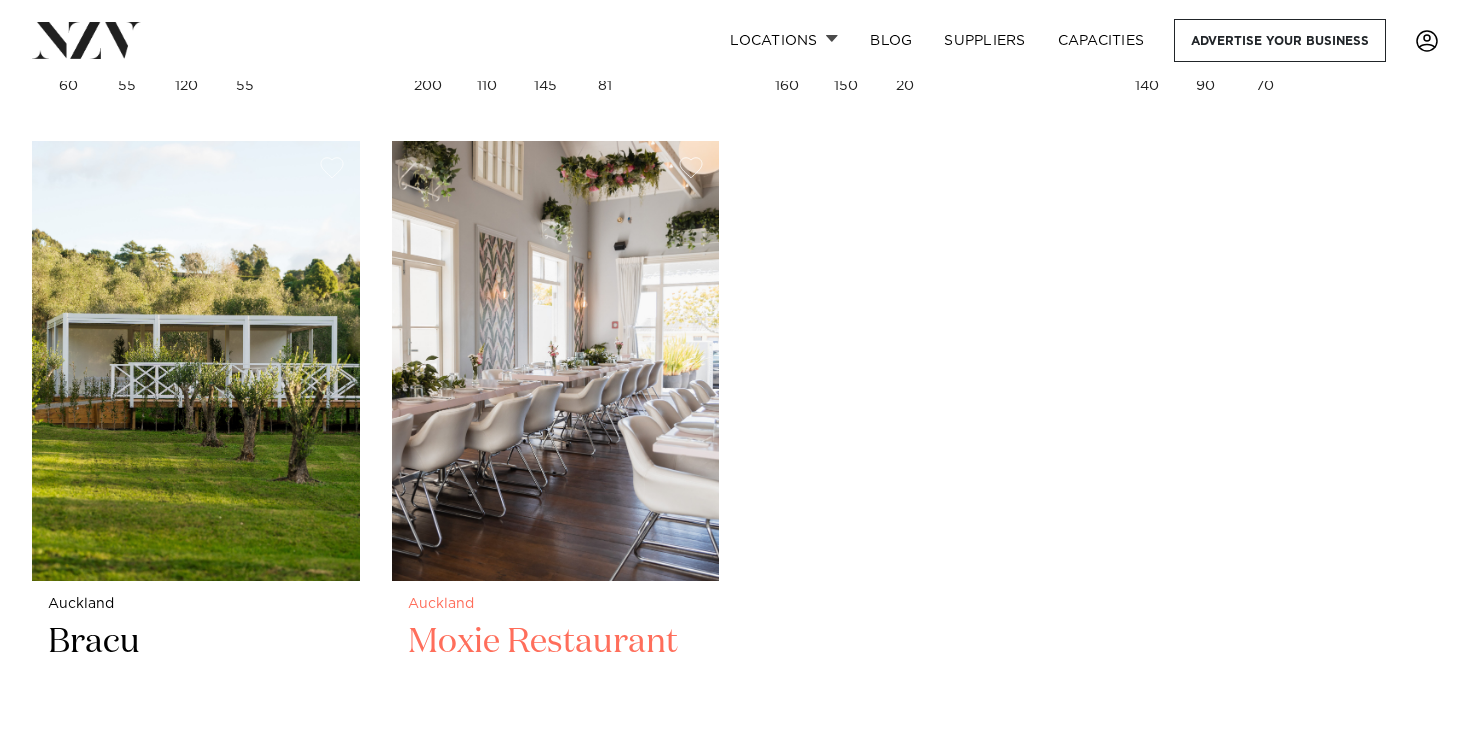 click on "Moxie Restaurant" at bounding box center [556, 687] 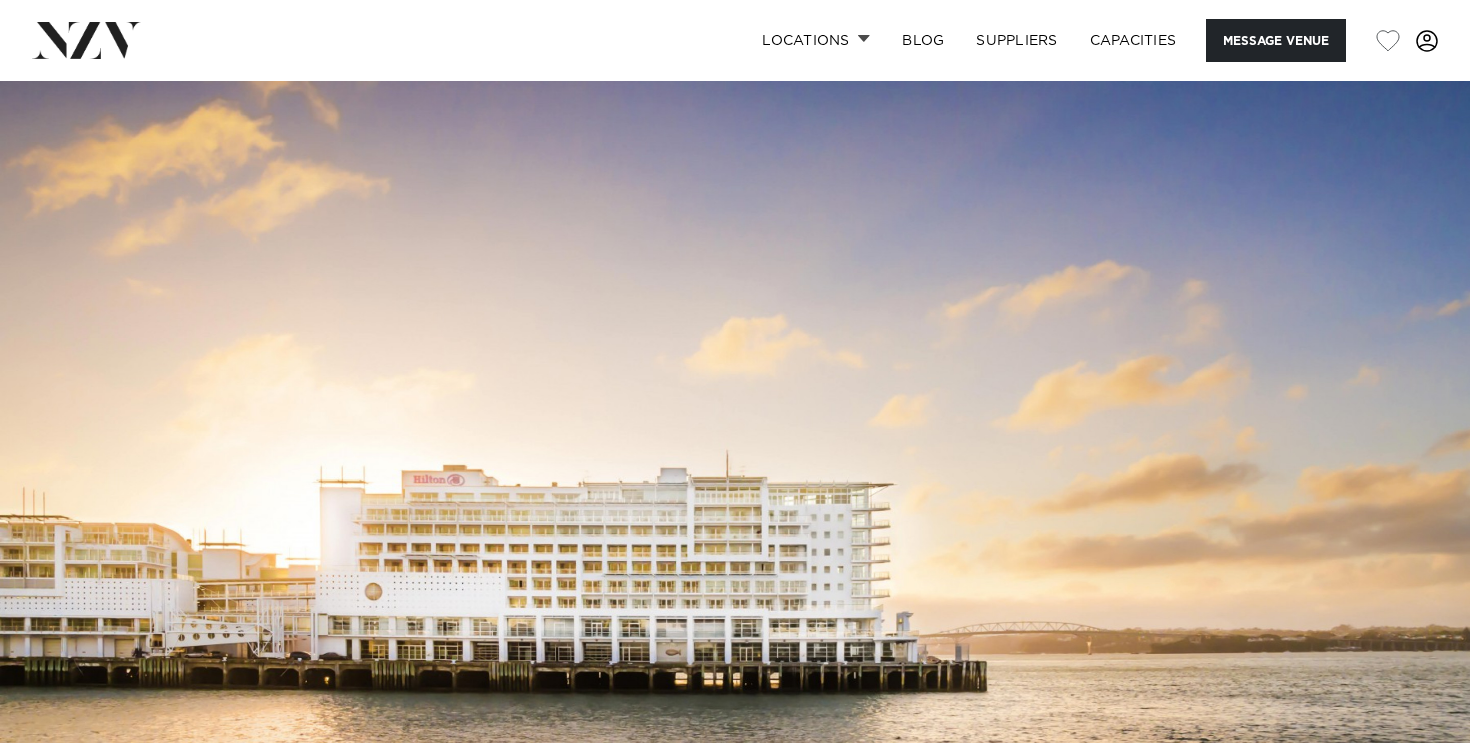 scroll, scrollTop: 0, scrollLeft: 0, axis: both 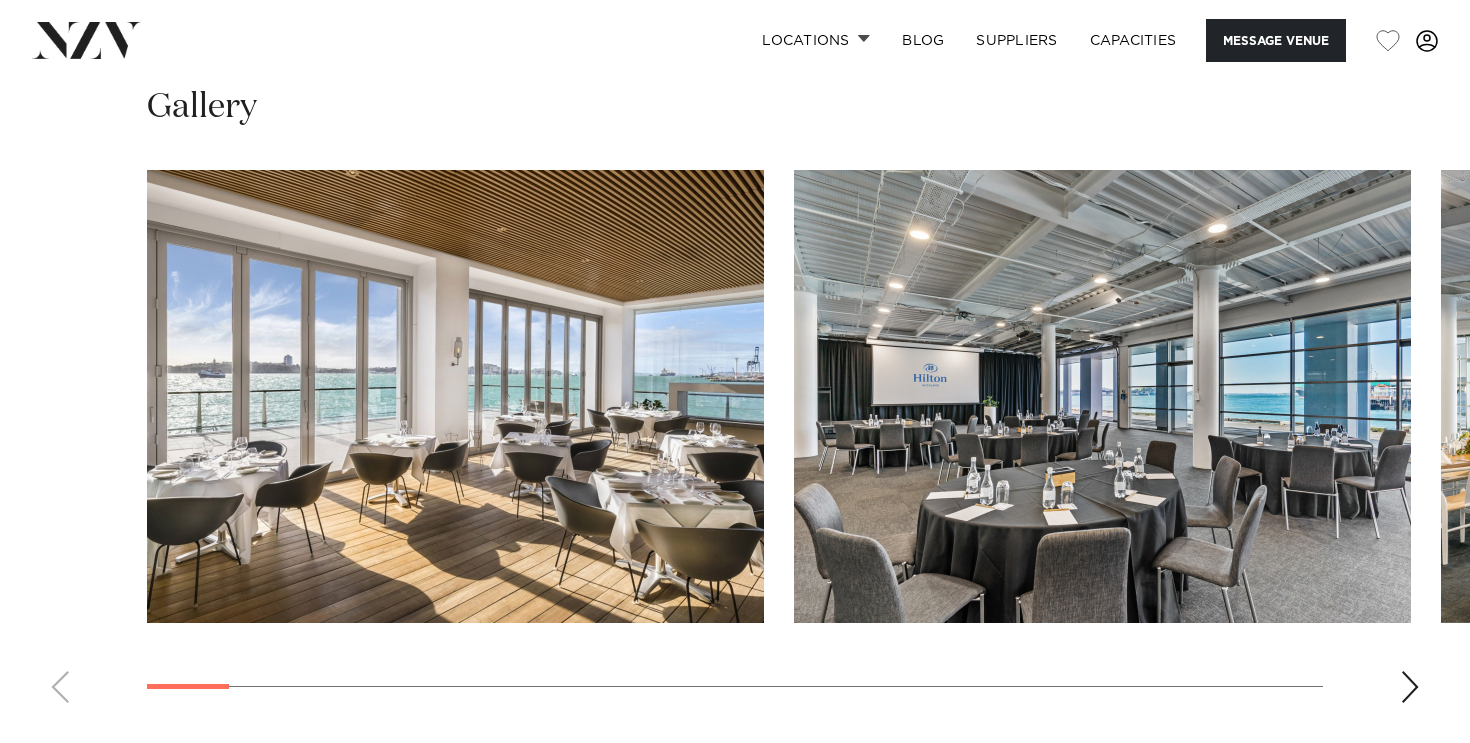 click at bounding box center (1410, 687) 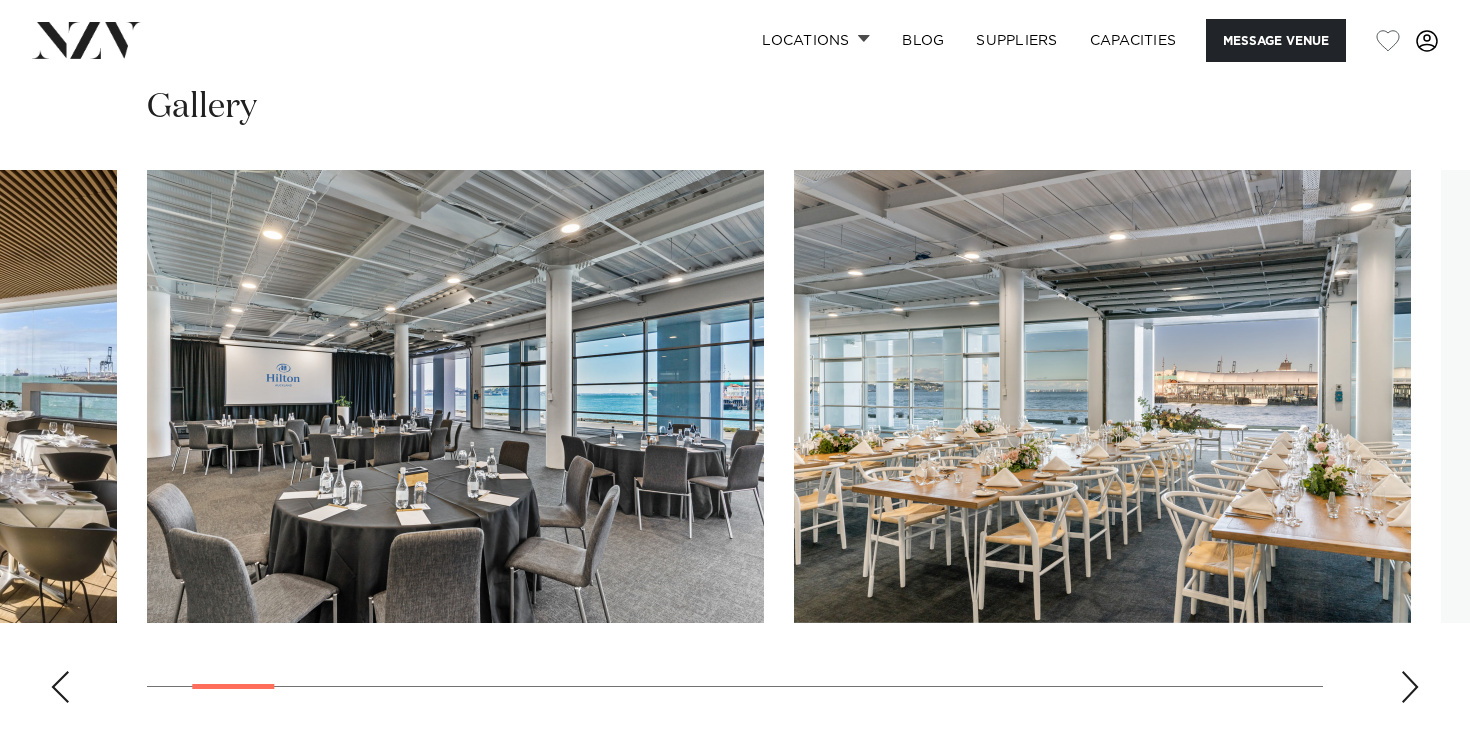click at bounding box center [1410, 687] 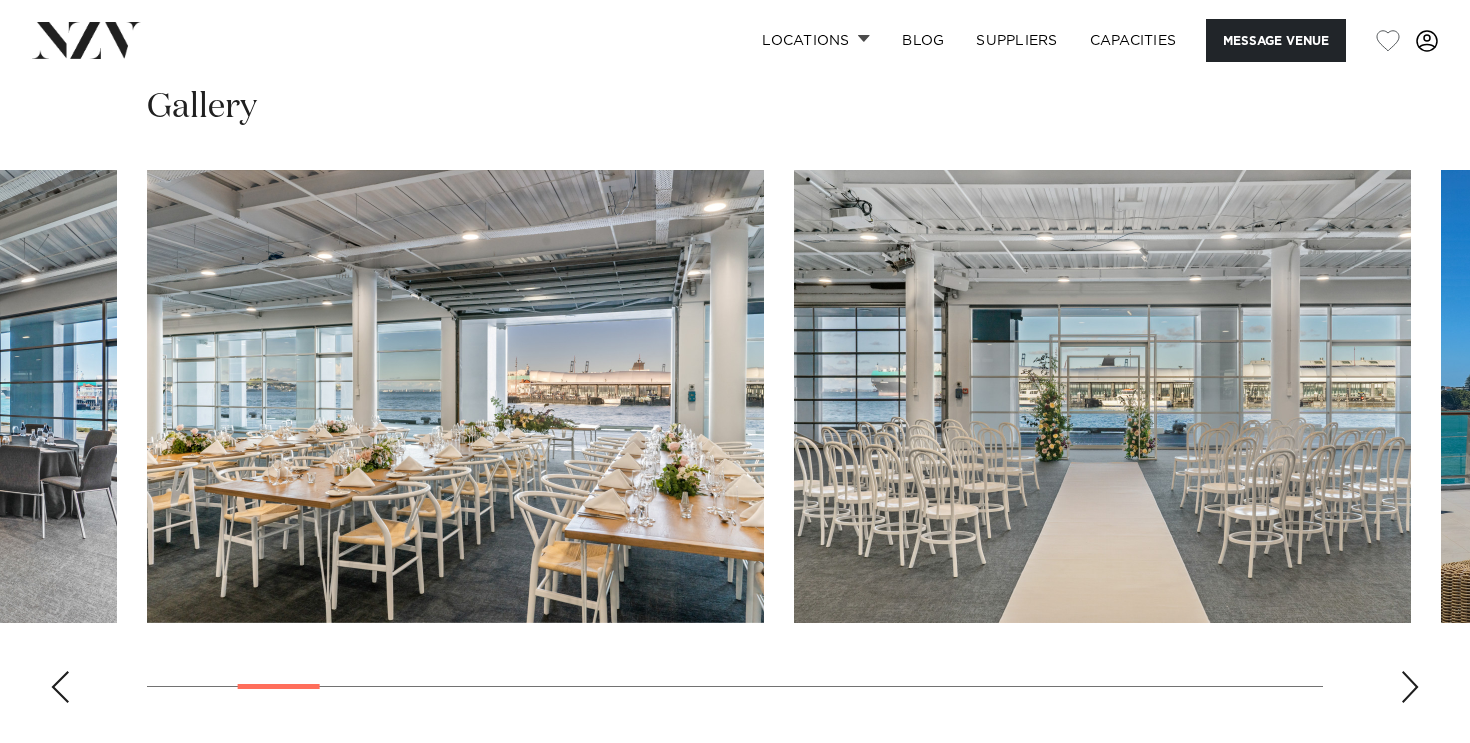 click at bounding box center [1410, 687] 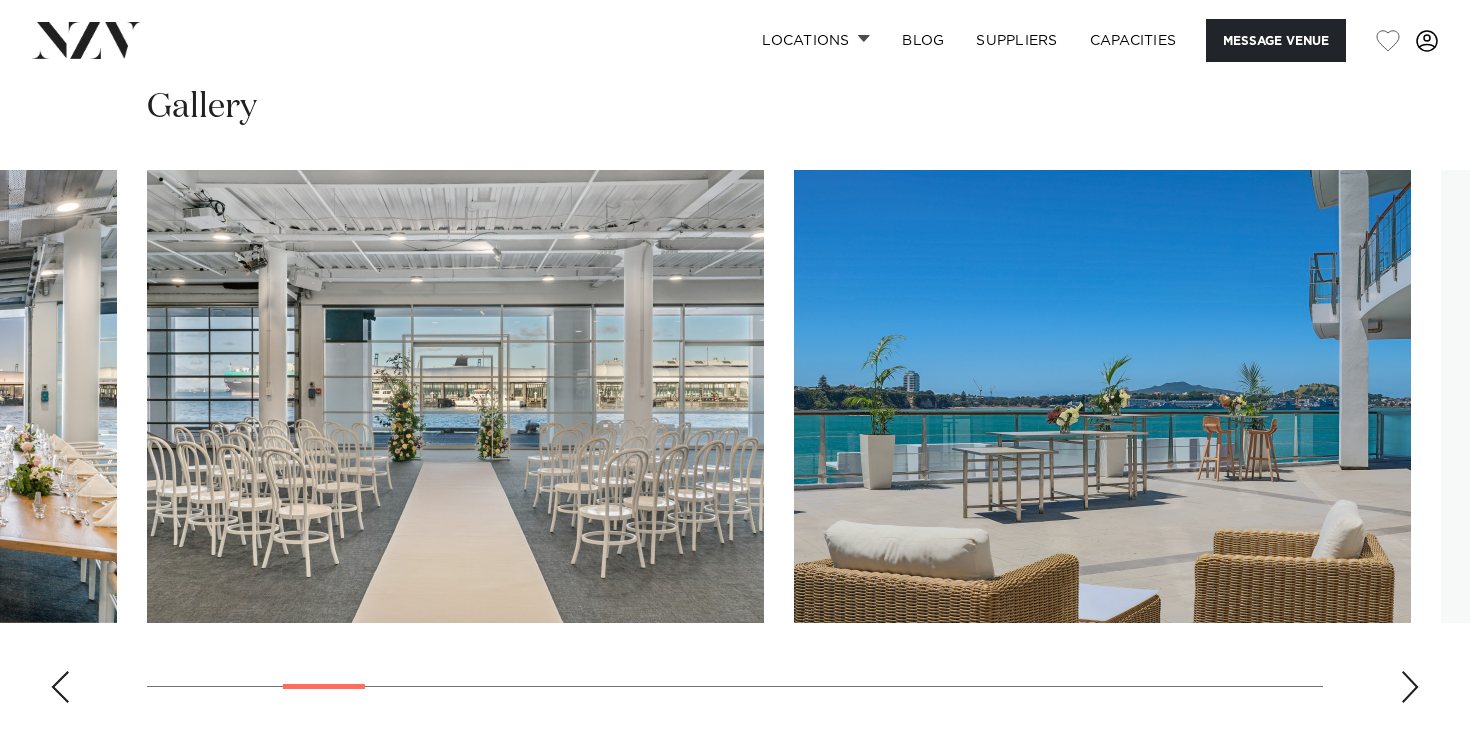 click at bounding box center [1410, 687] 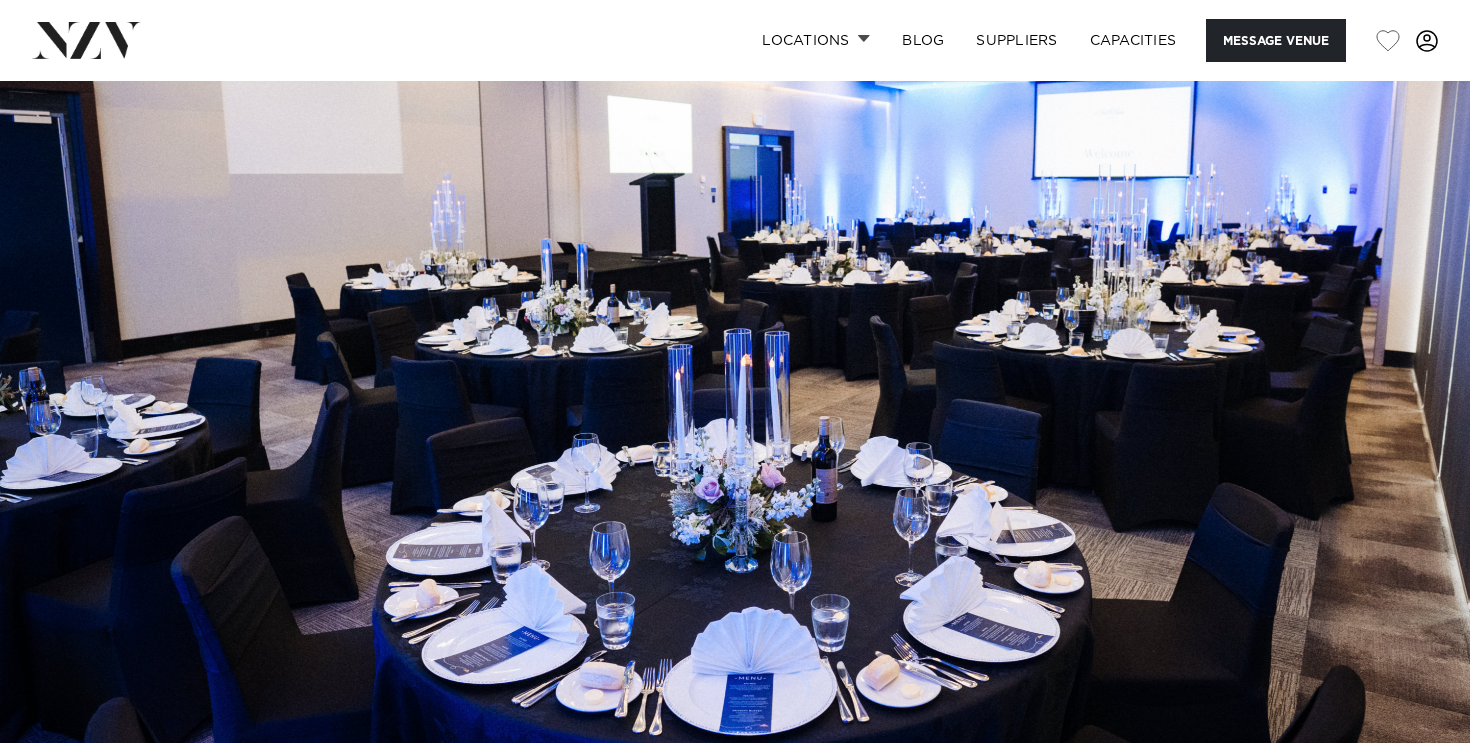 scroll, scrollTop: 0, scrollLeft: 0, axis: both 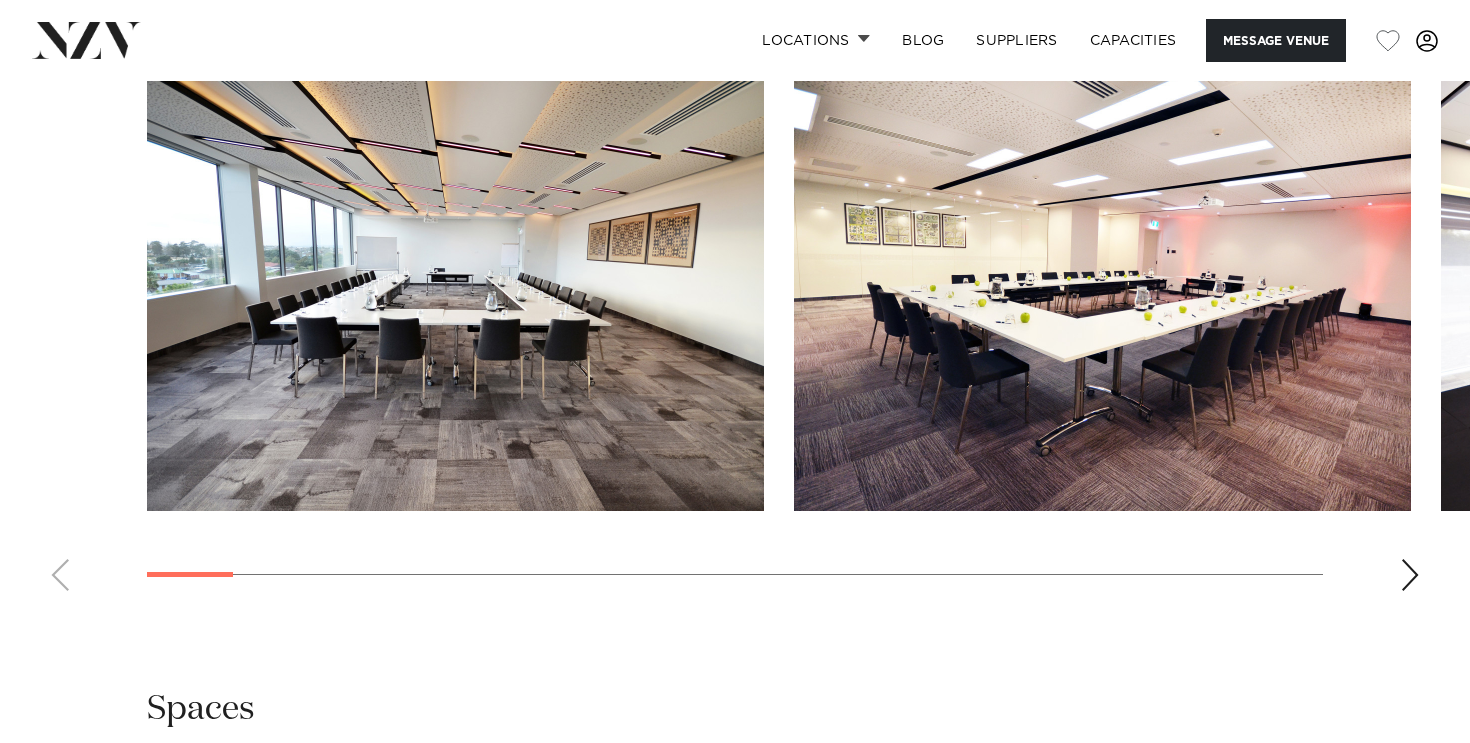 click at bounding box center (1410, 575) 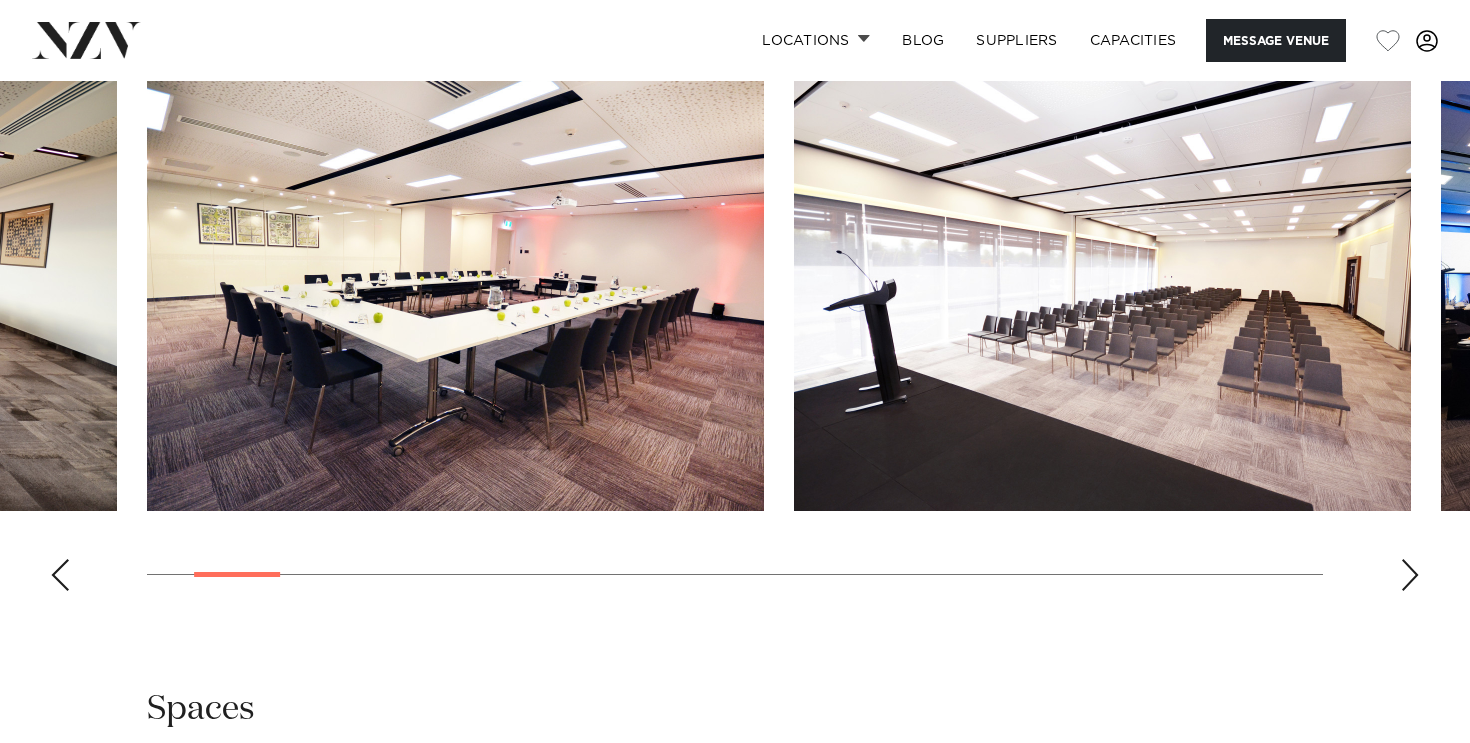 click at bounding box center [1410, 575] 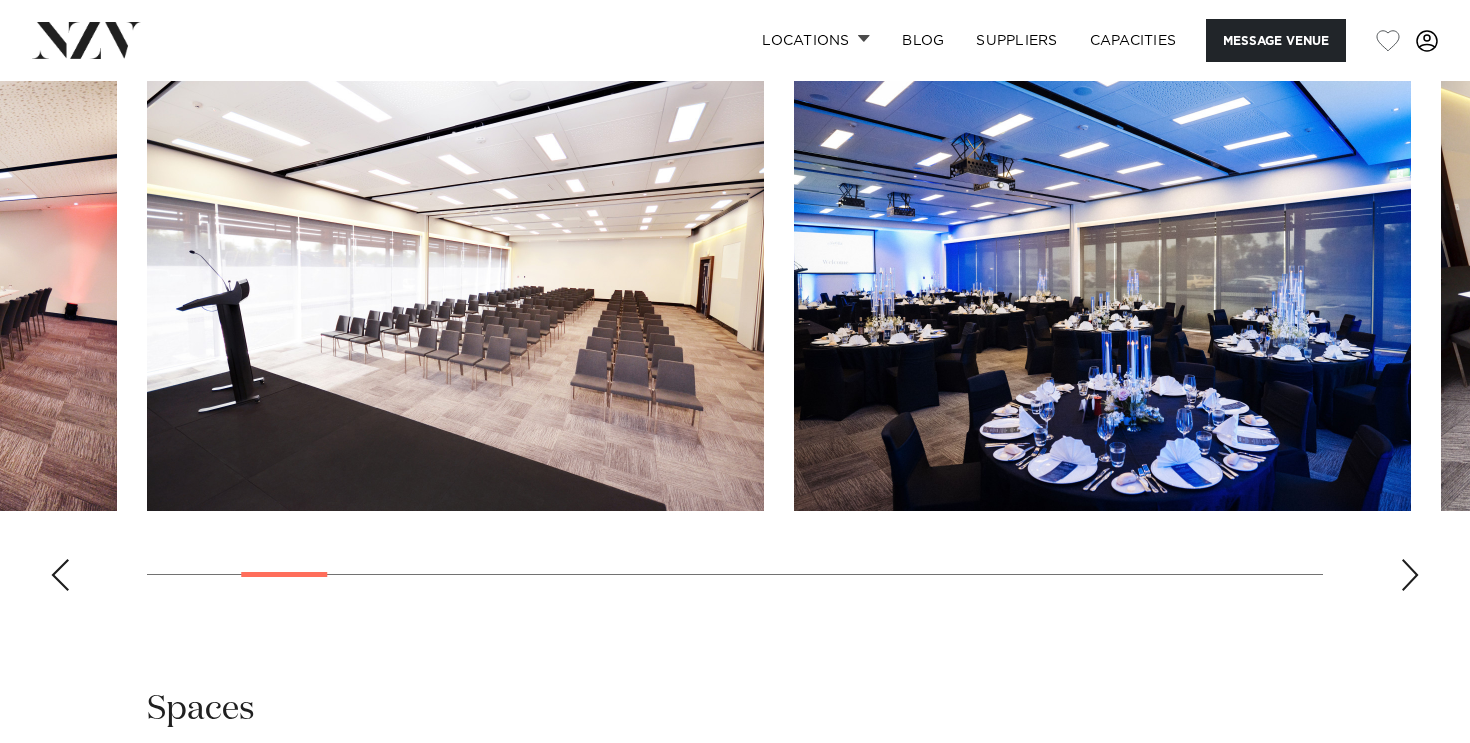 click at bounding box center [1410, 575] 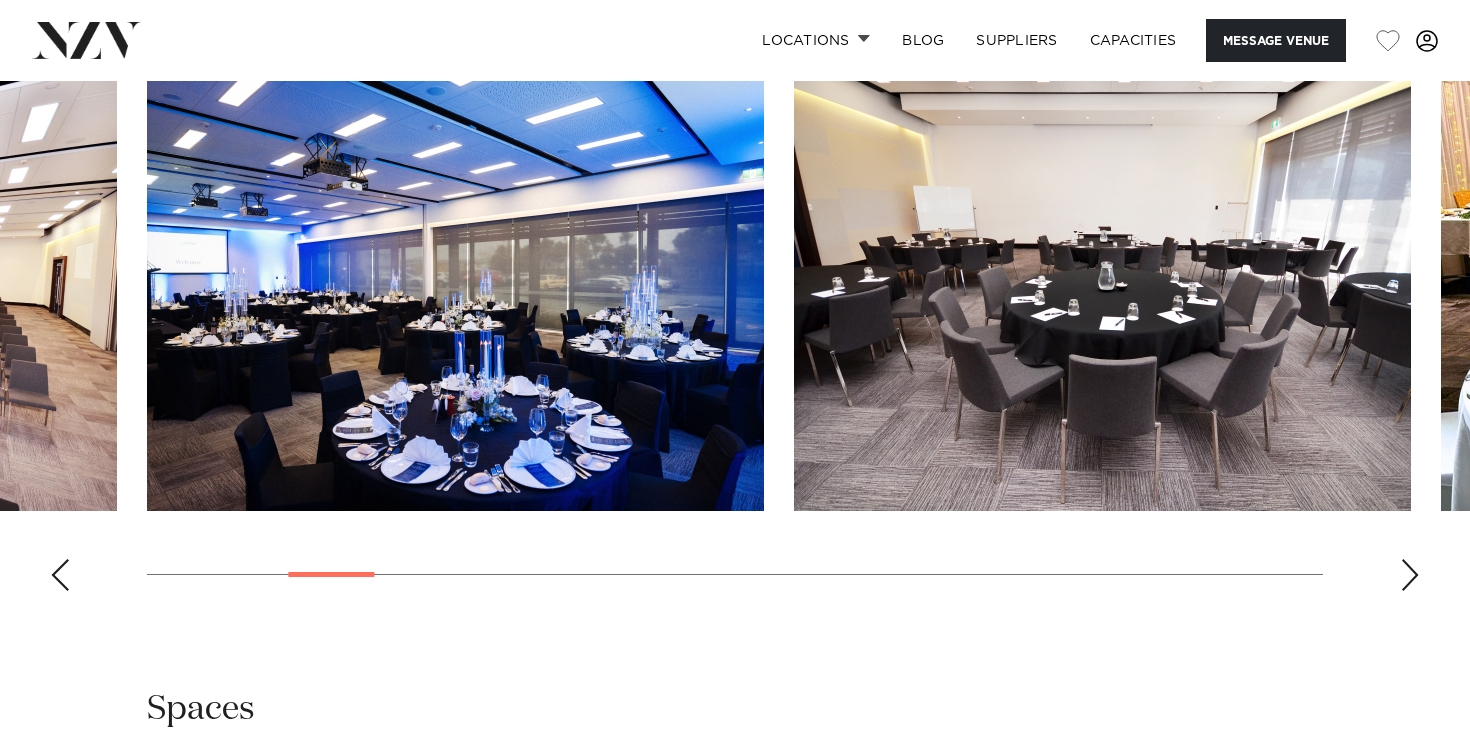 click at bounding box center (1410, 575) 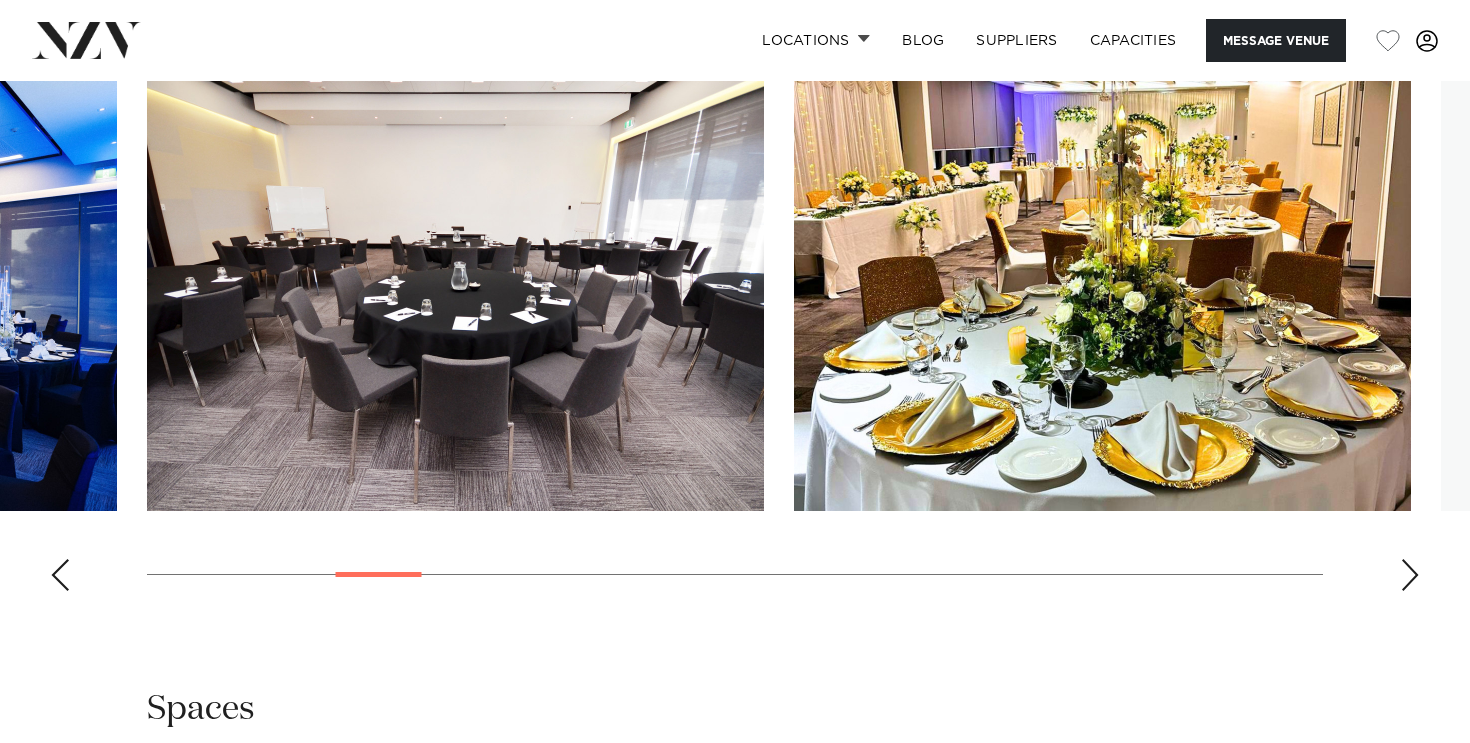 click at bounding box center (1410, 575) 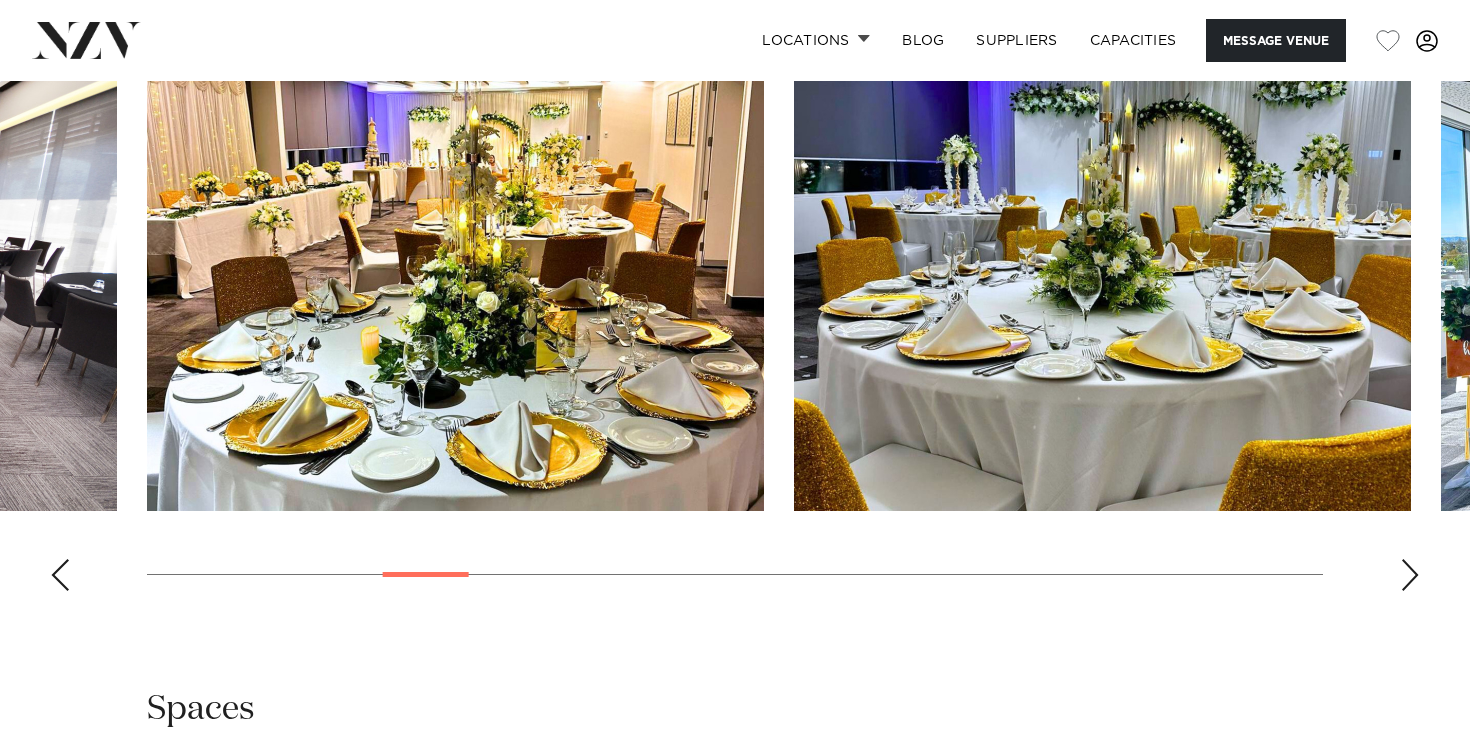 click at bounding box center [1410, 575] 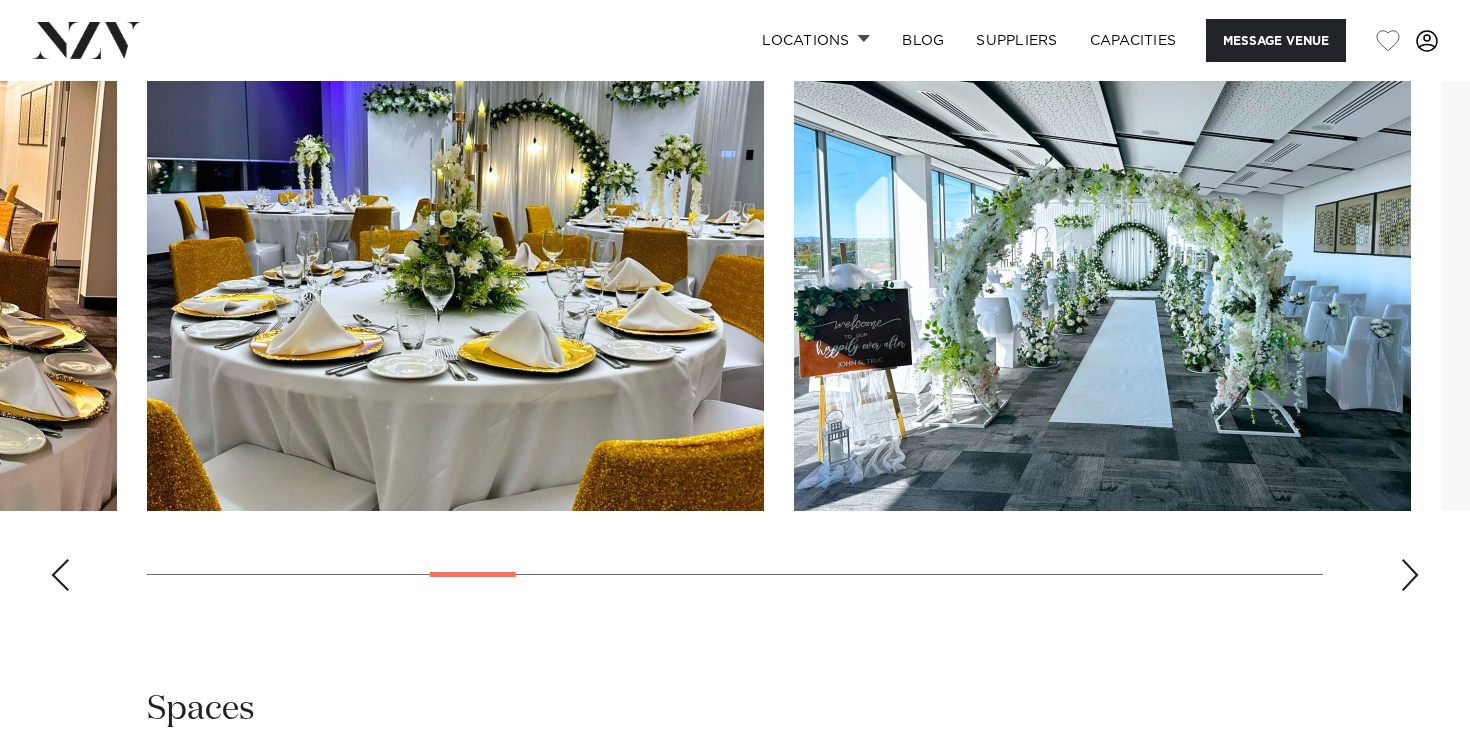 click at bounding box center (1410, 575) 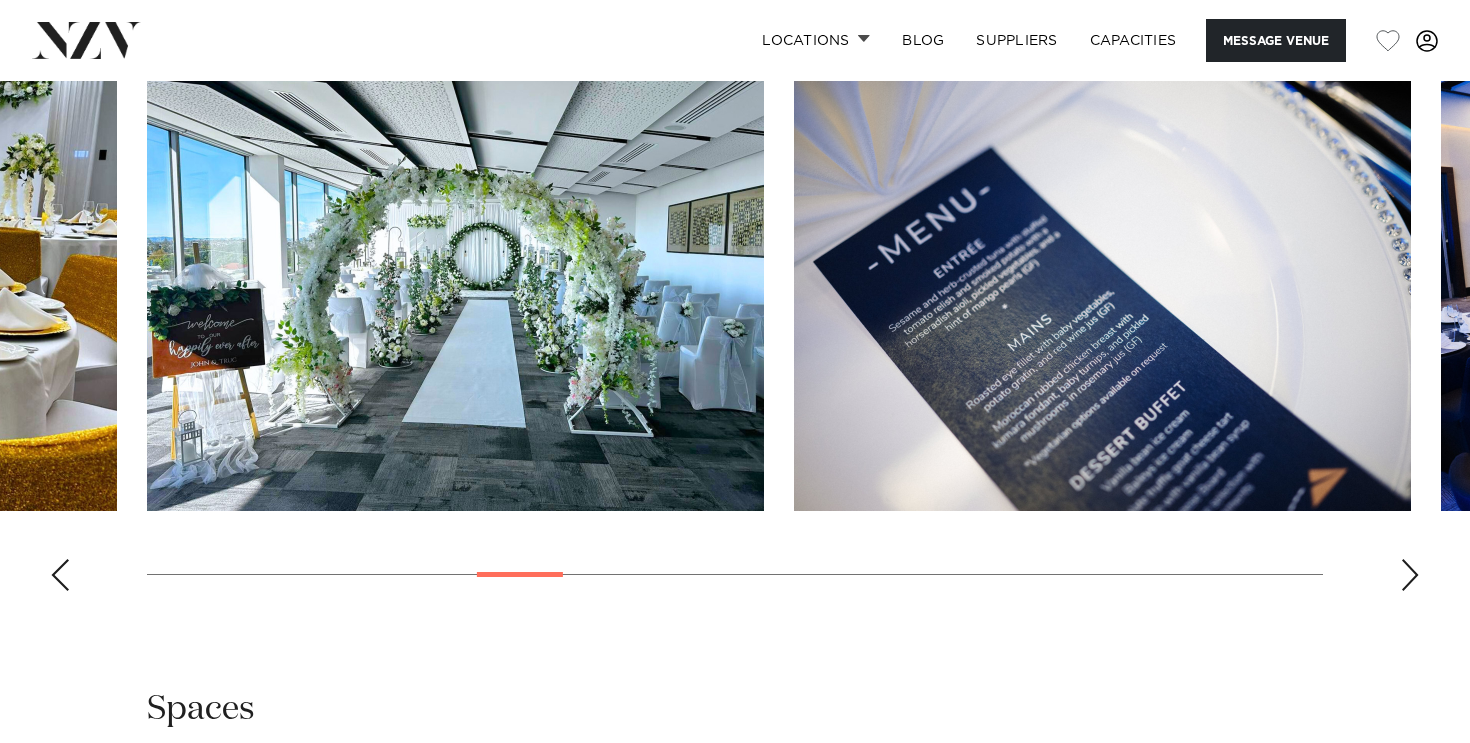 click at bounding box center (1410, 575) 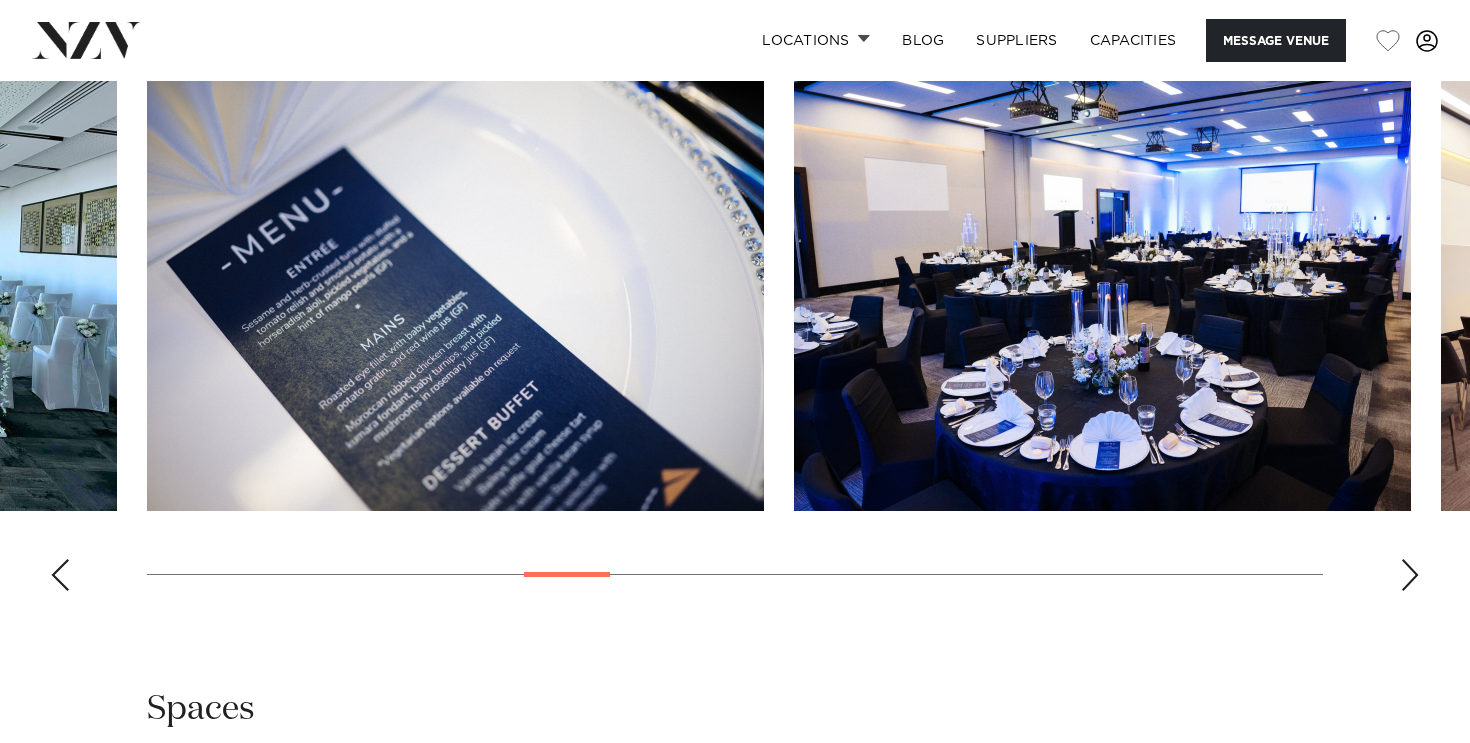 click at bounding box center [1410, 575] 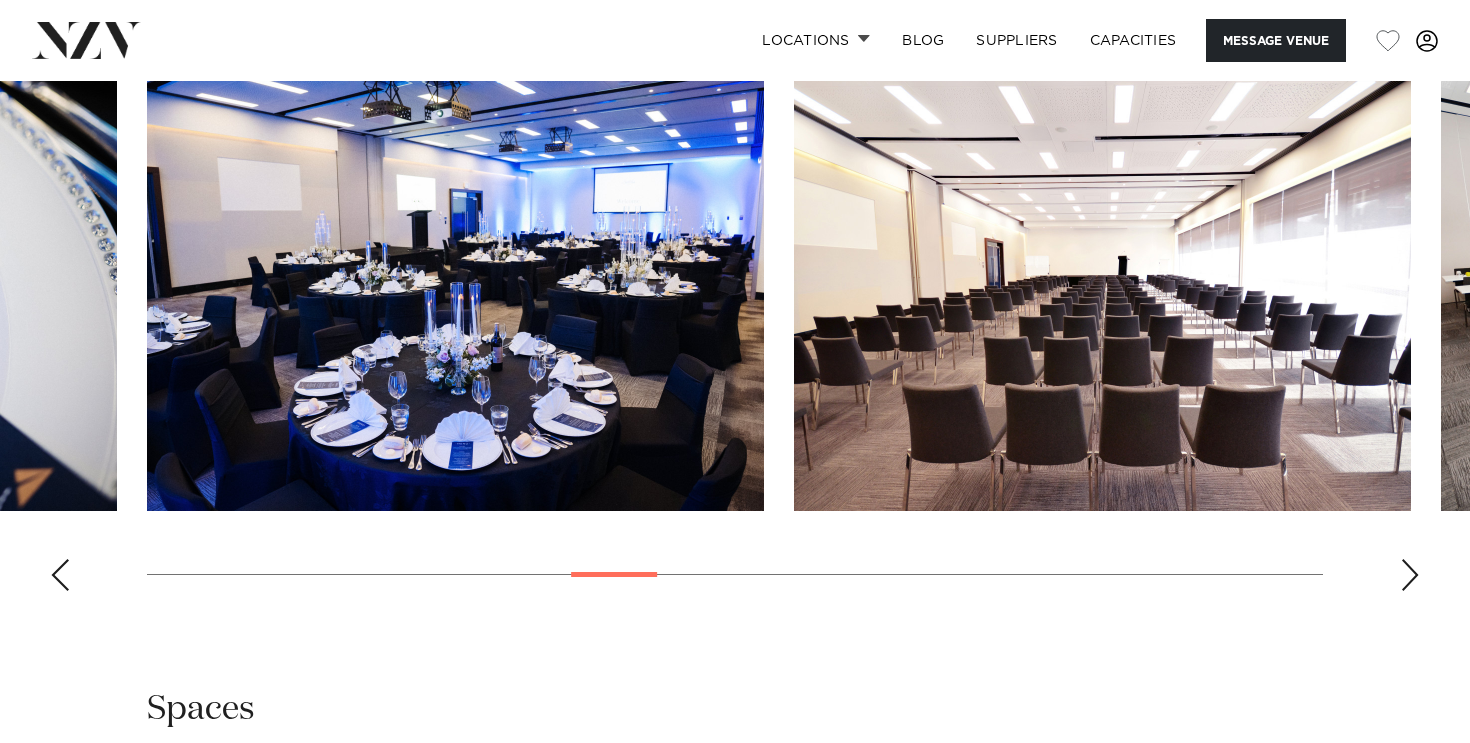 click at bounding box center (1410, 575) 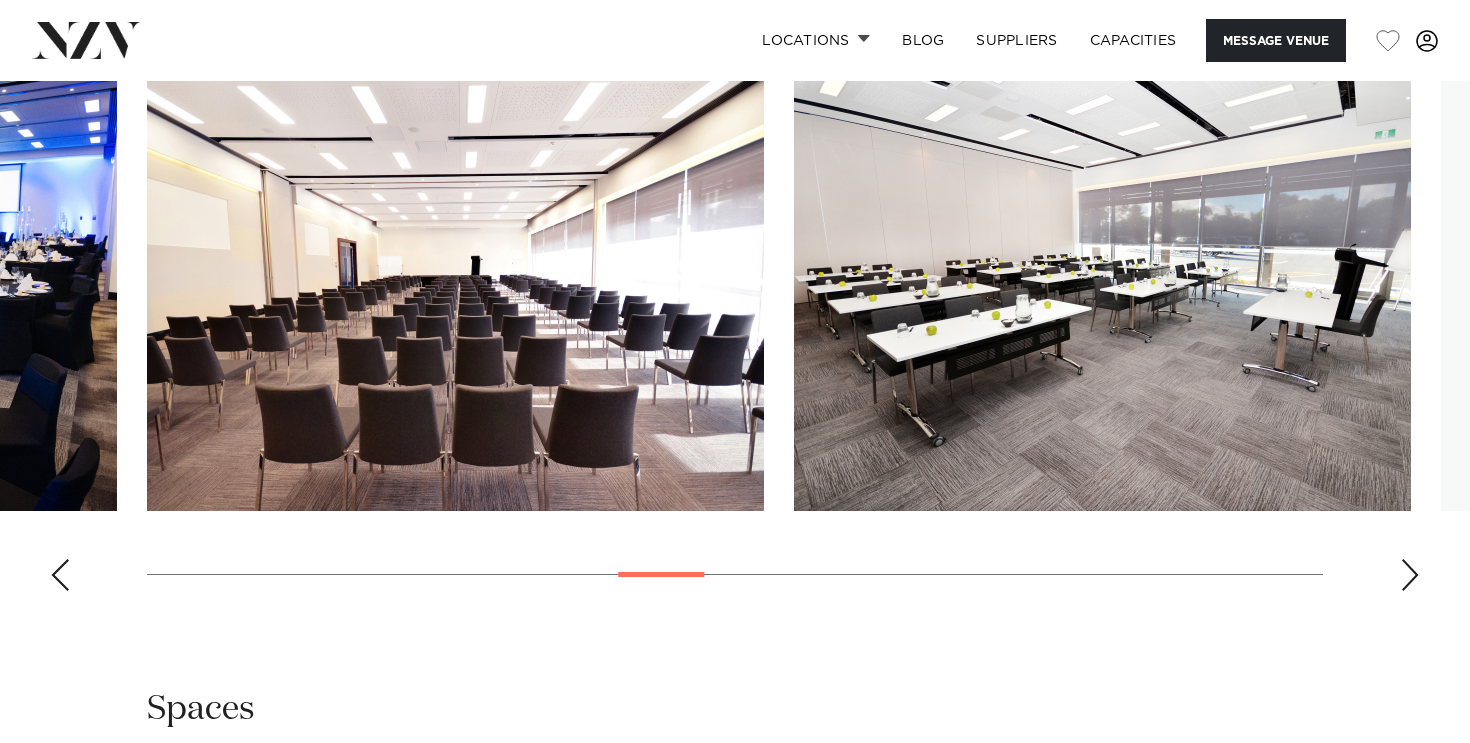 click at bounding box center [1410, 575] 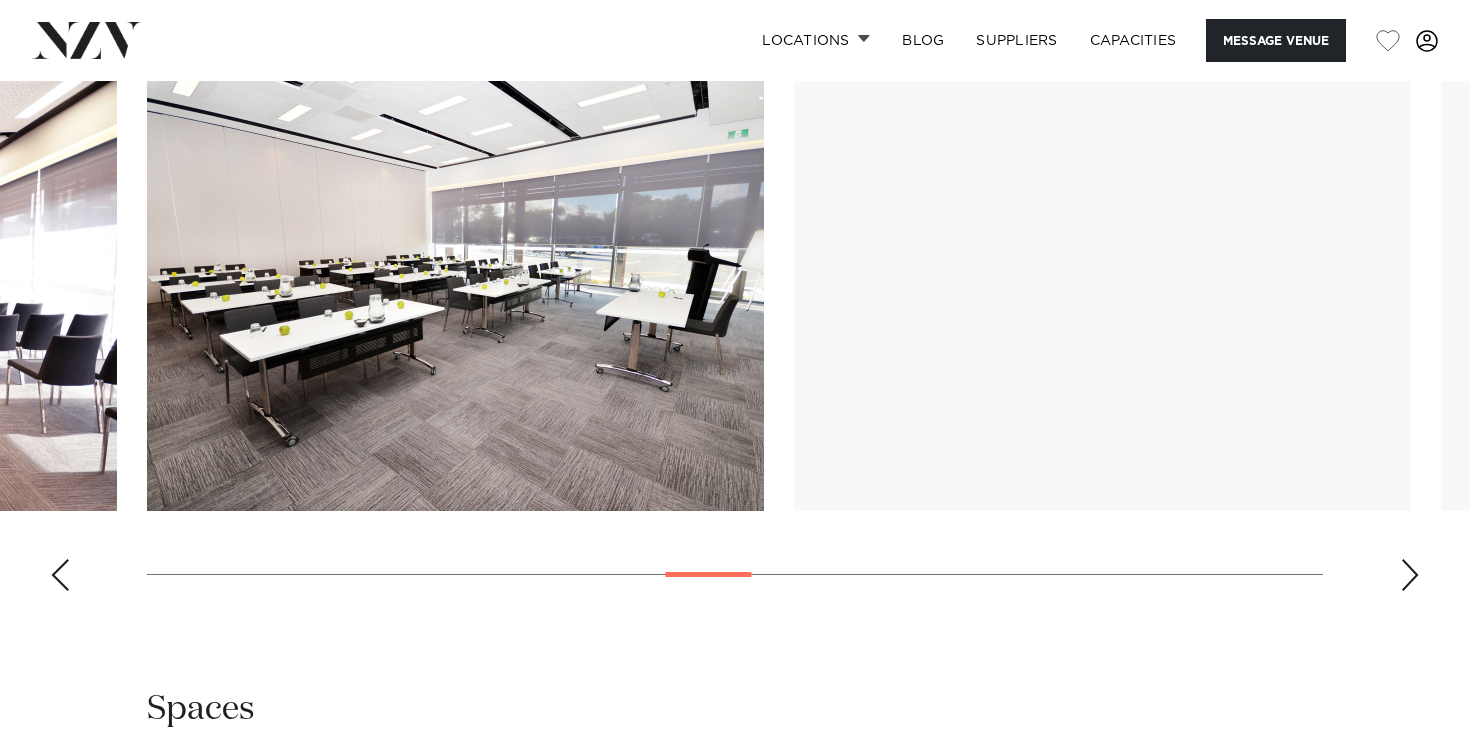 click at bounding box center (1410, 575) 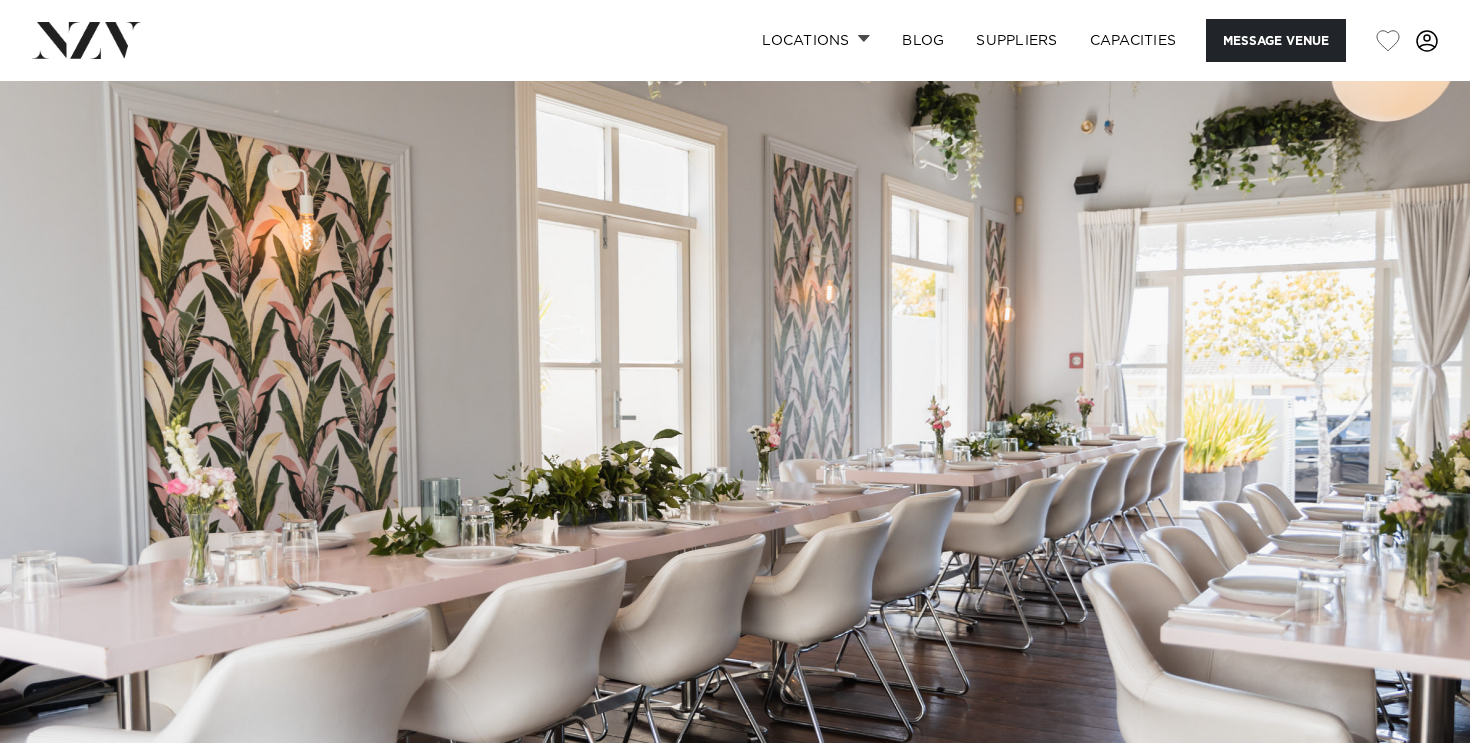 scroll, scrollTop: 0, scrollLeft: 0, axis: both 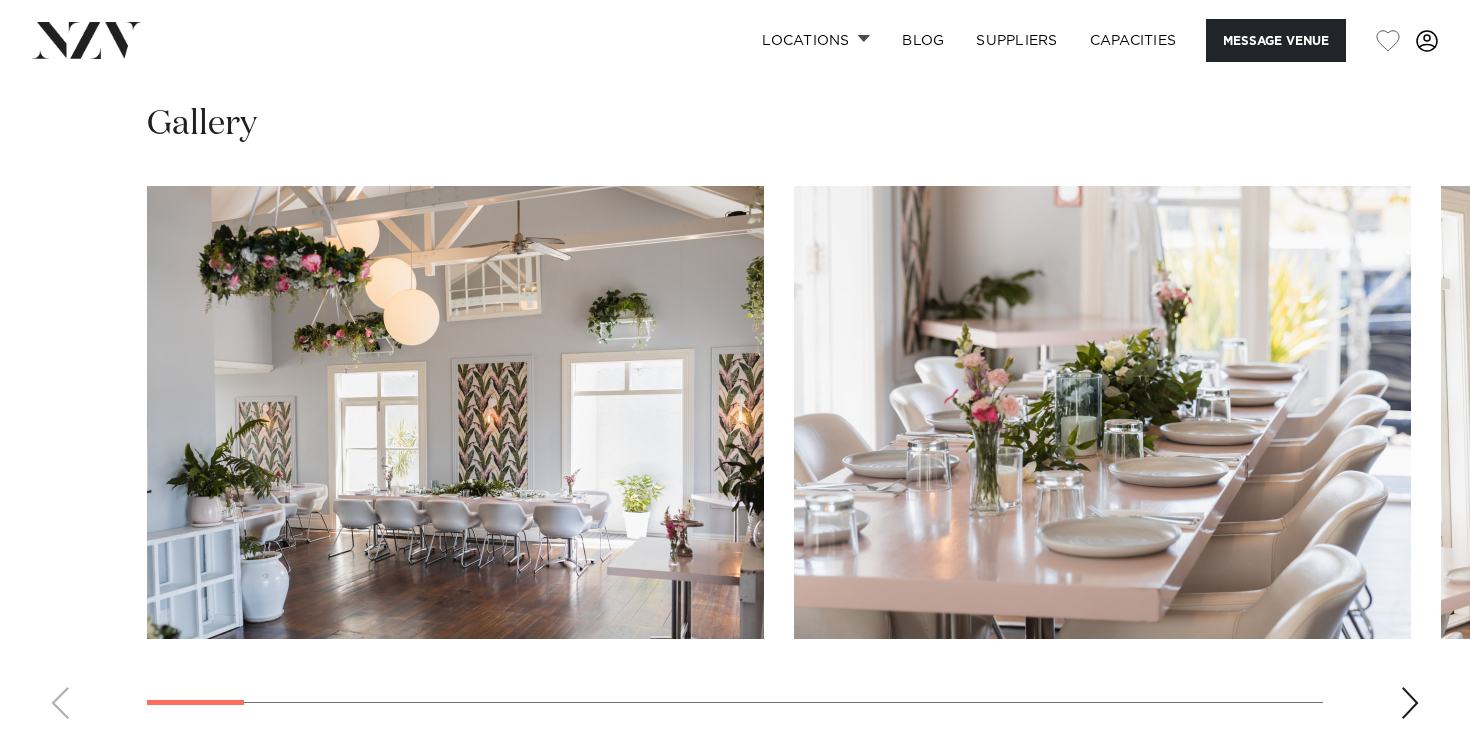 click at bounding box center [1410, 703] 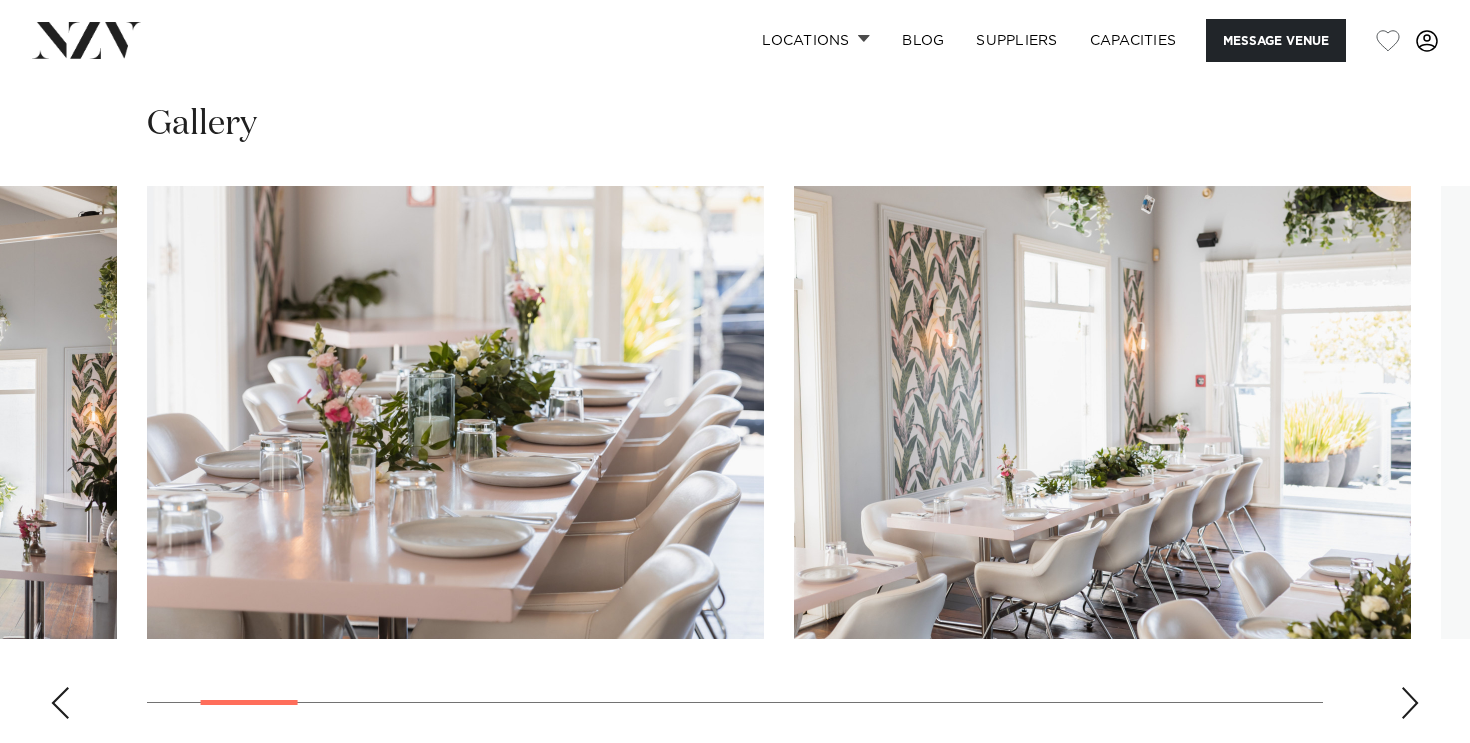 click at bounding box center [1410, 703] 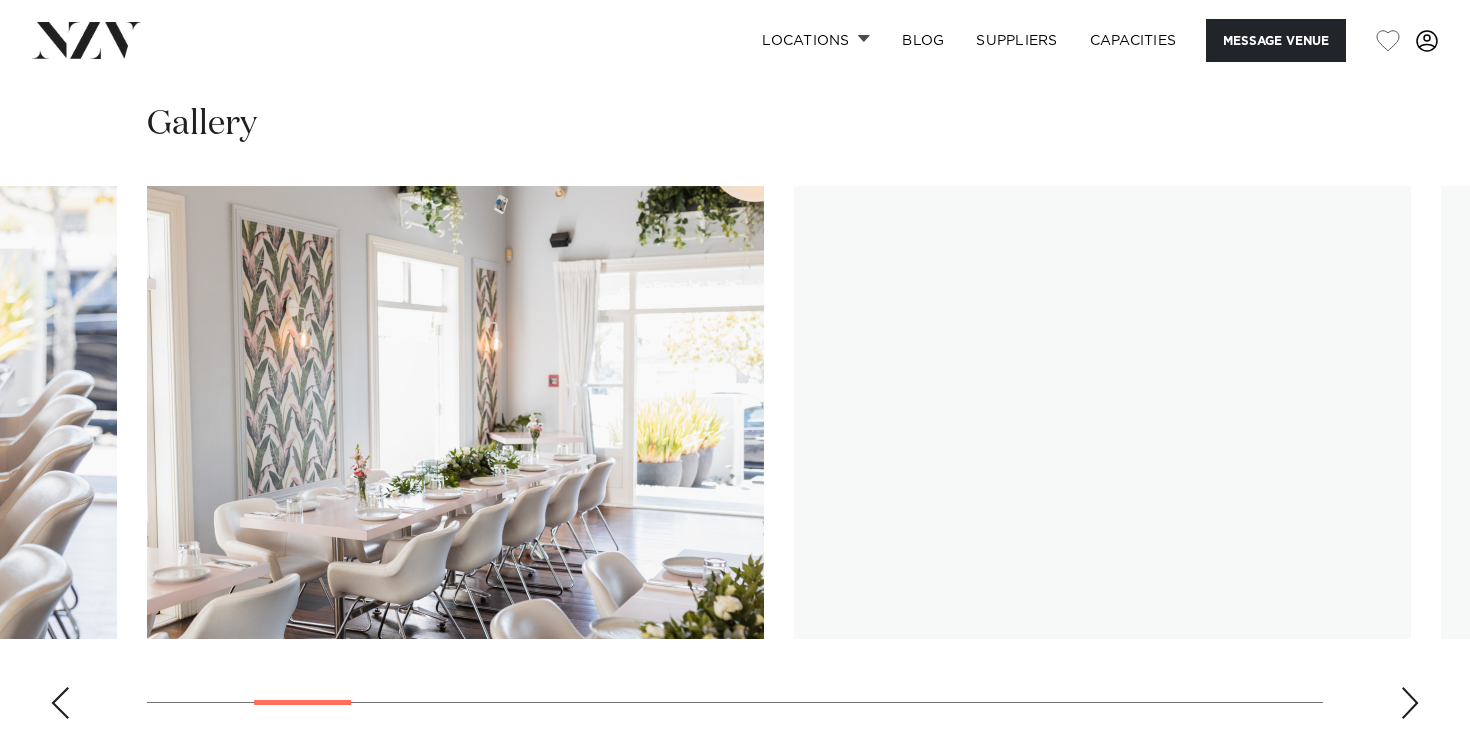 click at bounding box center (1410, 703) 